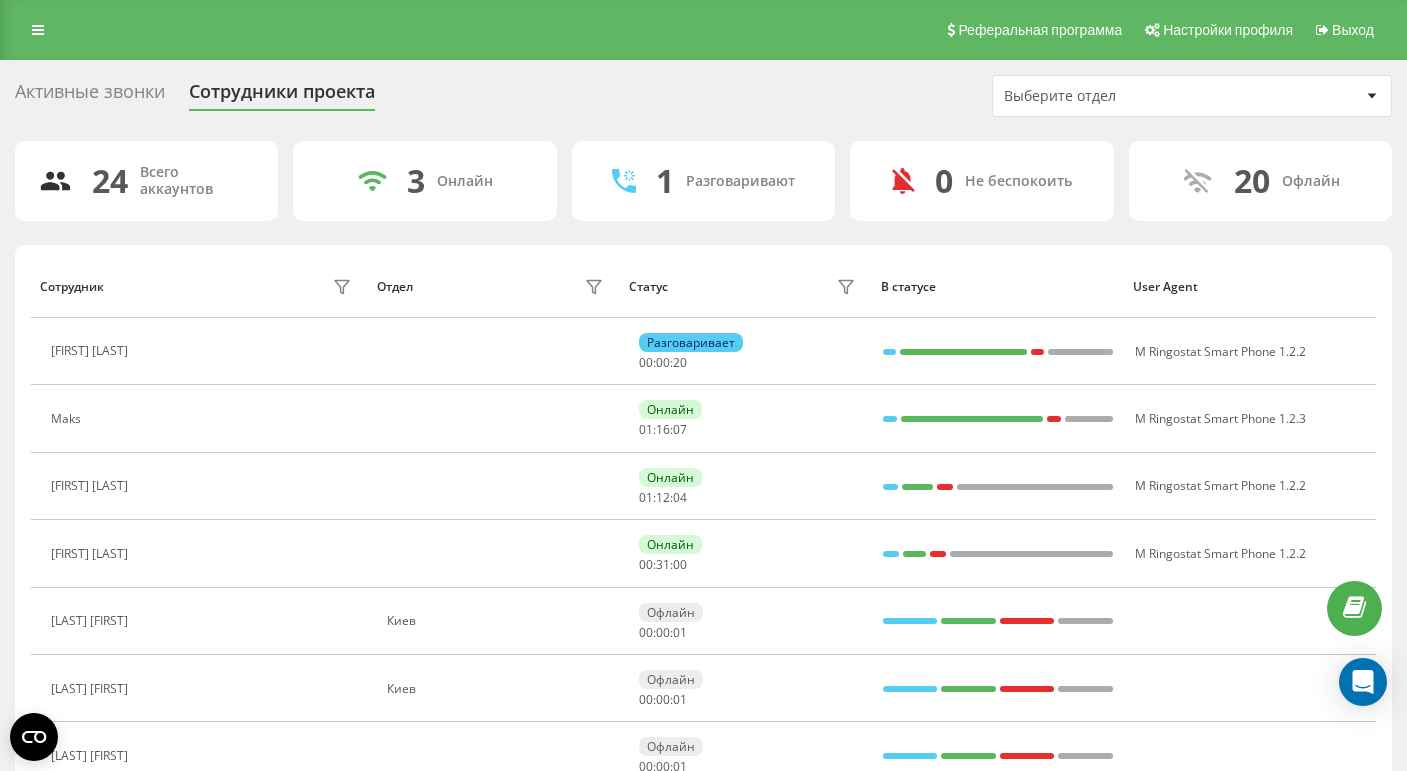 scroll, scrollTop: 0, scrollLeft: 0, axis: both 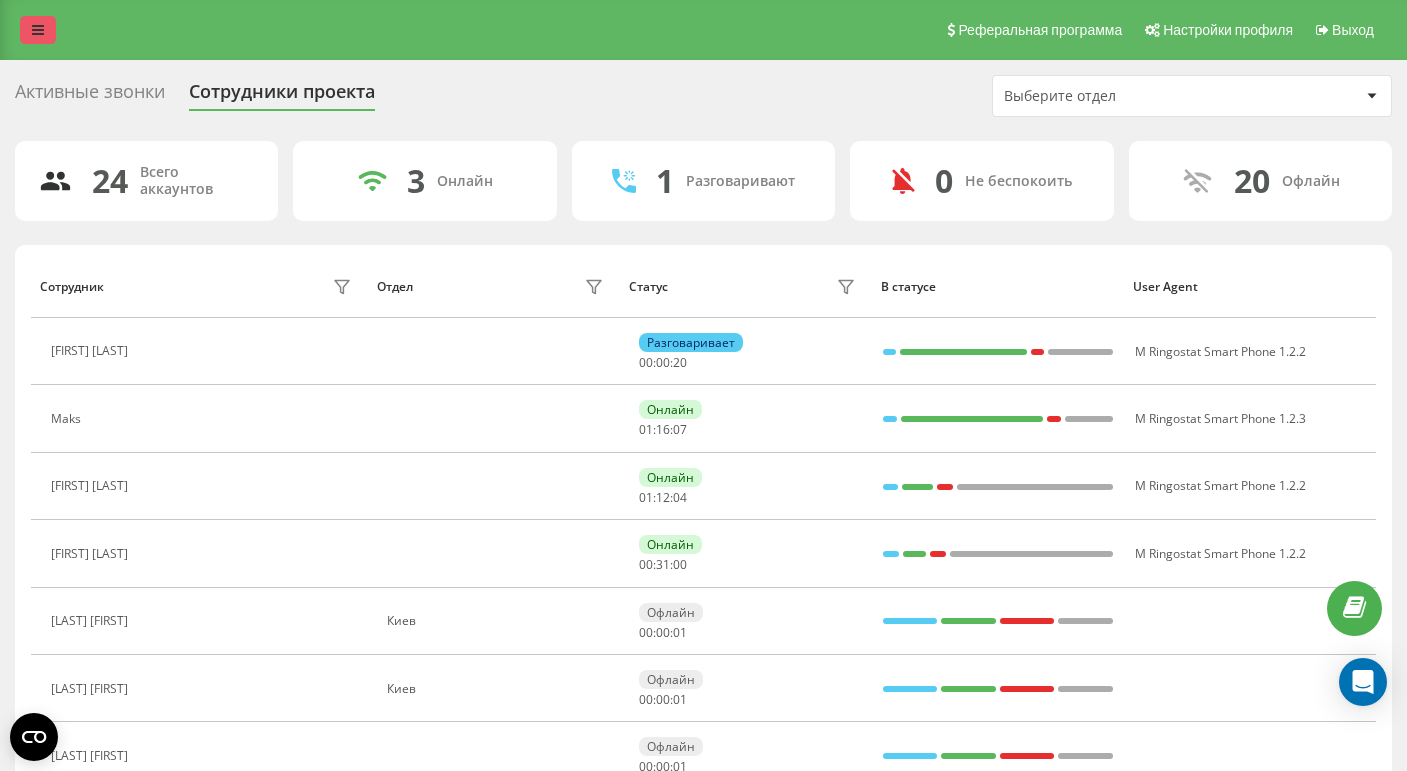 click at bounding box center (38, 30) 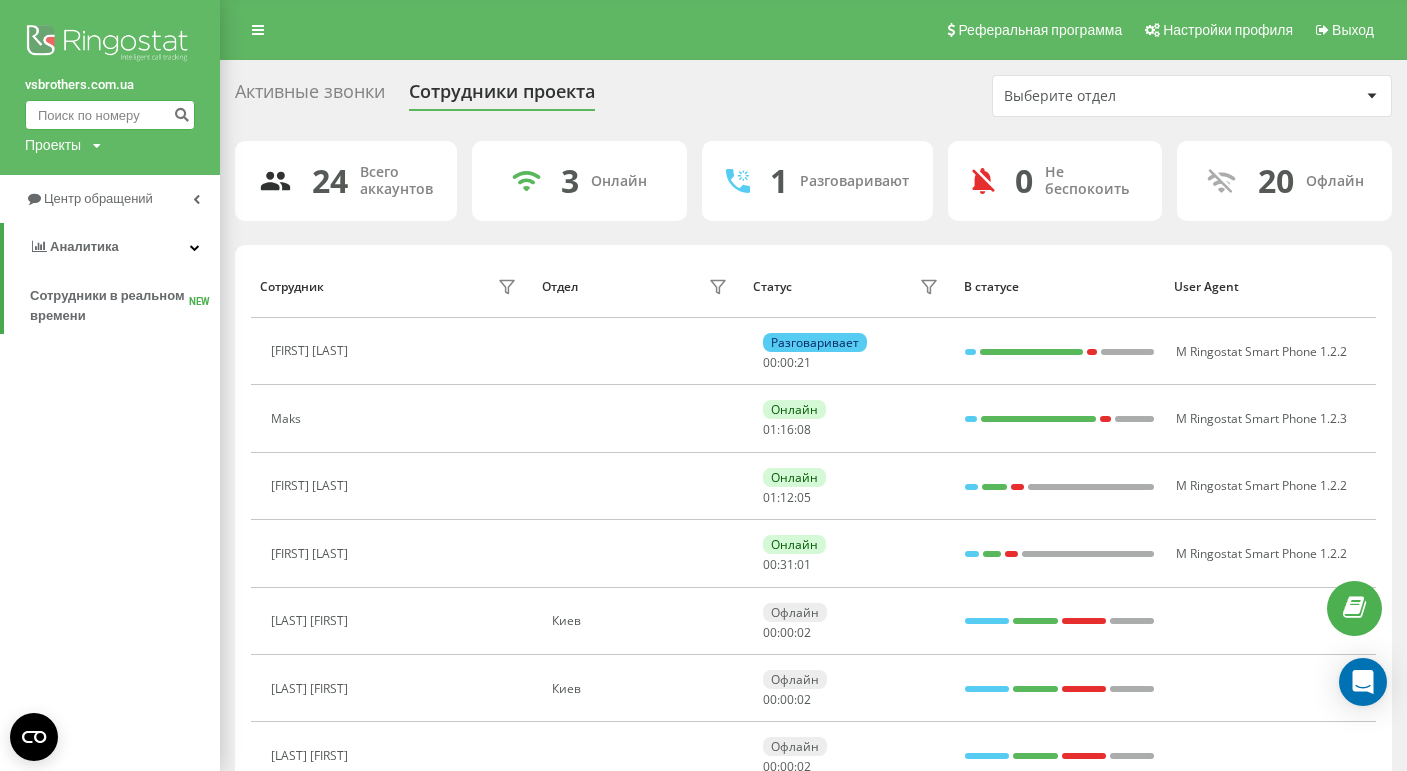 click at bounding box center [110, 115] 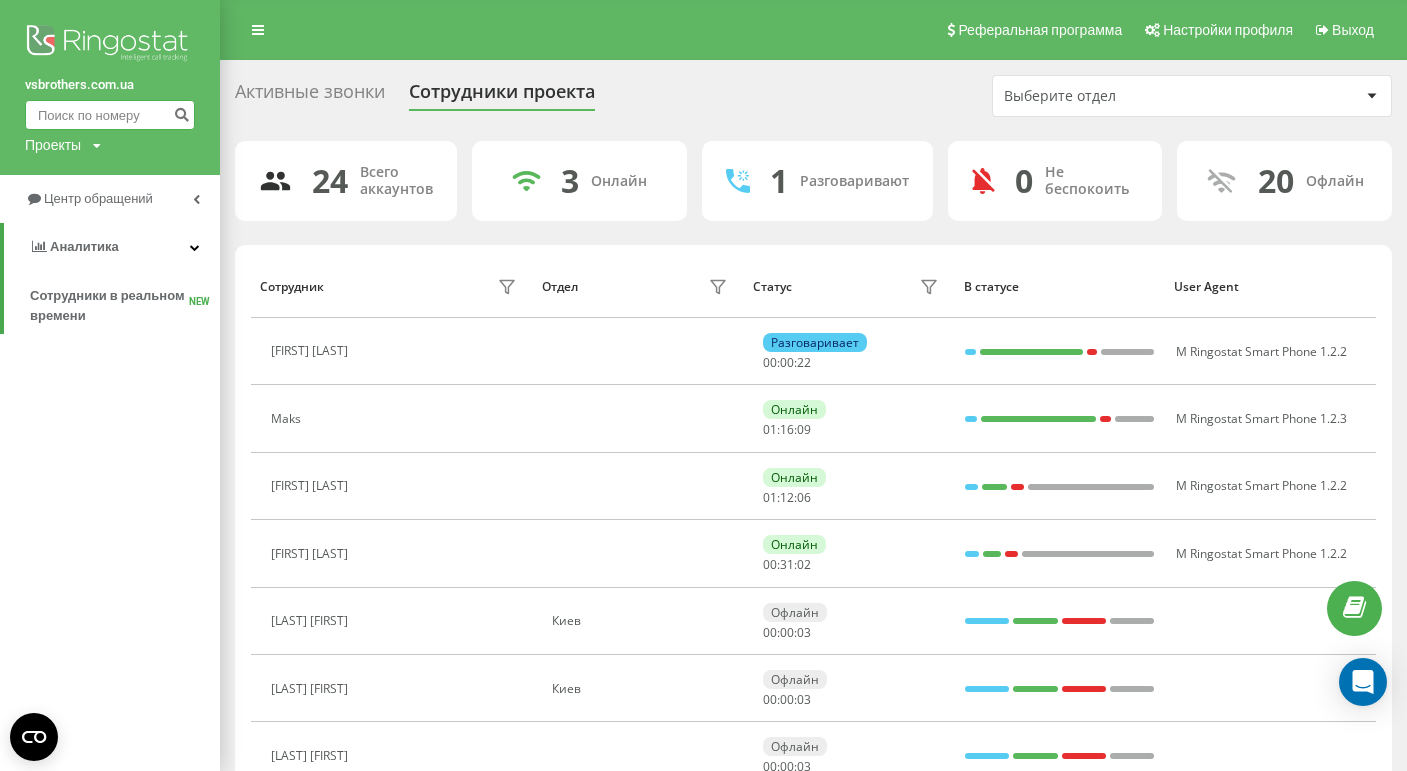 paste on "518 174 460" 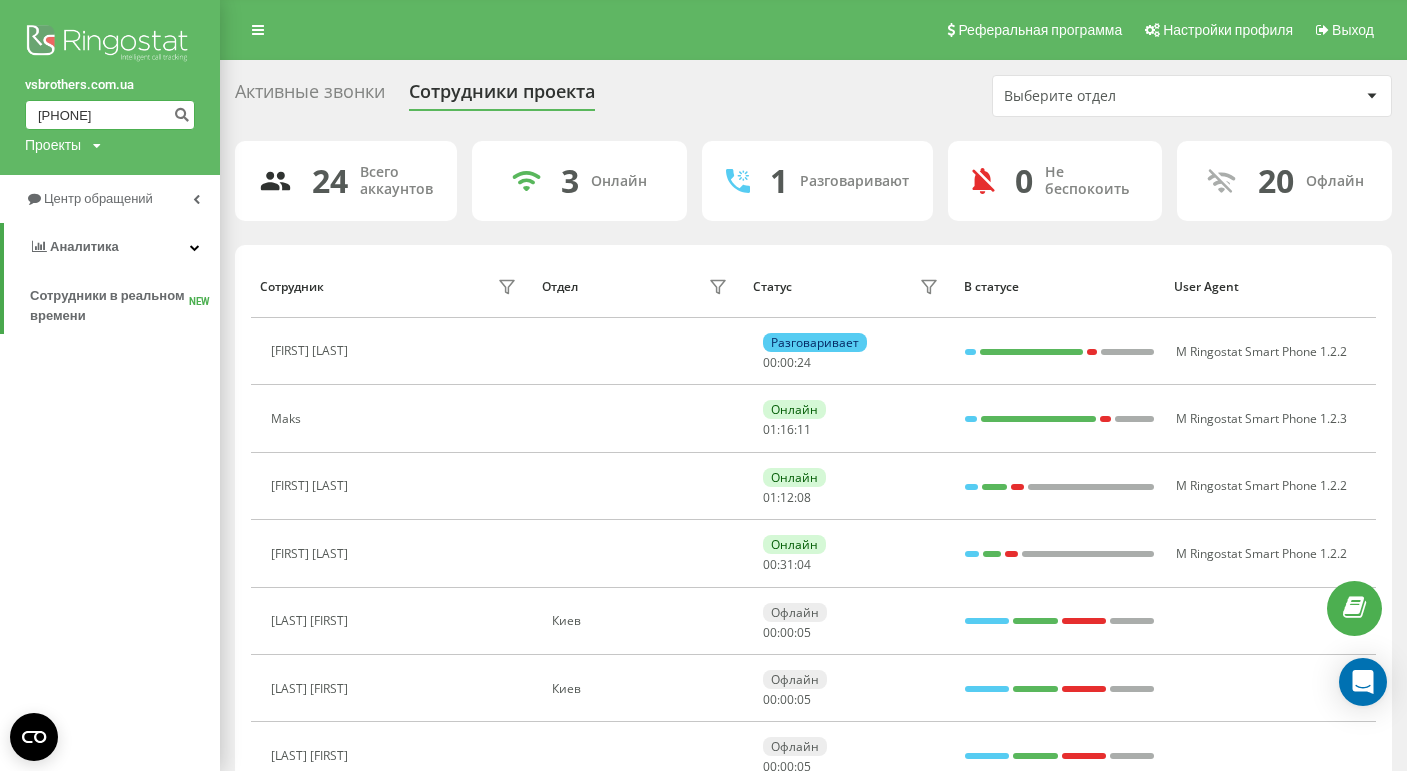 type on "518 174 460" 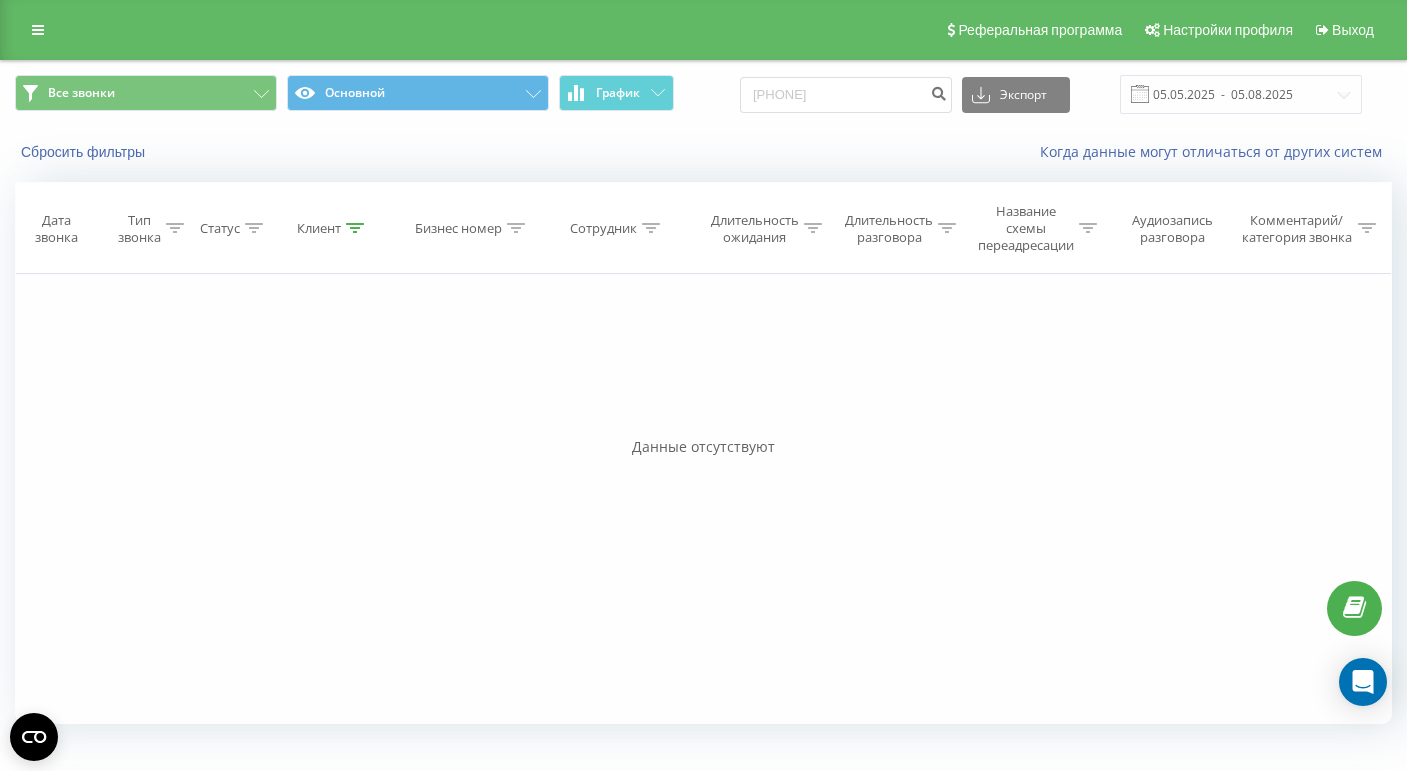 scroll, scrollTop: 0, scrollLeft: 0, axis: both 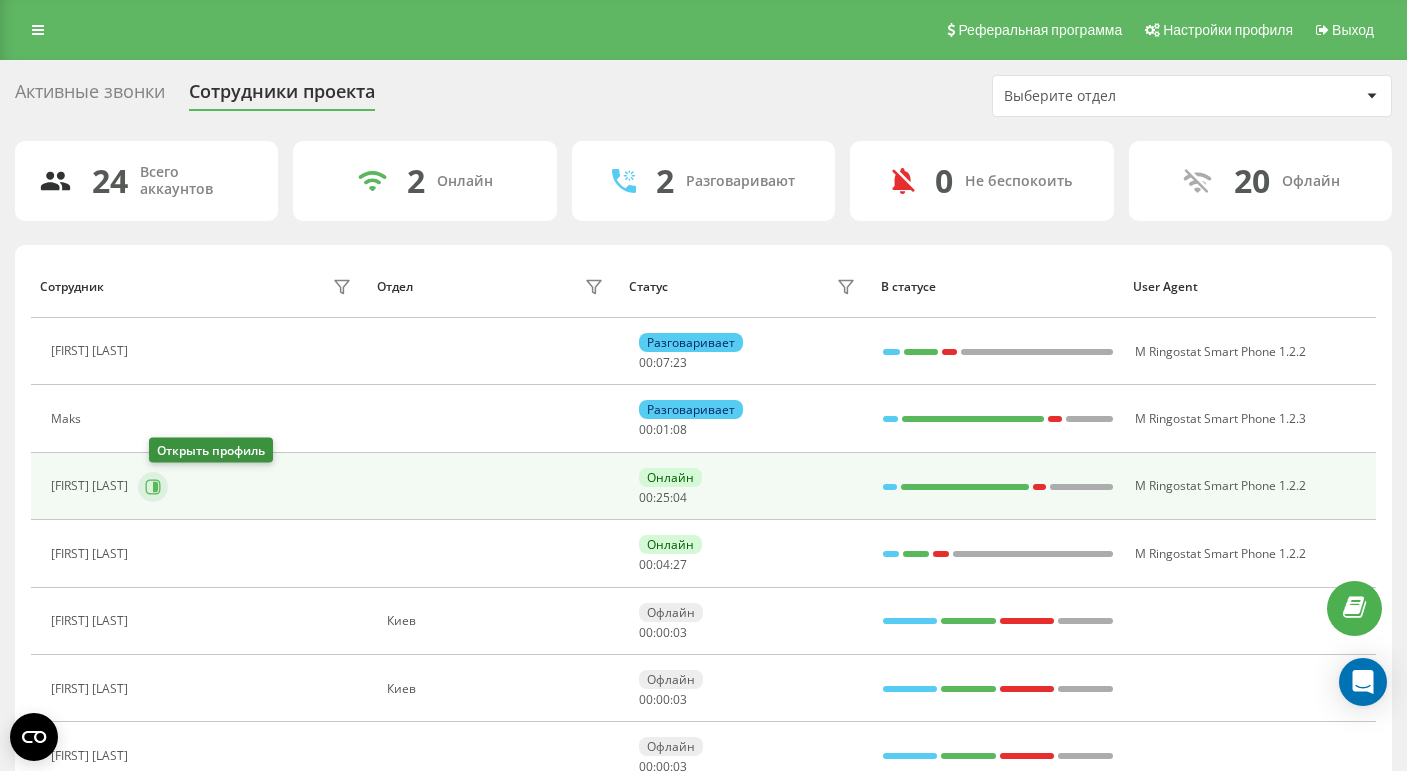 click 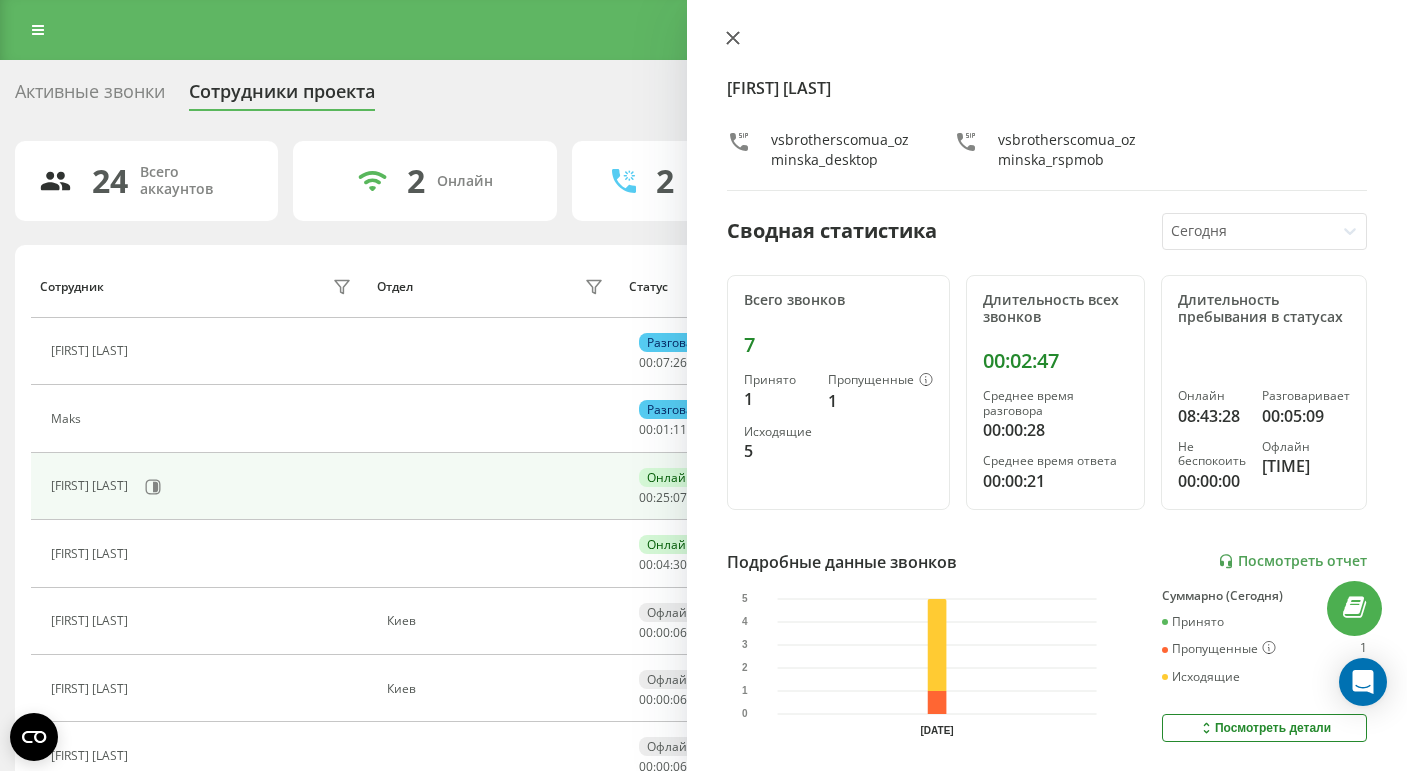 click 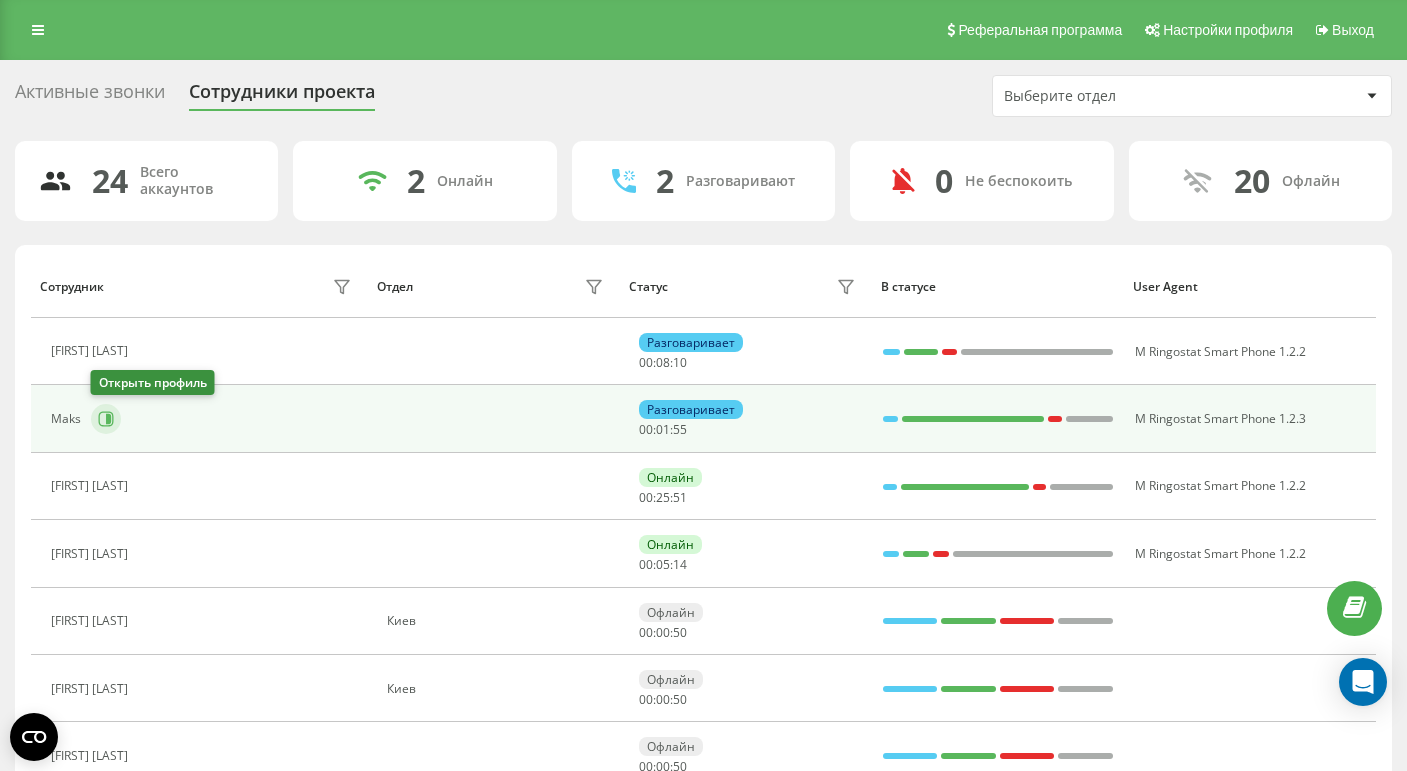 click 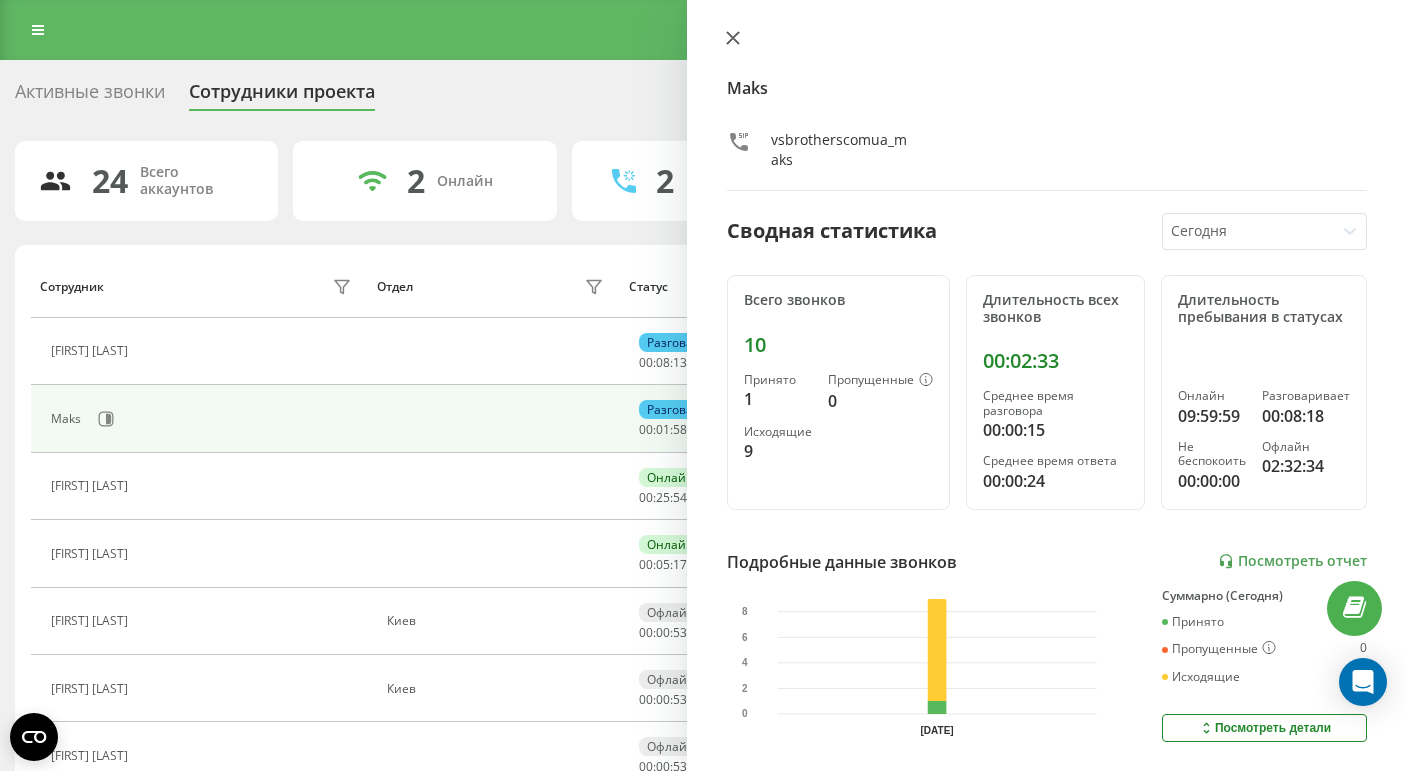 click 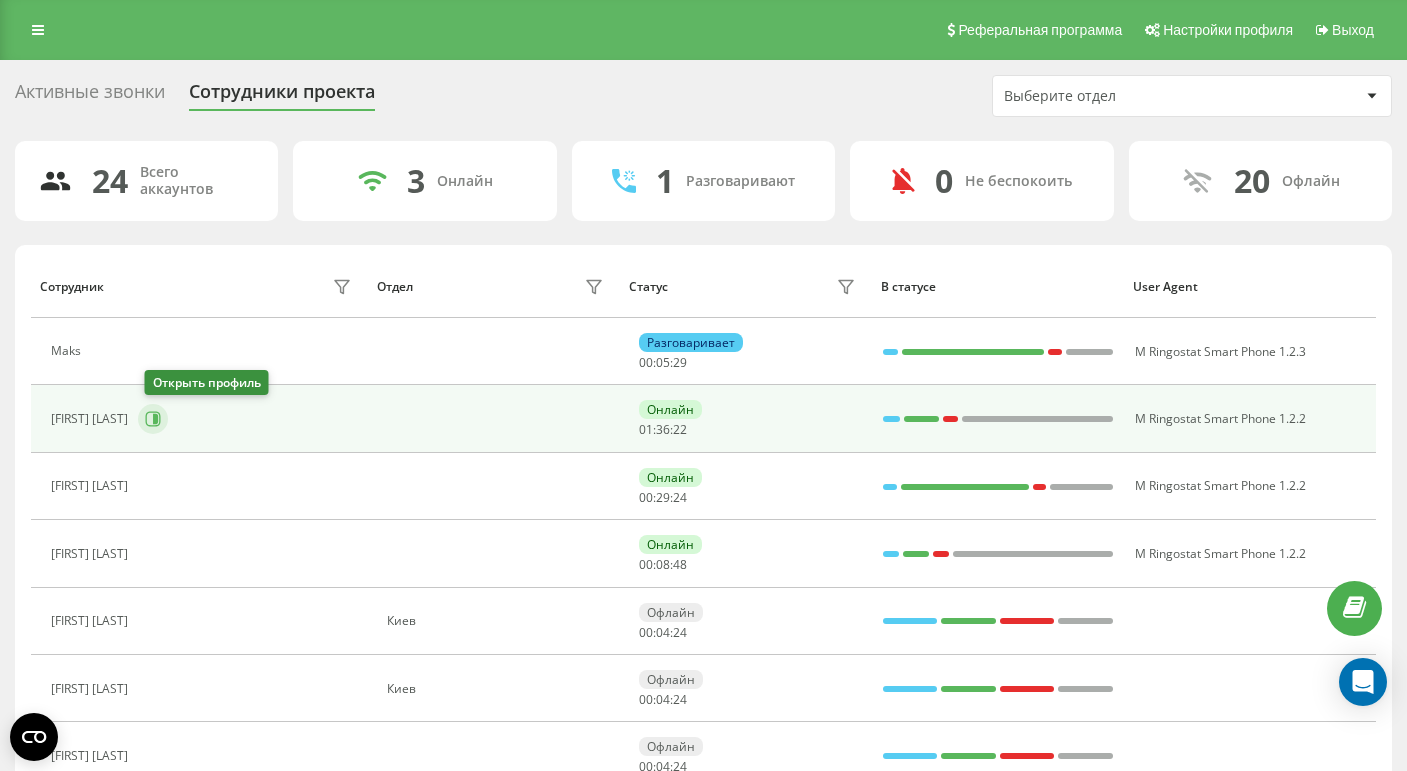 click 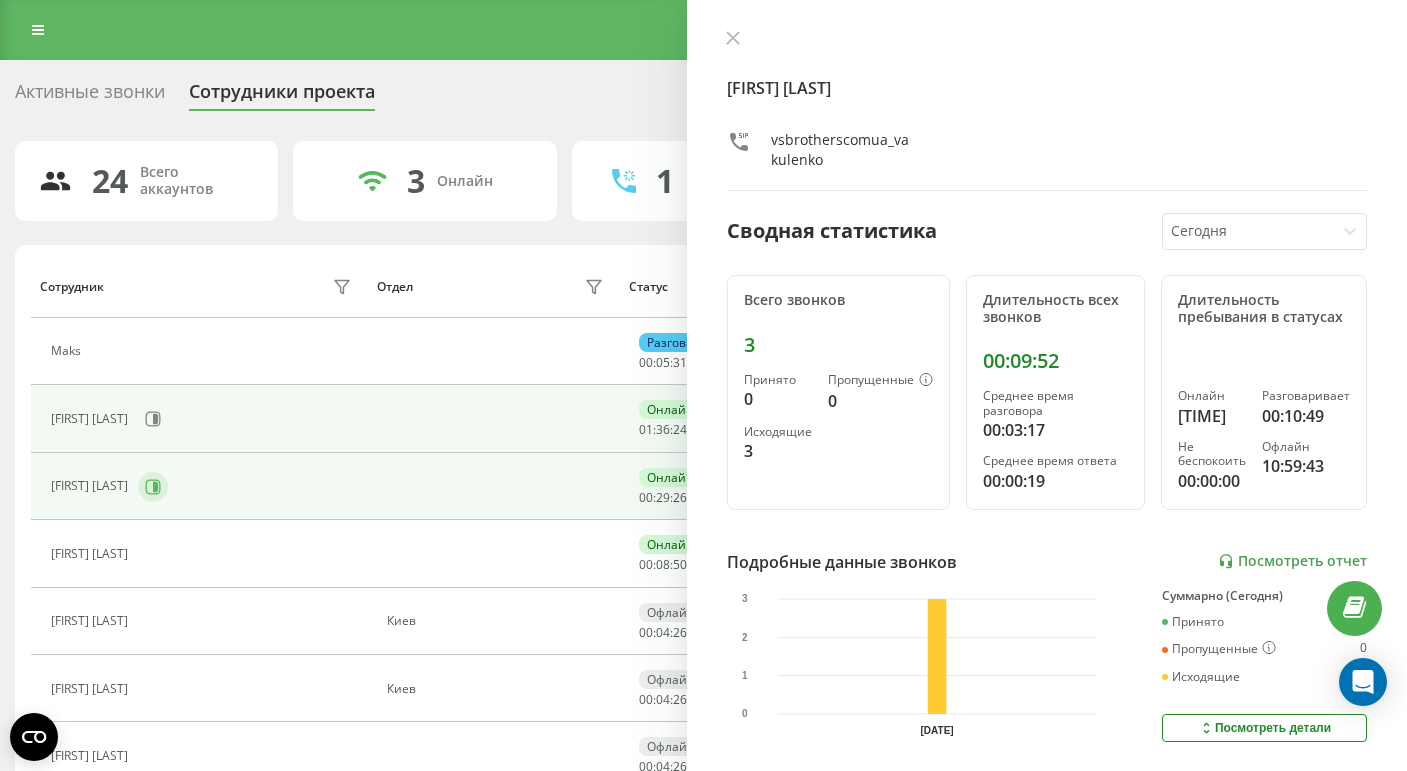 click at bounding box center [153, 487] 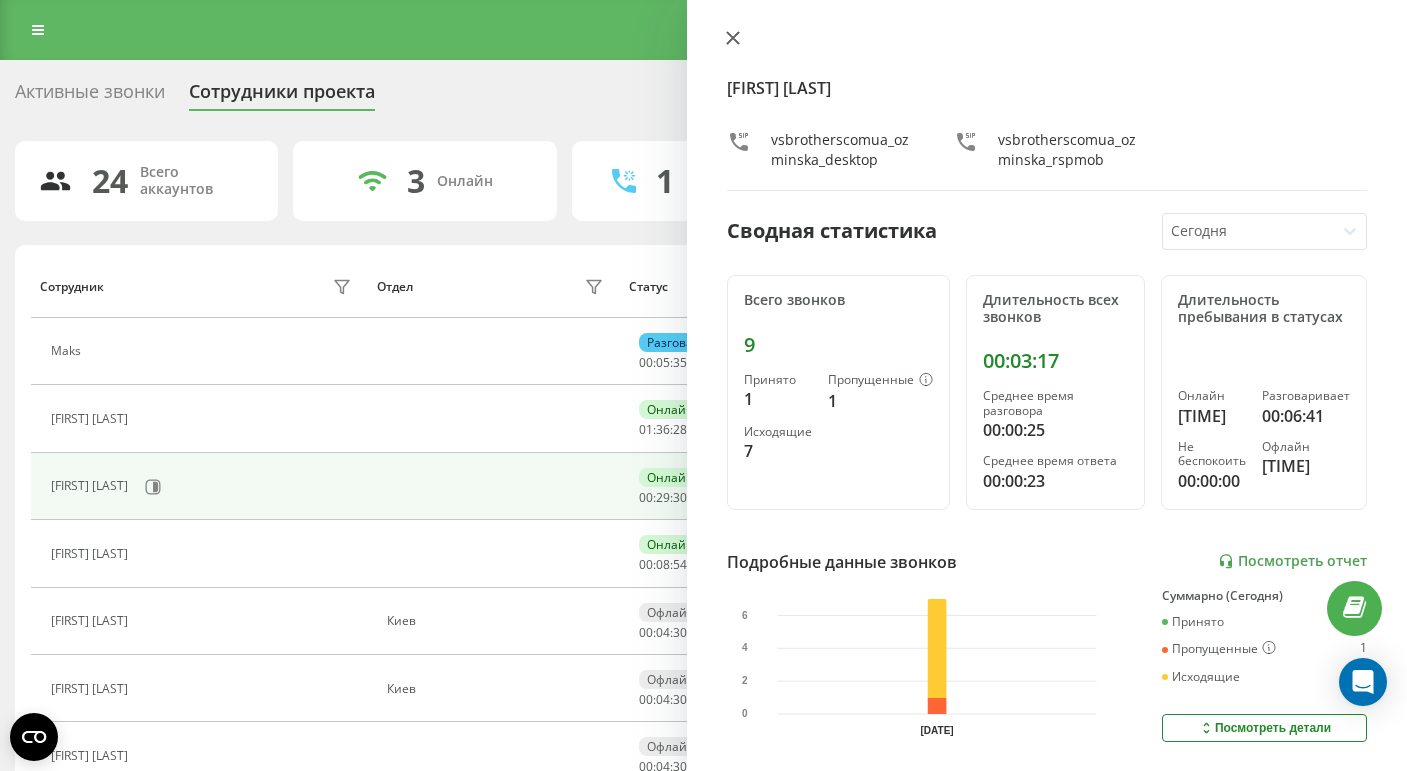 click 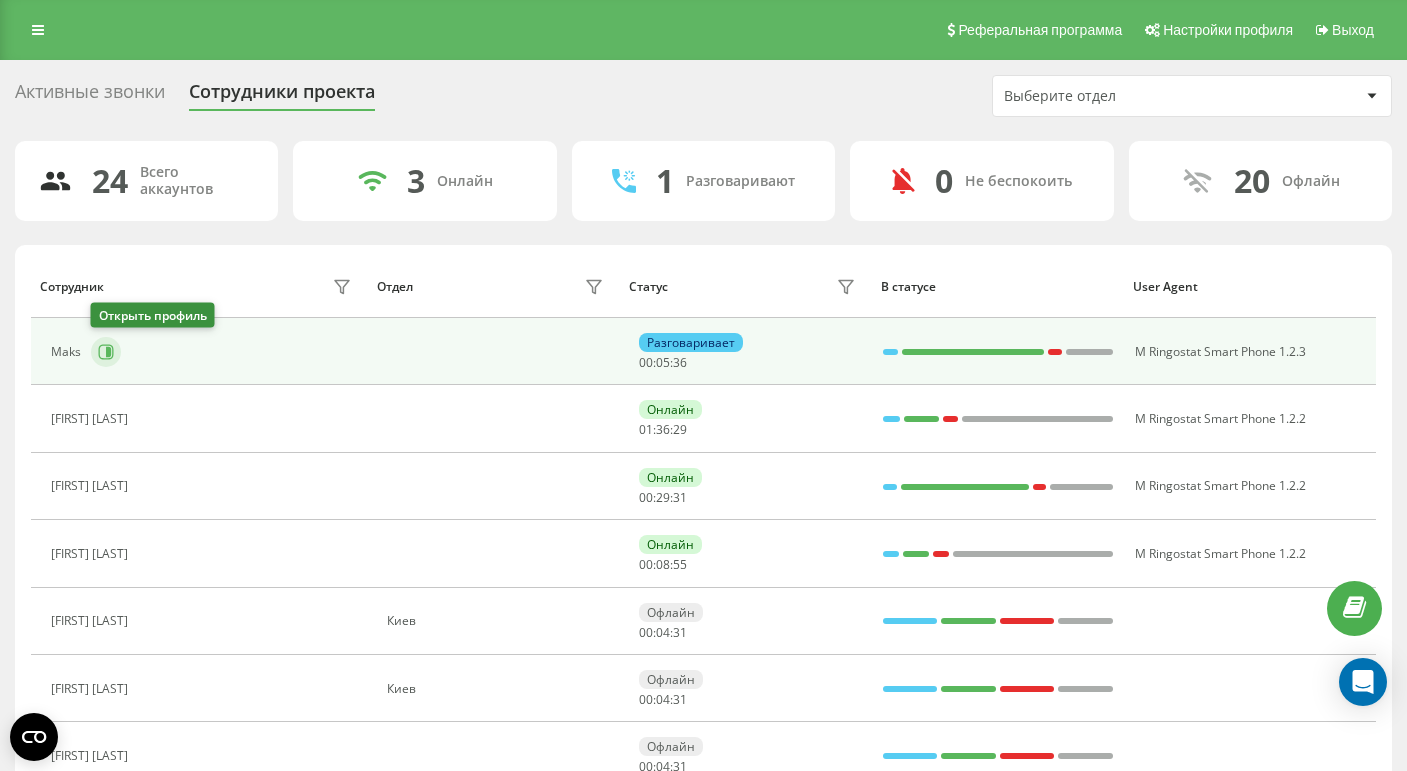 click 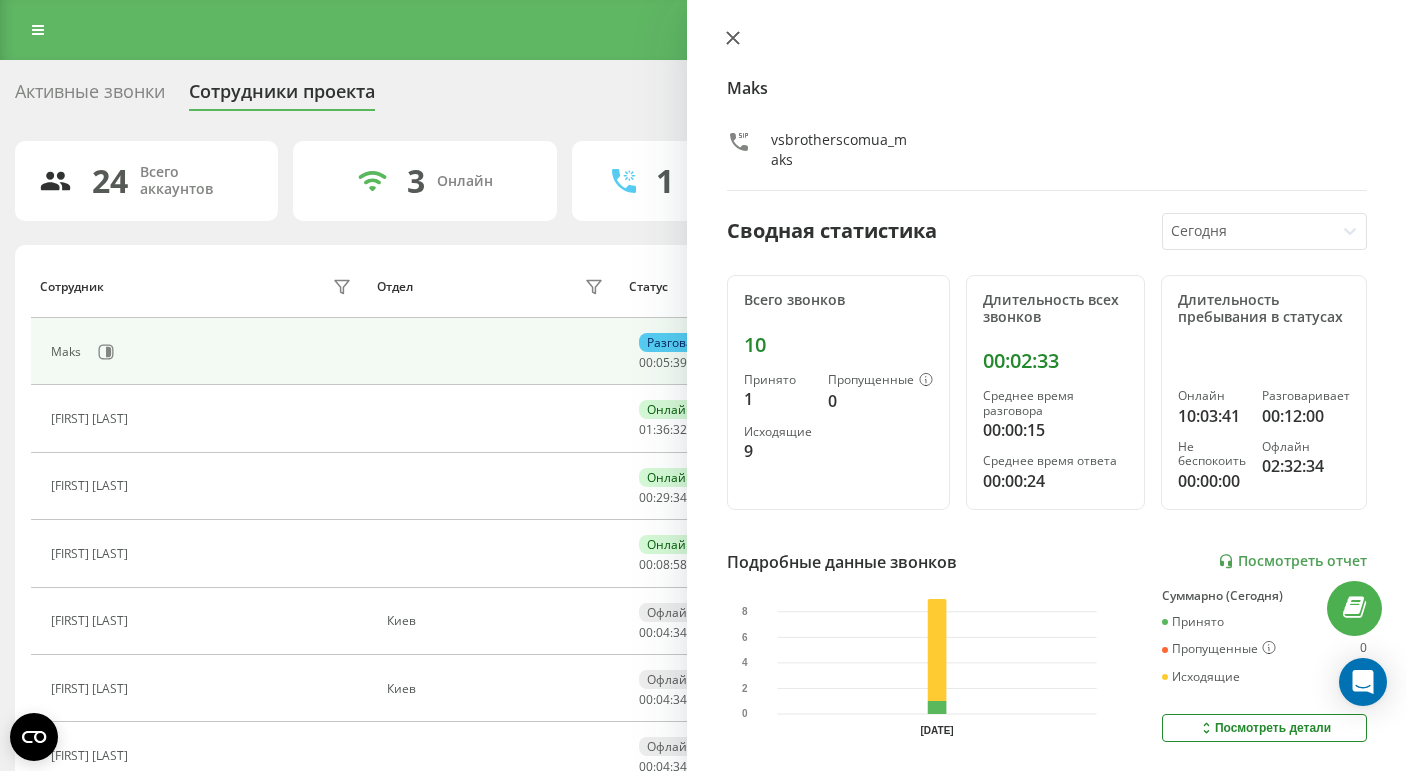 click 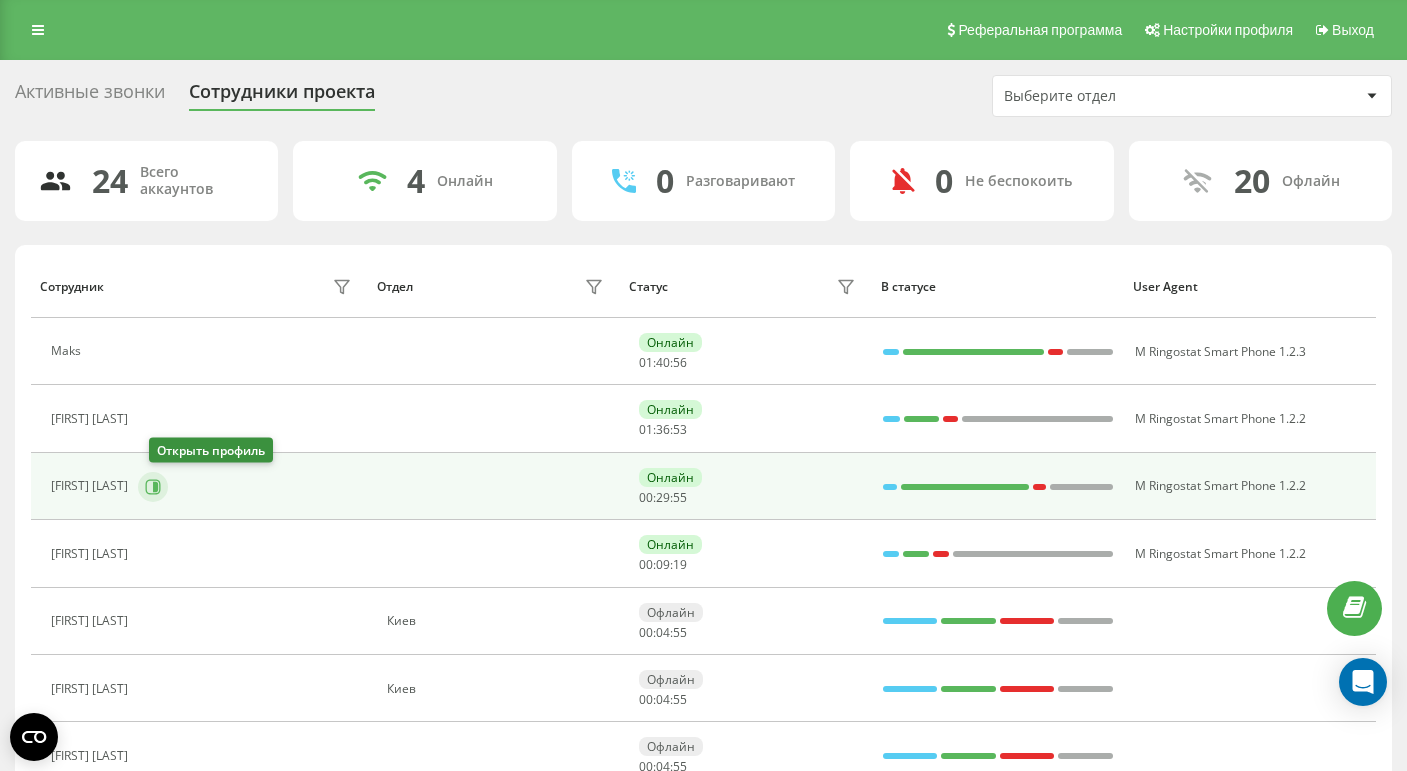click 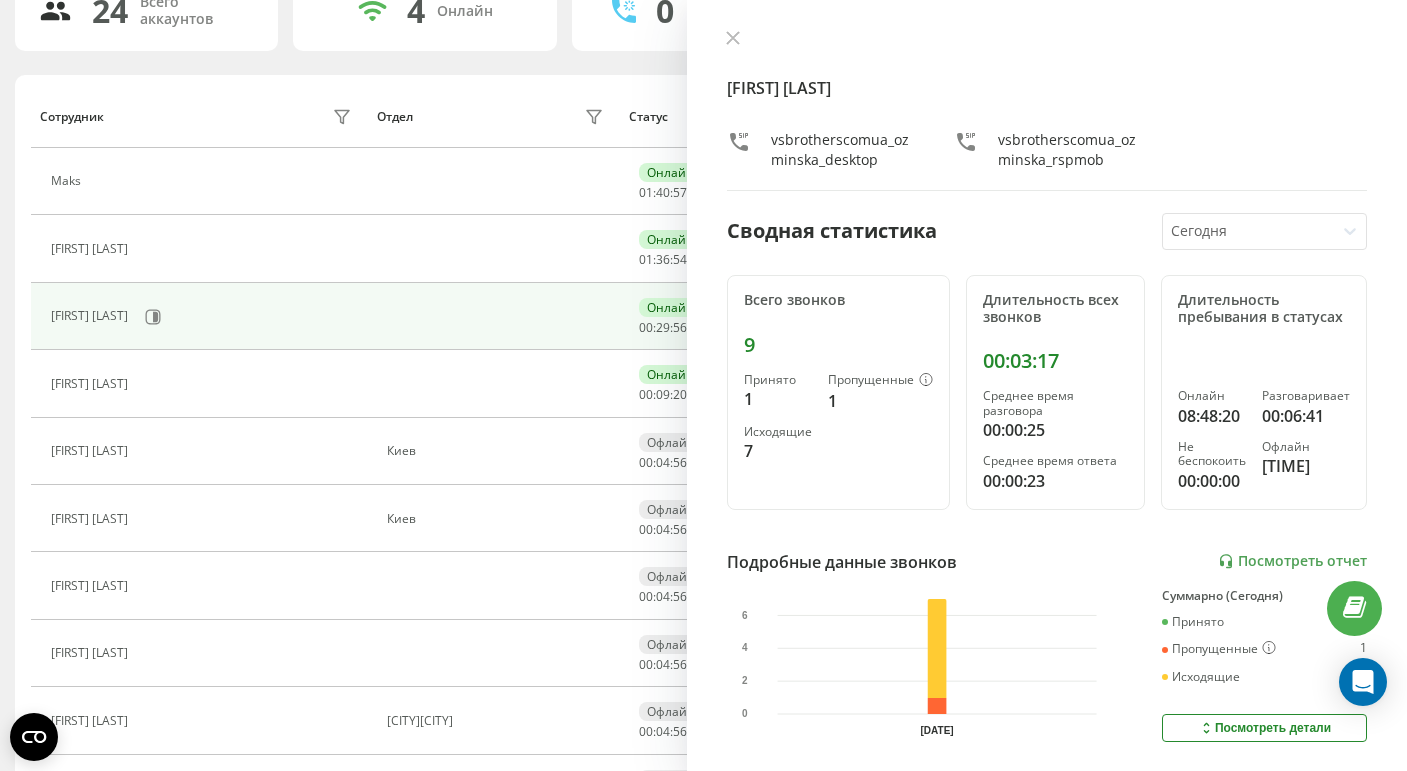 scroll, scrollTop: 172, scrollLeft: 0, axis: vertical 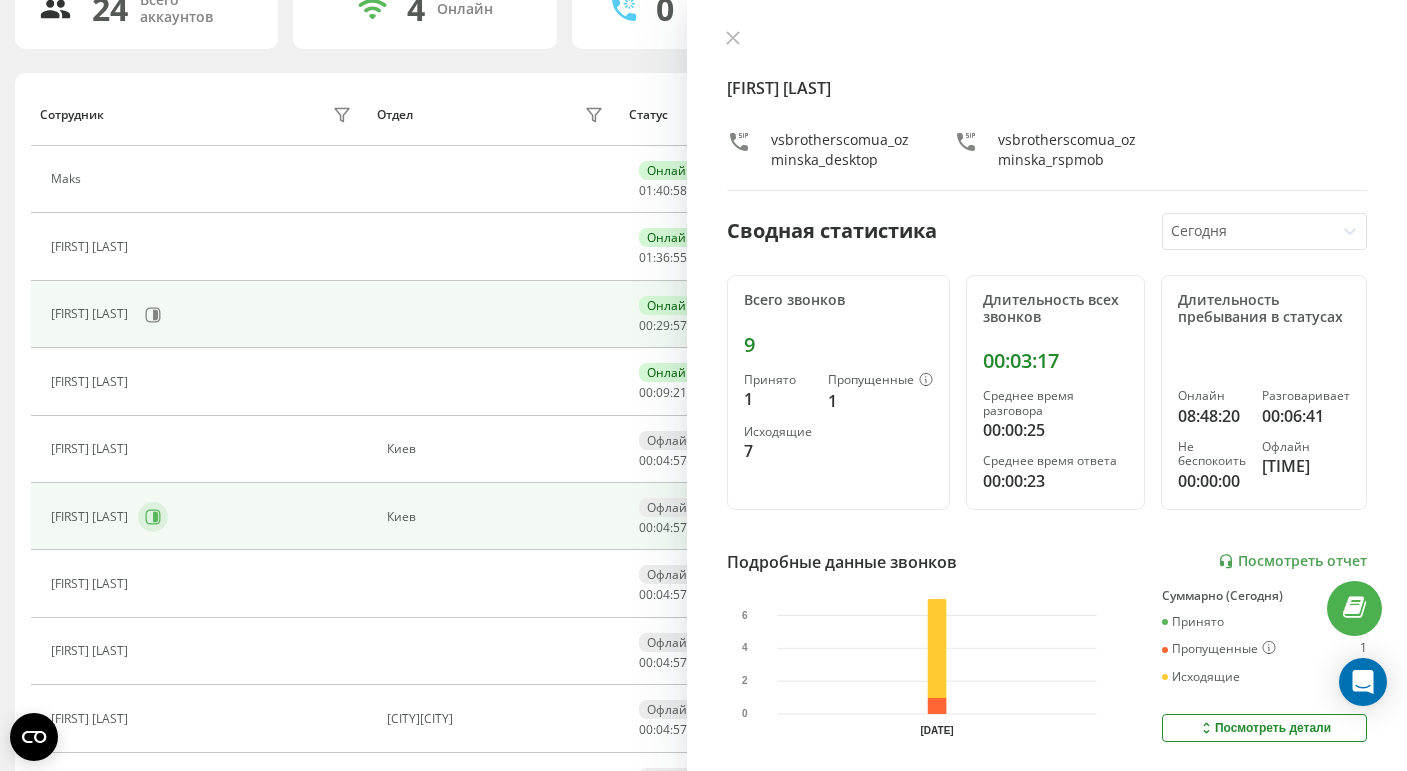 click 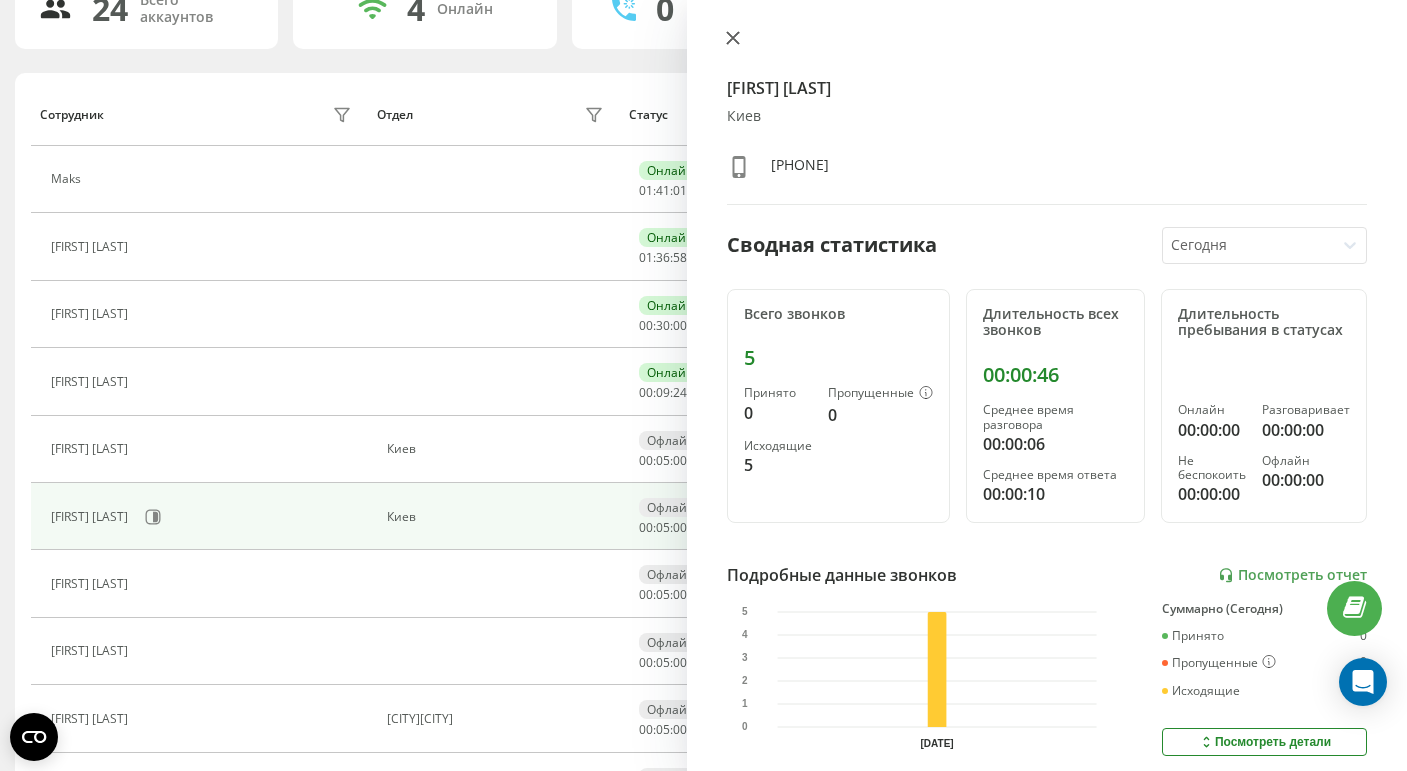 click 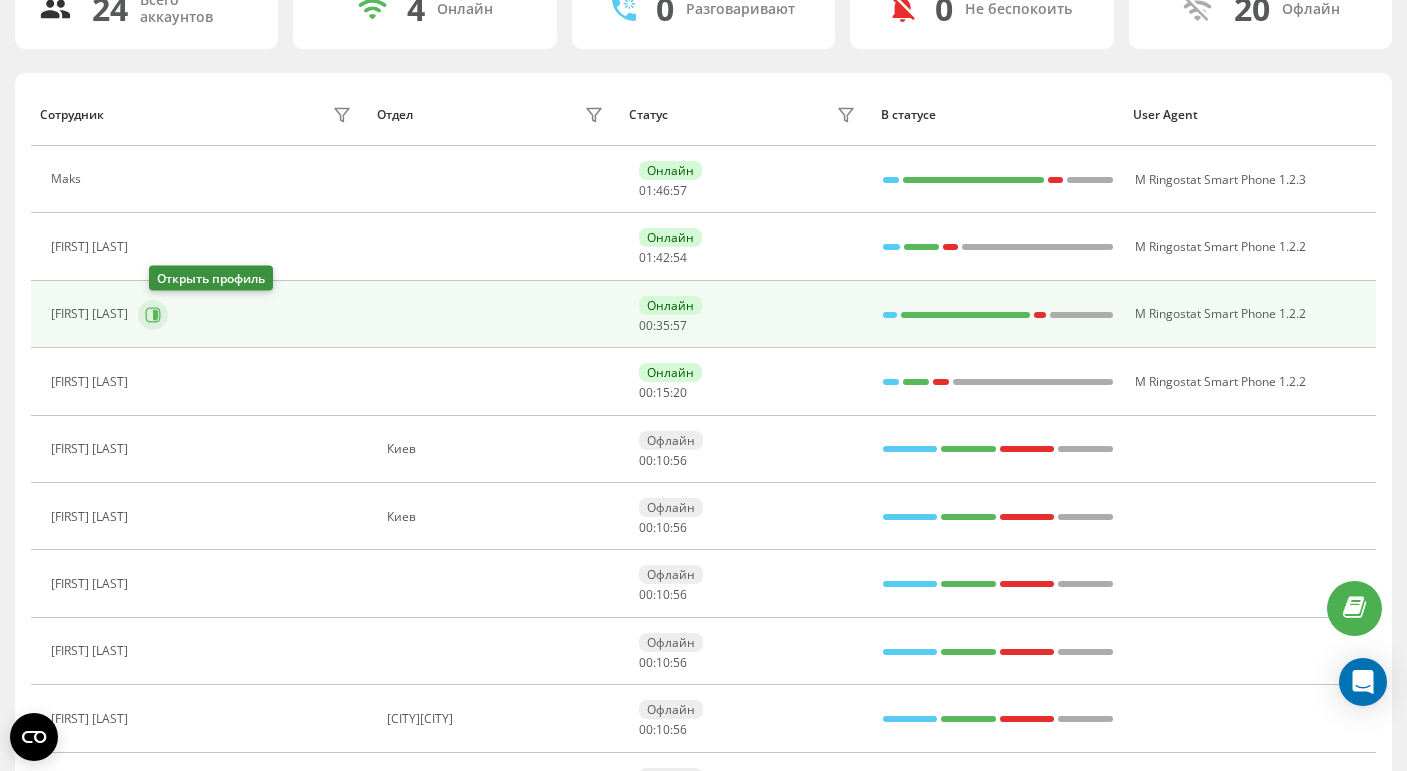 click at bounding box center (153, 315) 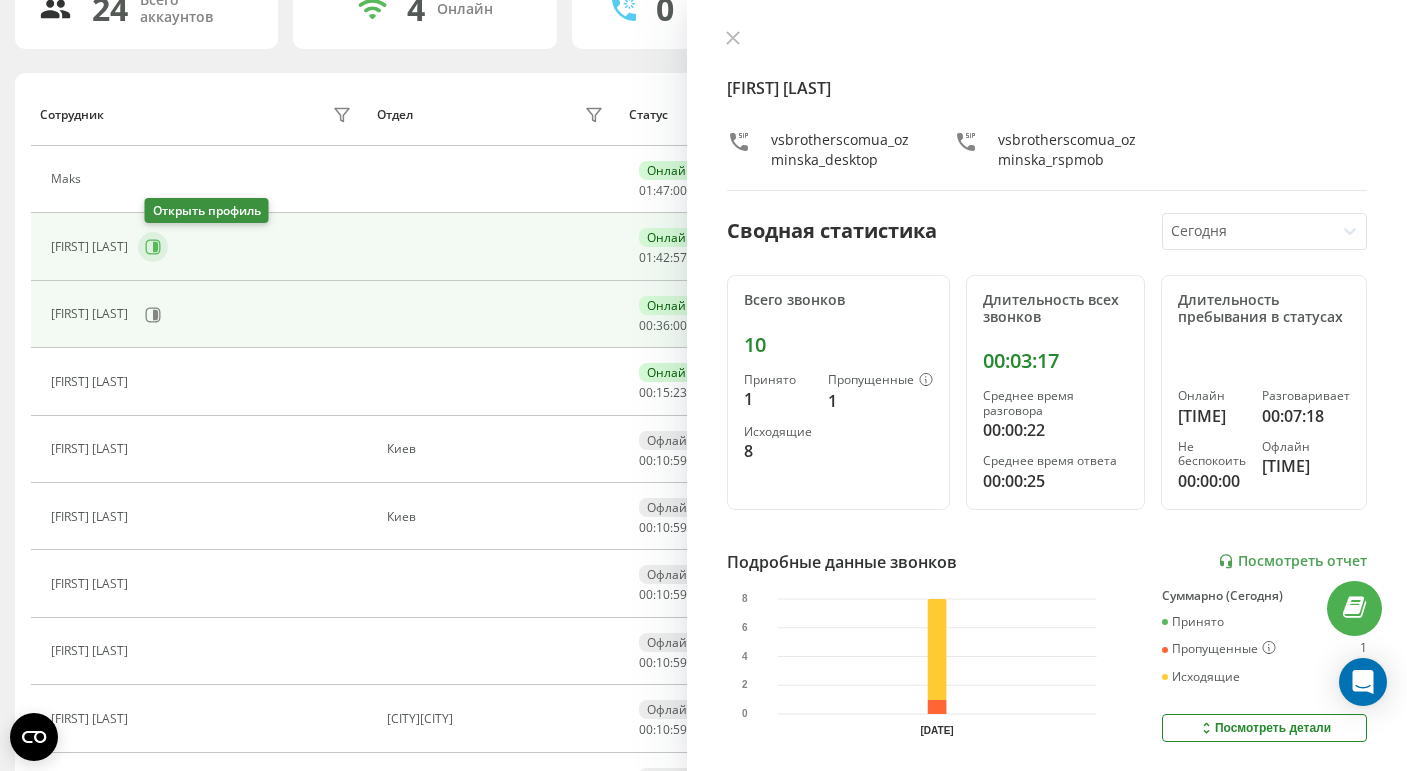 click 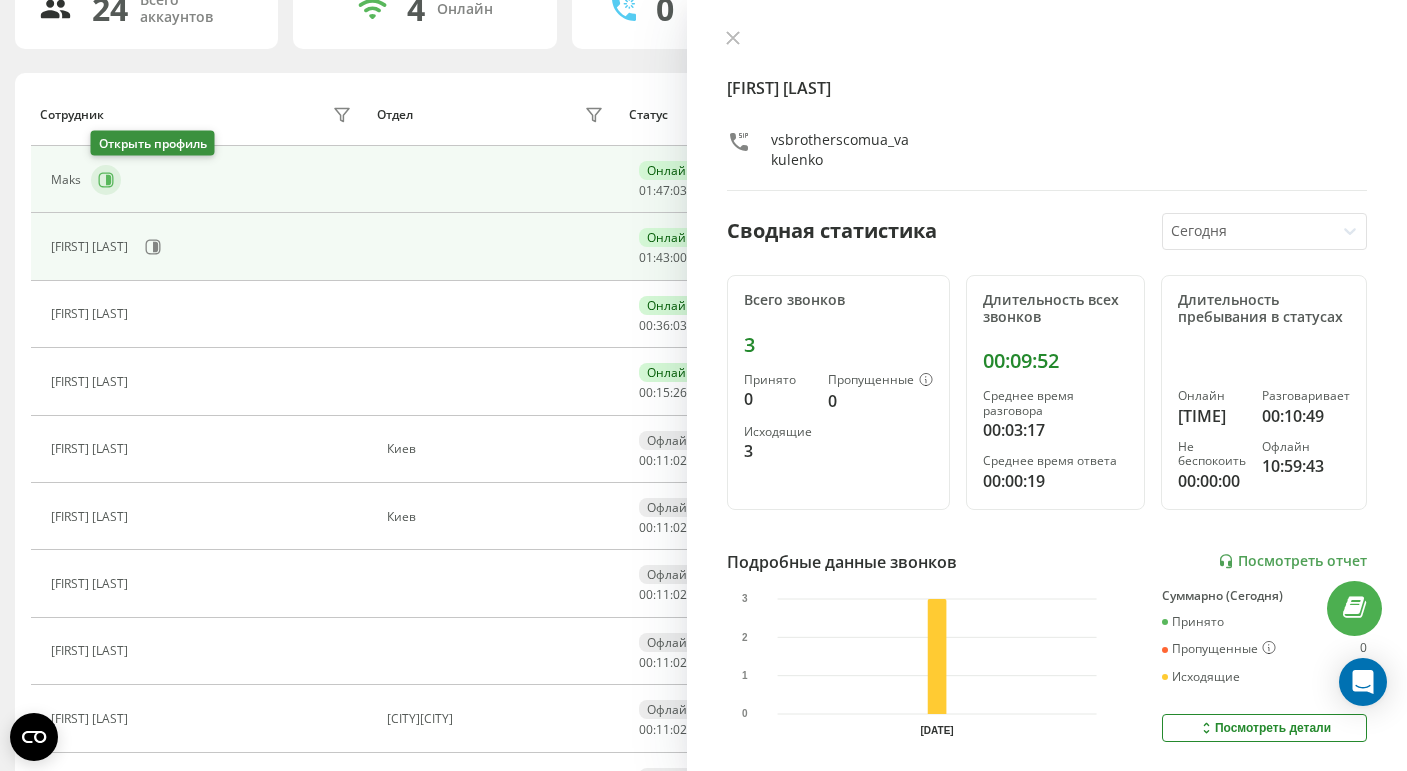 click 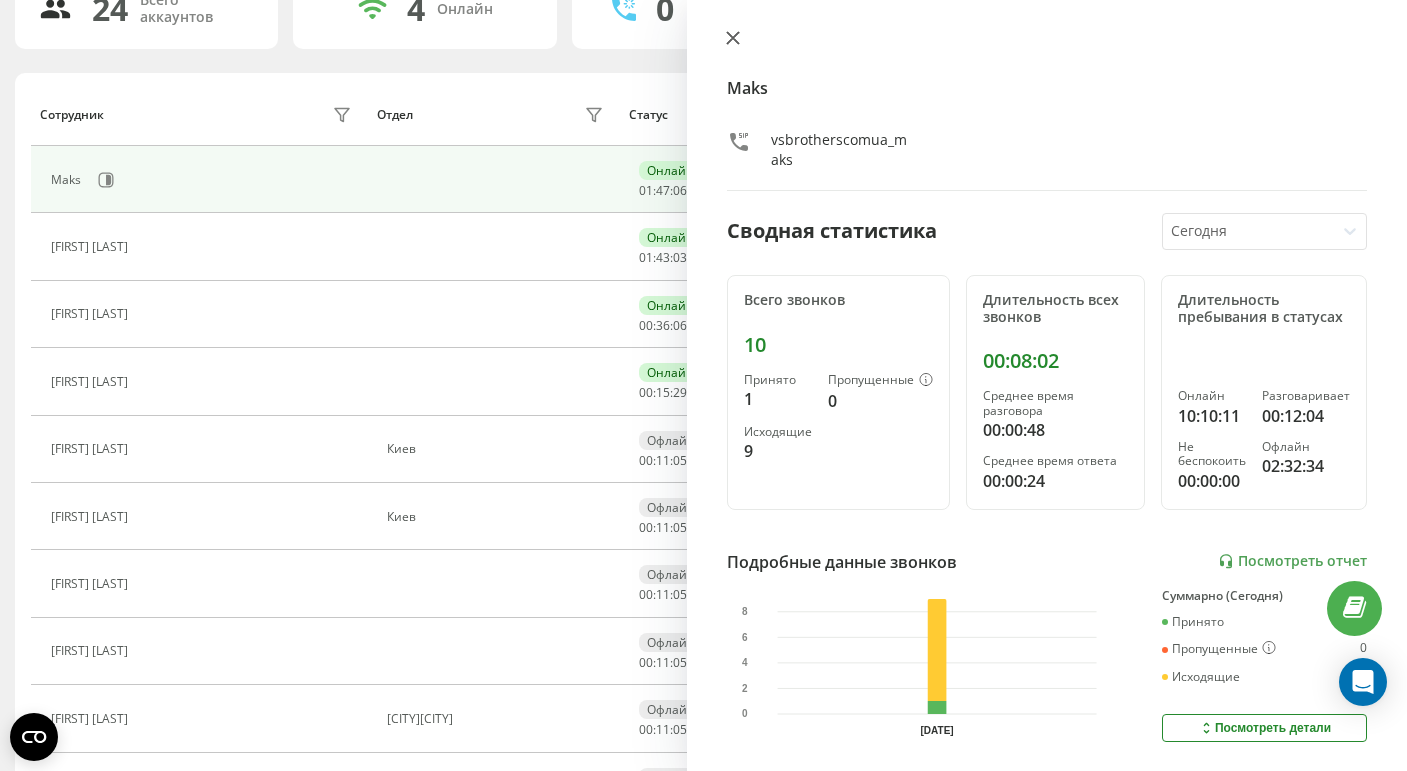 click 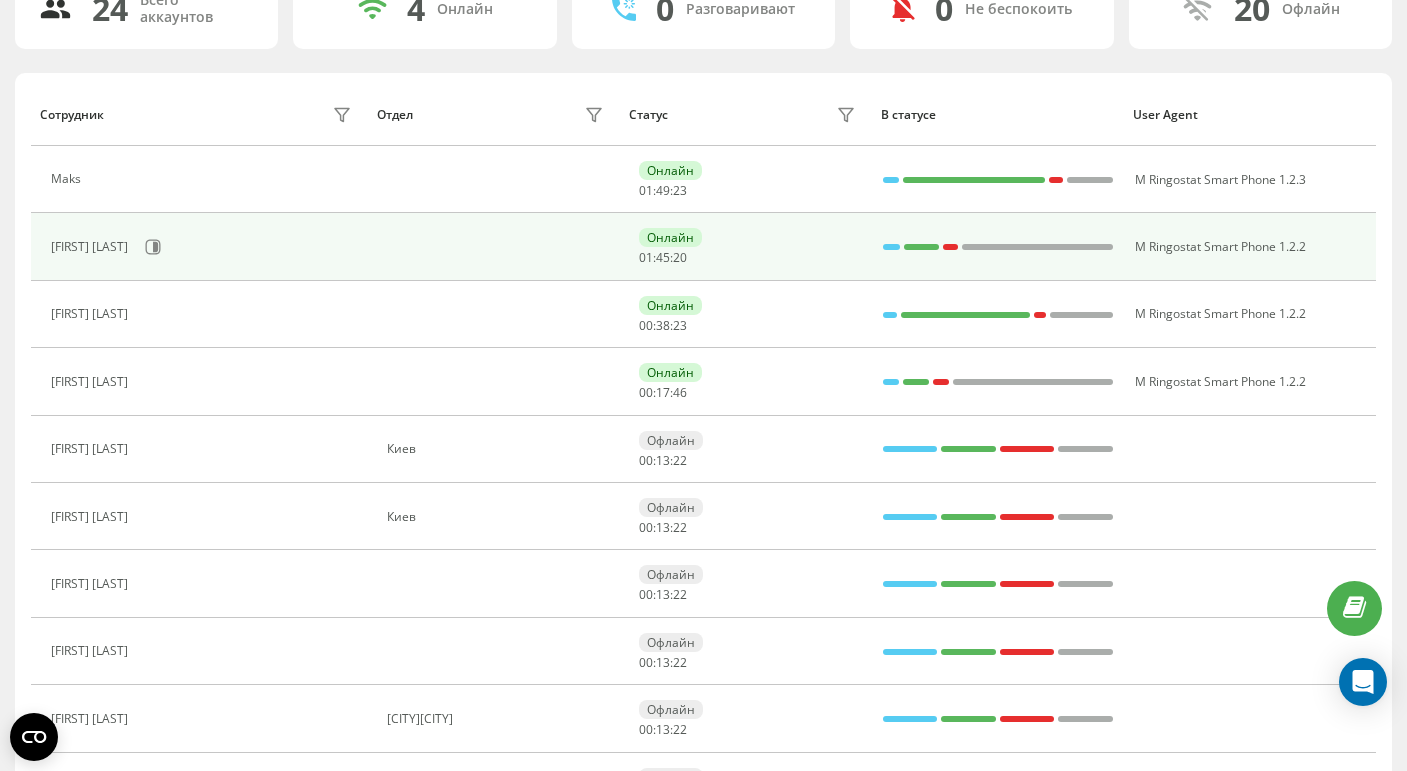 click on "[FIRST] [LAST]" at bounding box center [203, 247] 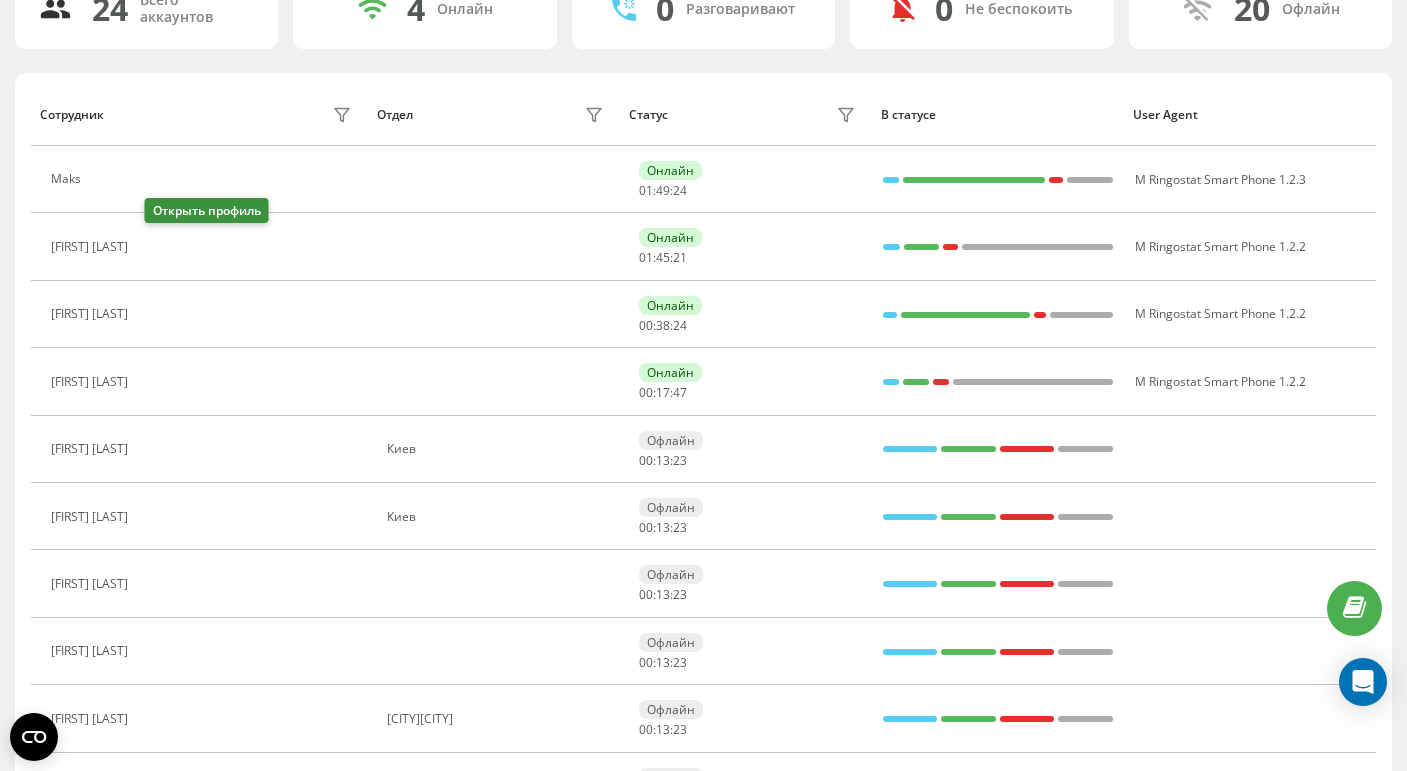 click 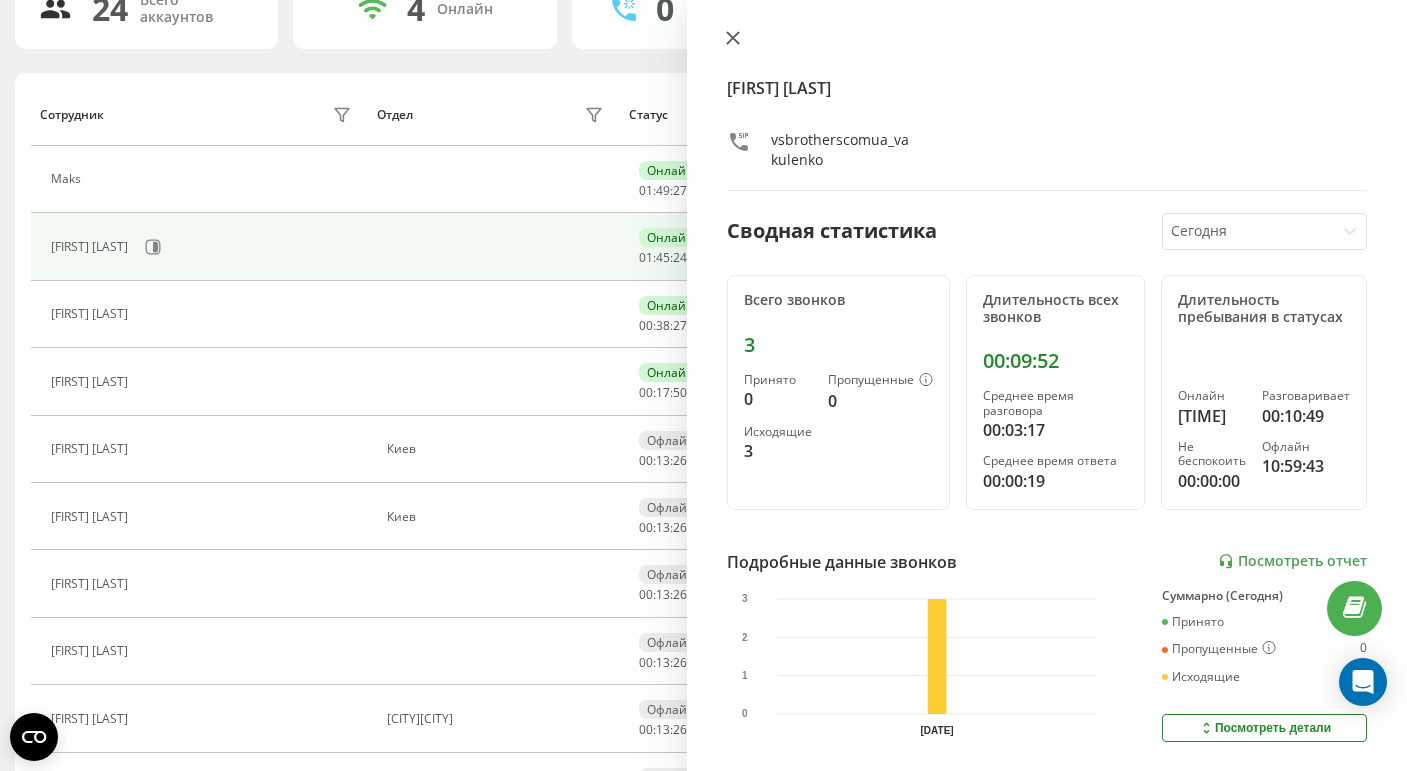 click at bounding box center (733, 39) 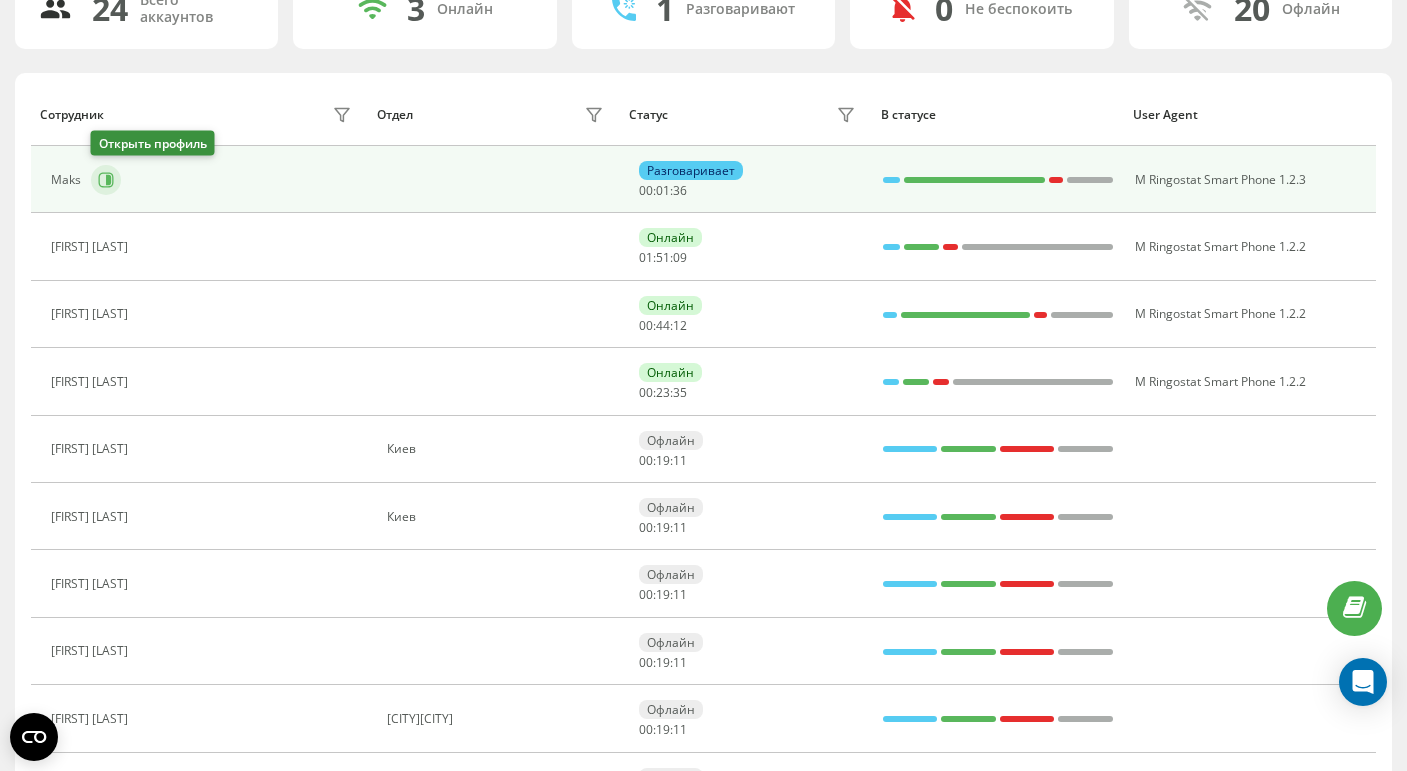click 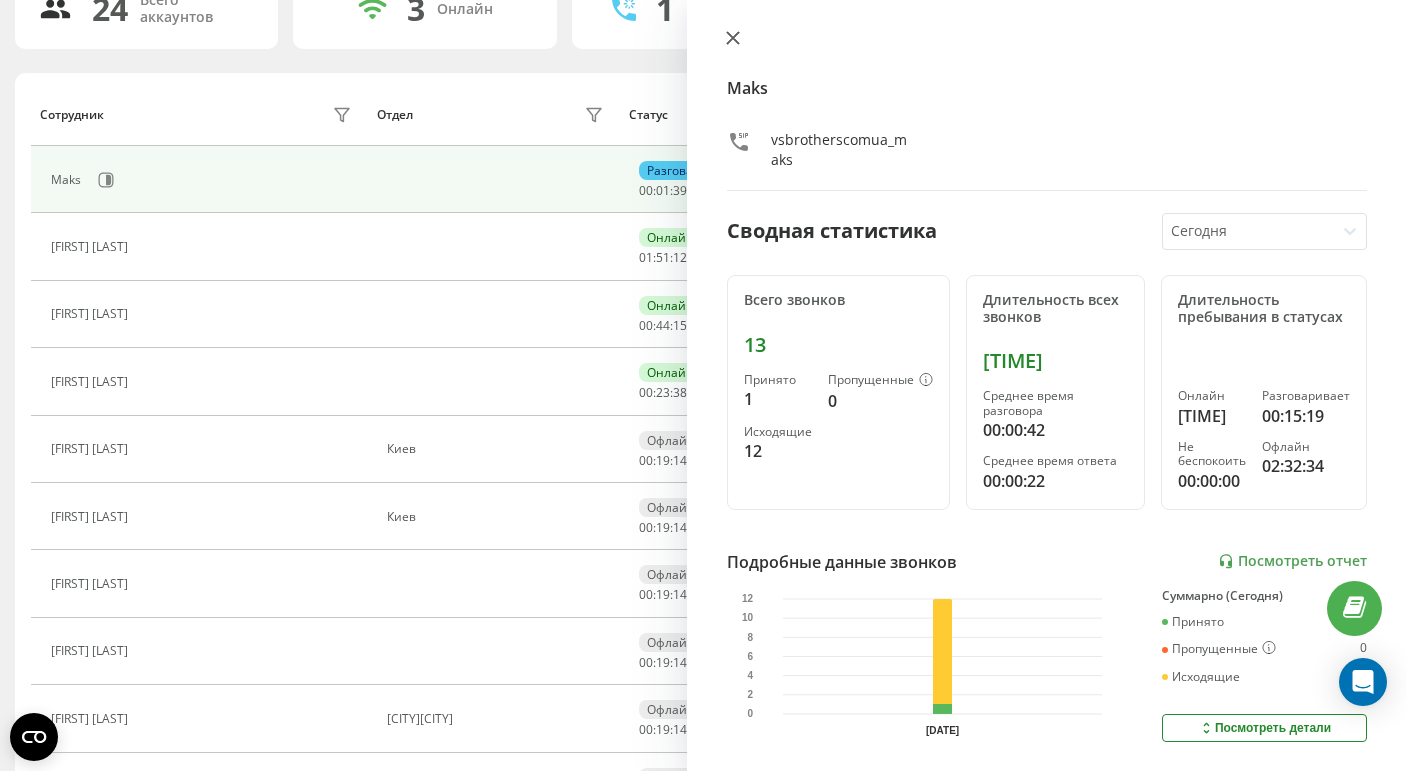 click 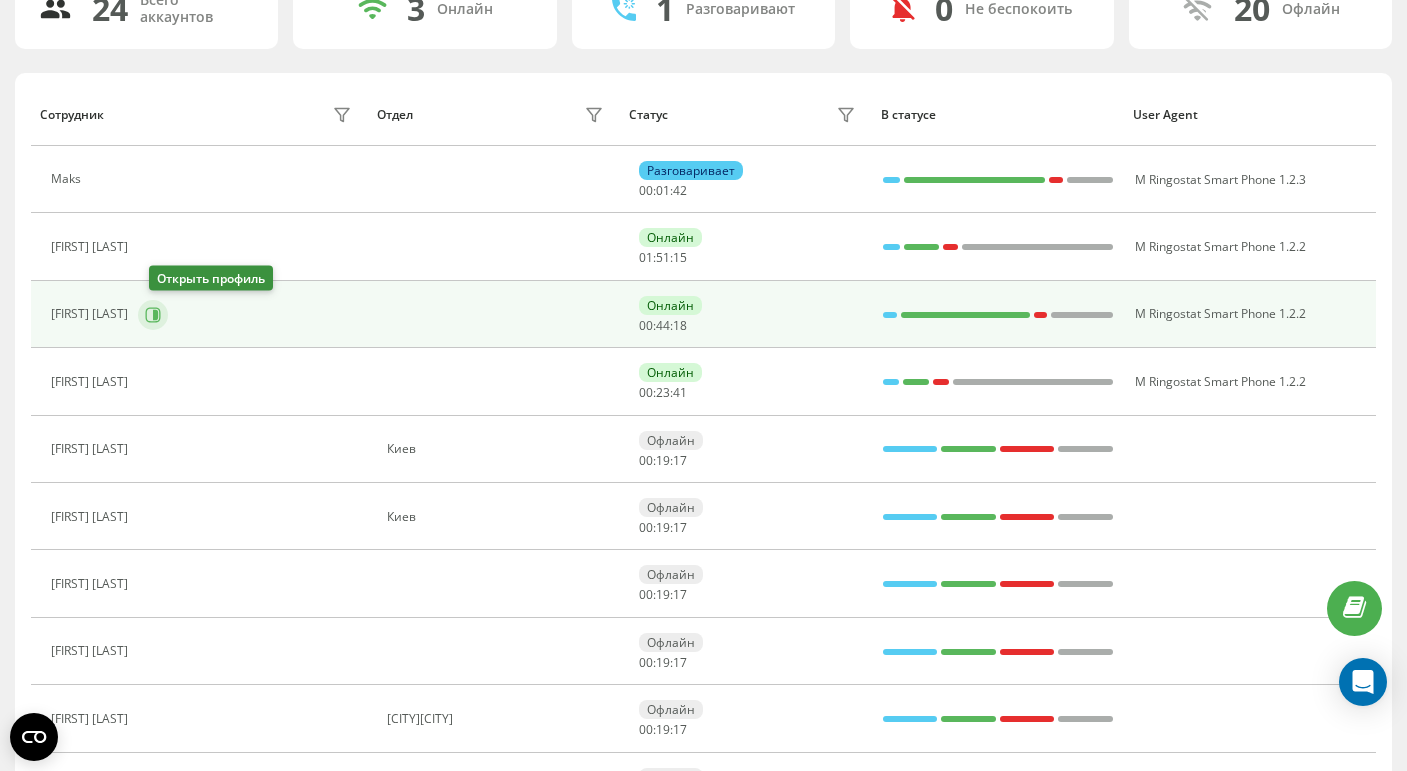 click 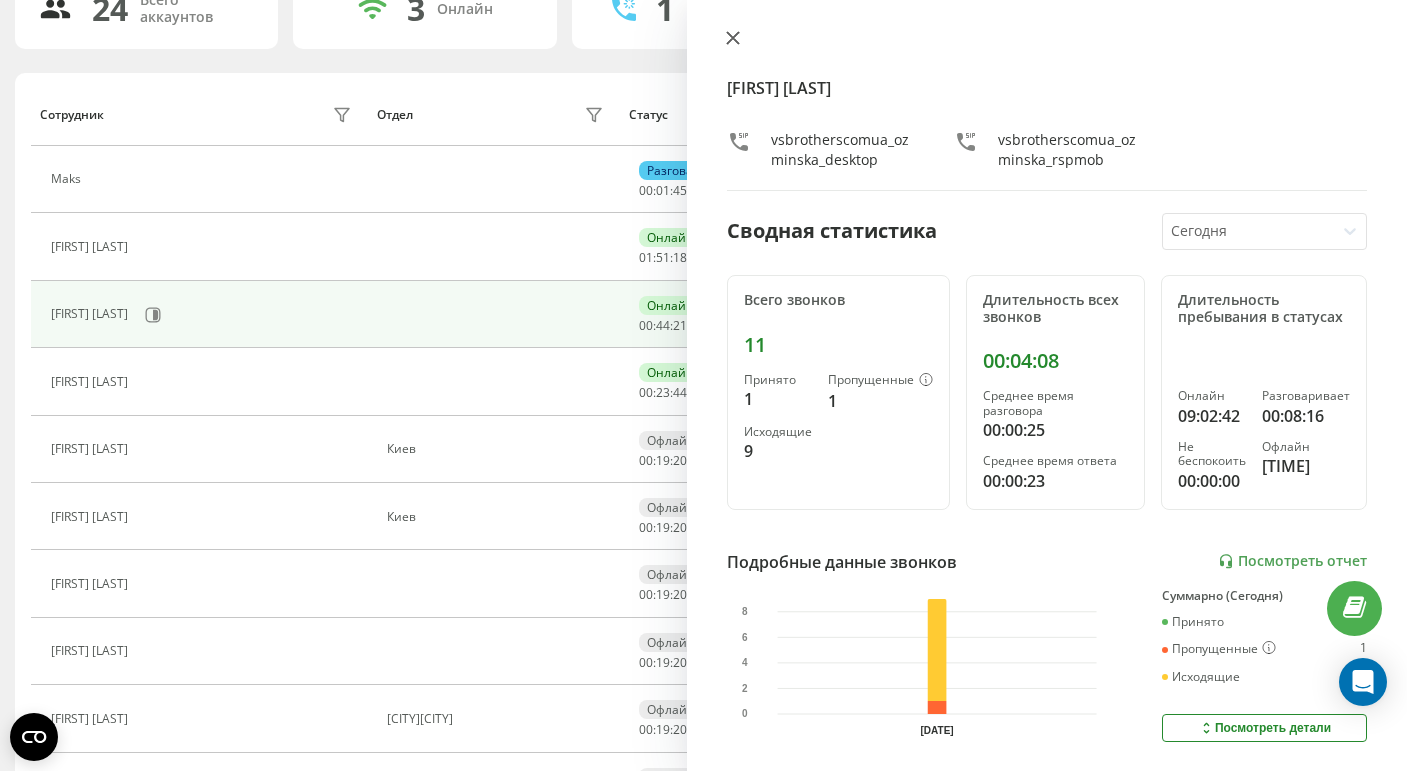 click 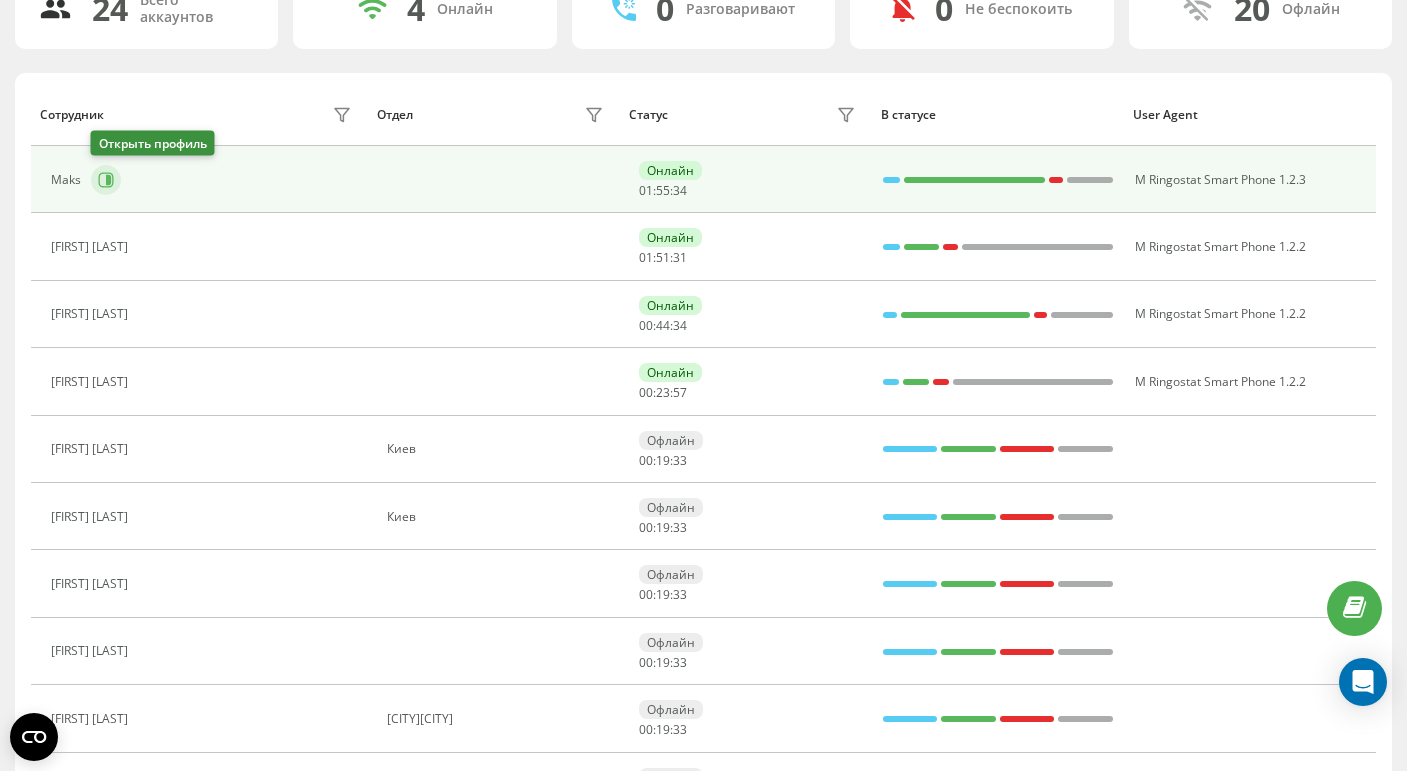 click 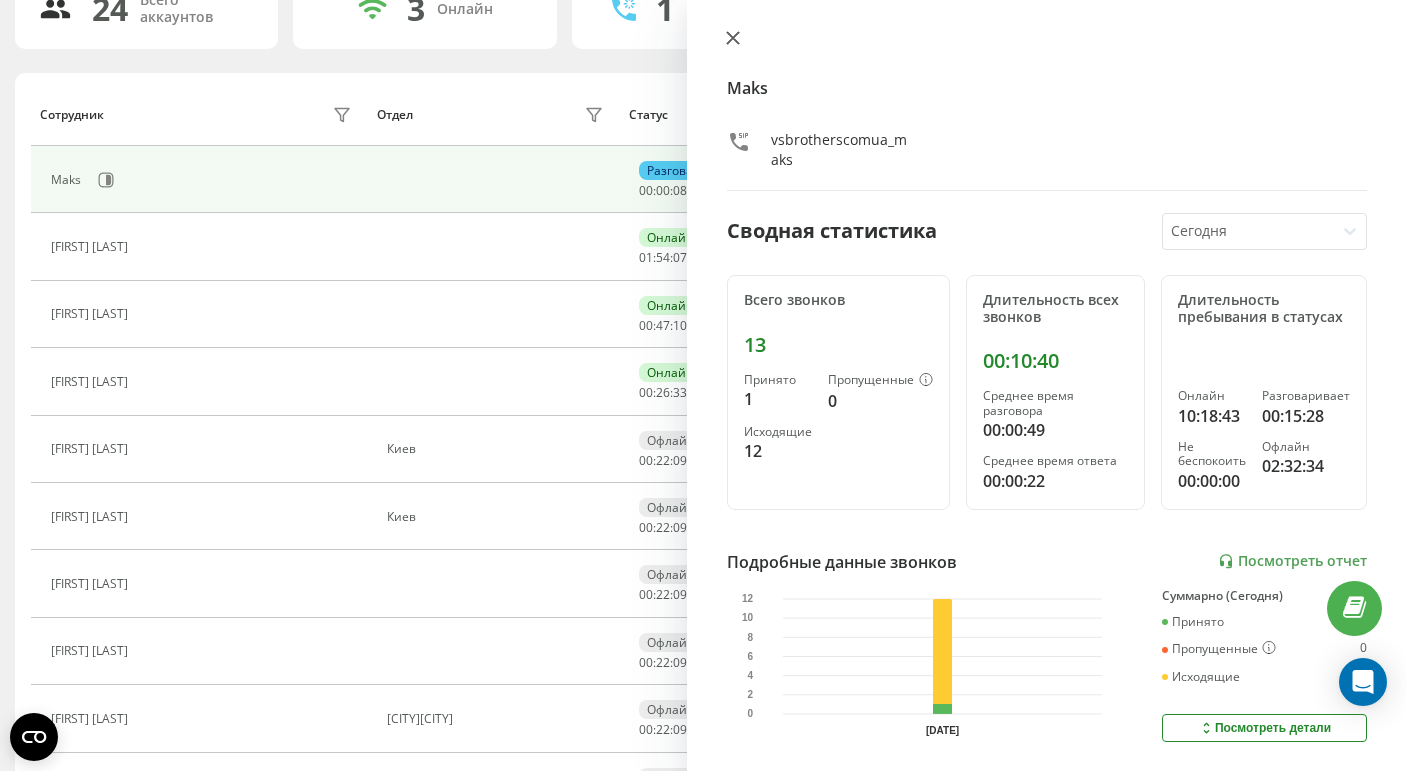click at bounding box center [733, 39] 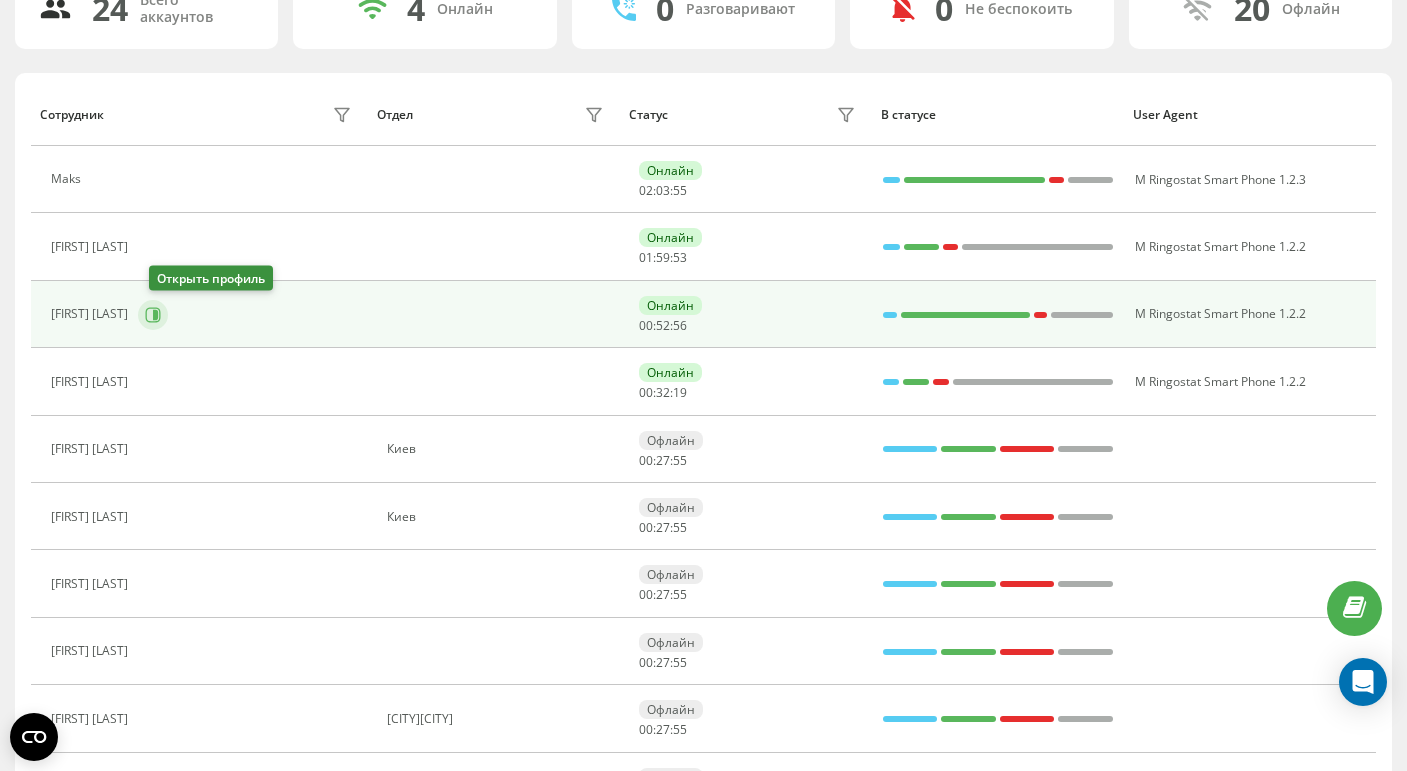 click at bounding box center [153, 315] 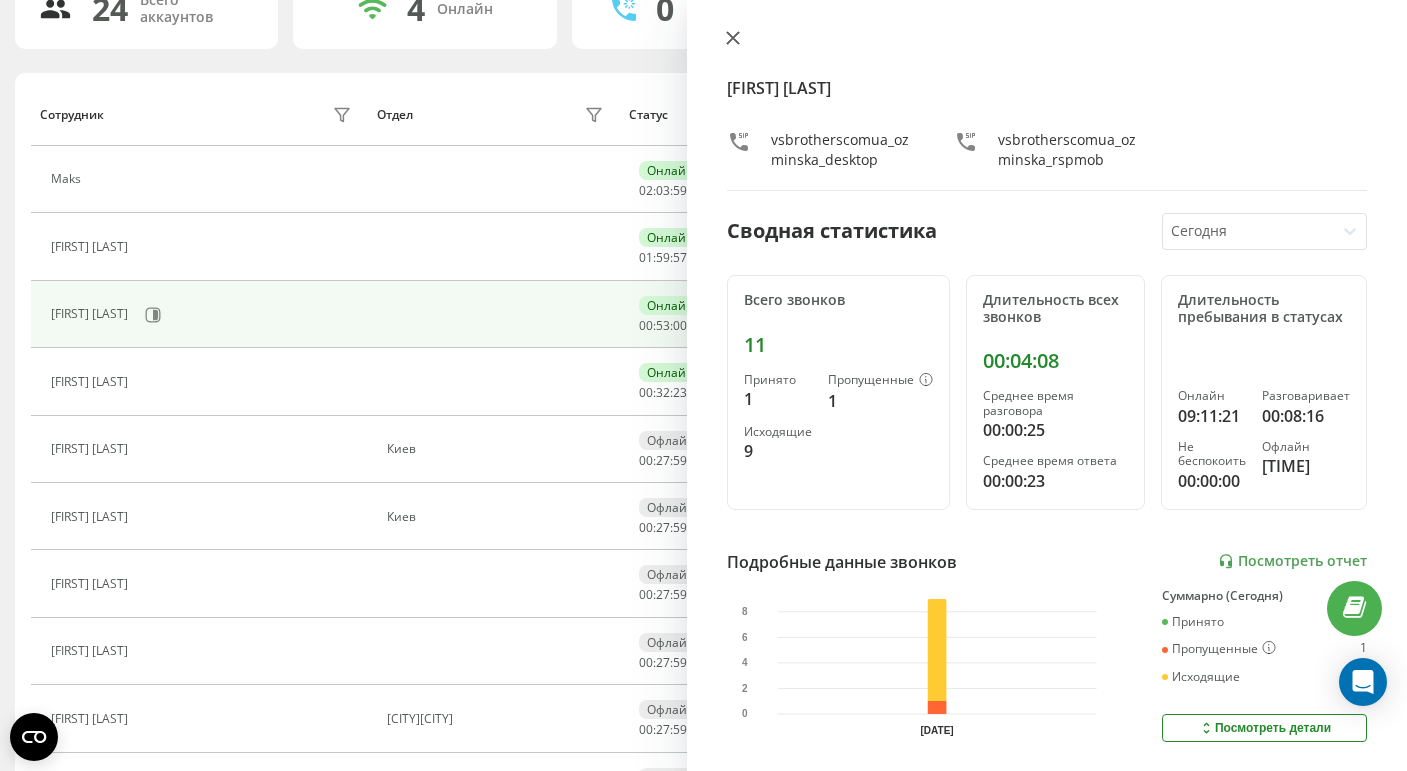 click 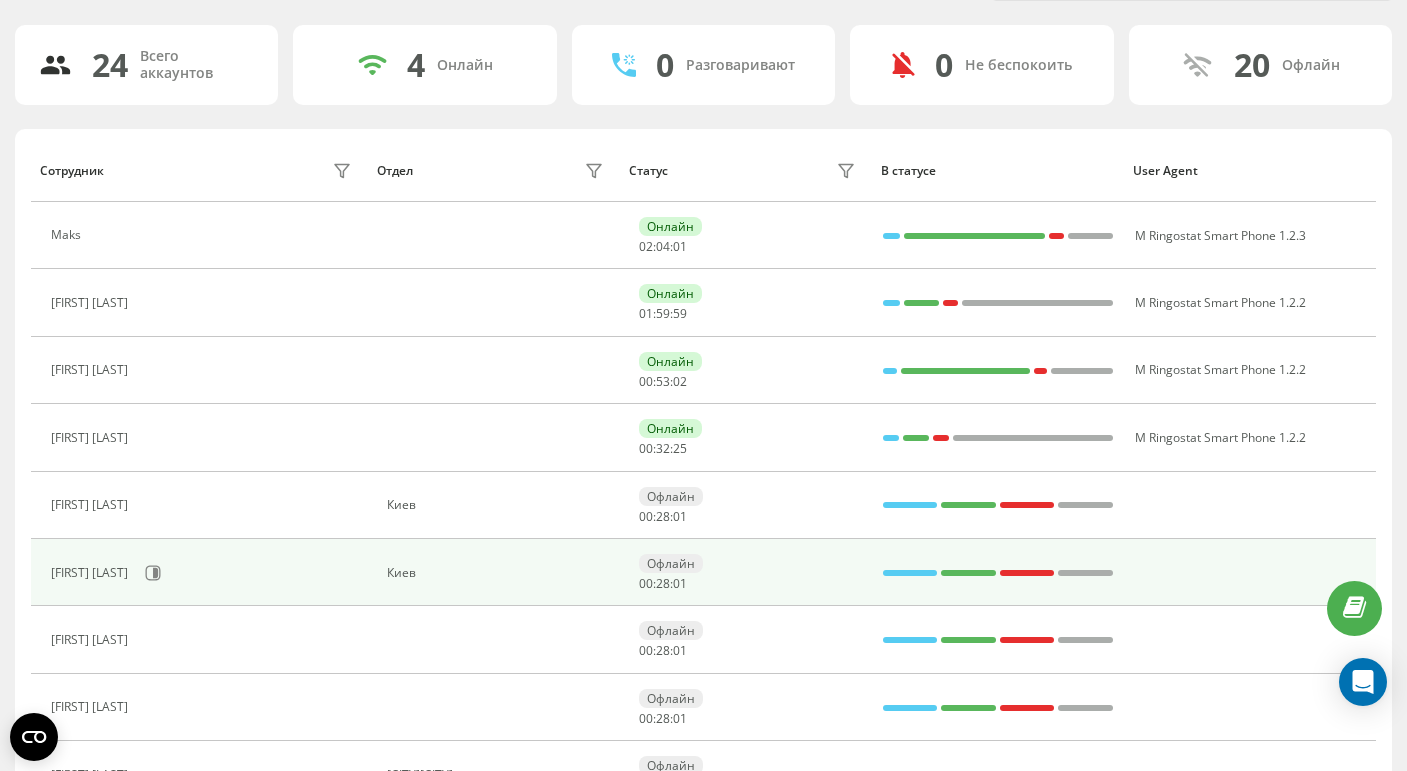 scroll, scrollTop: 0, scrollLeft: 0, axis: both 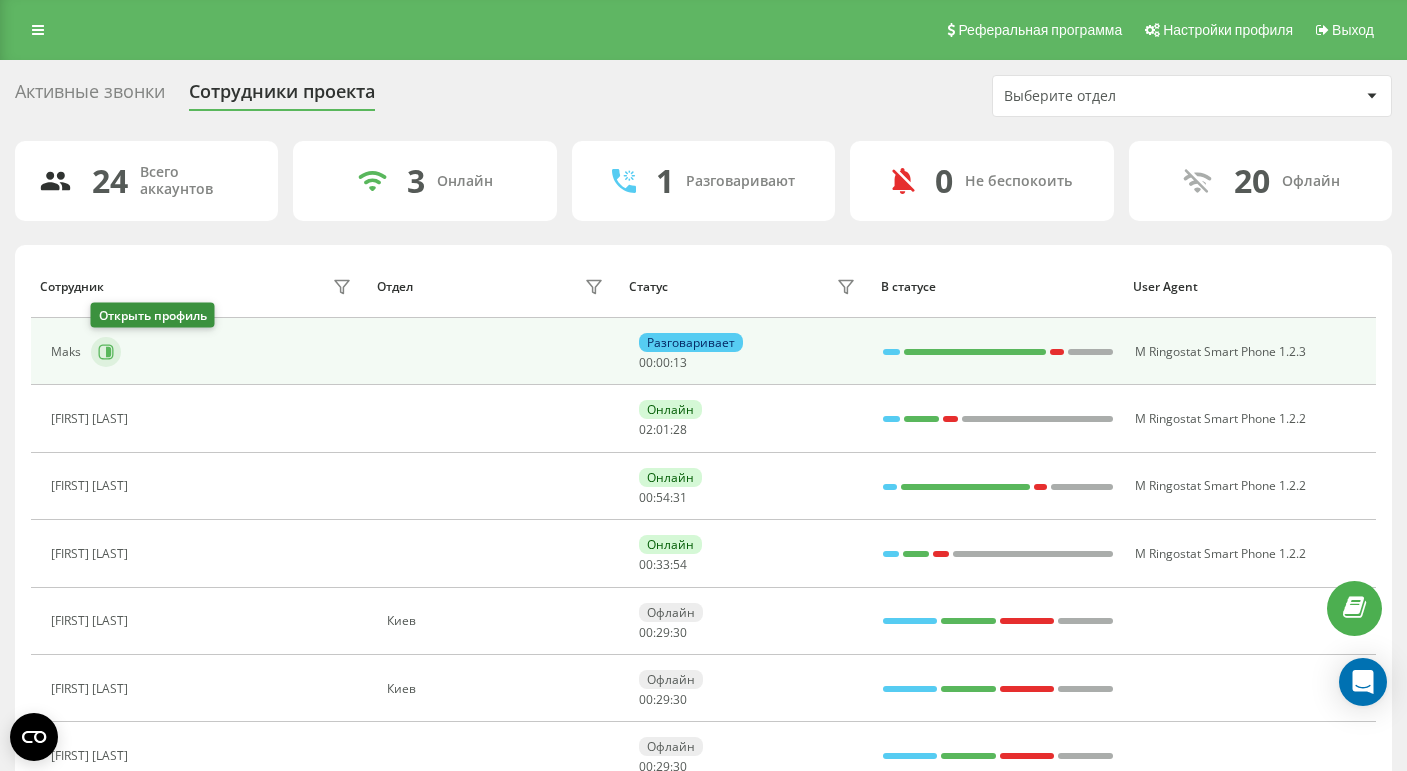 click 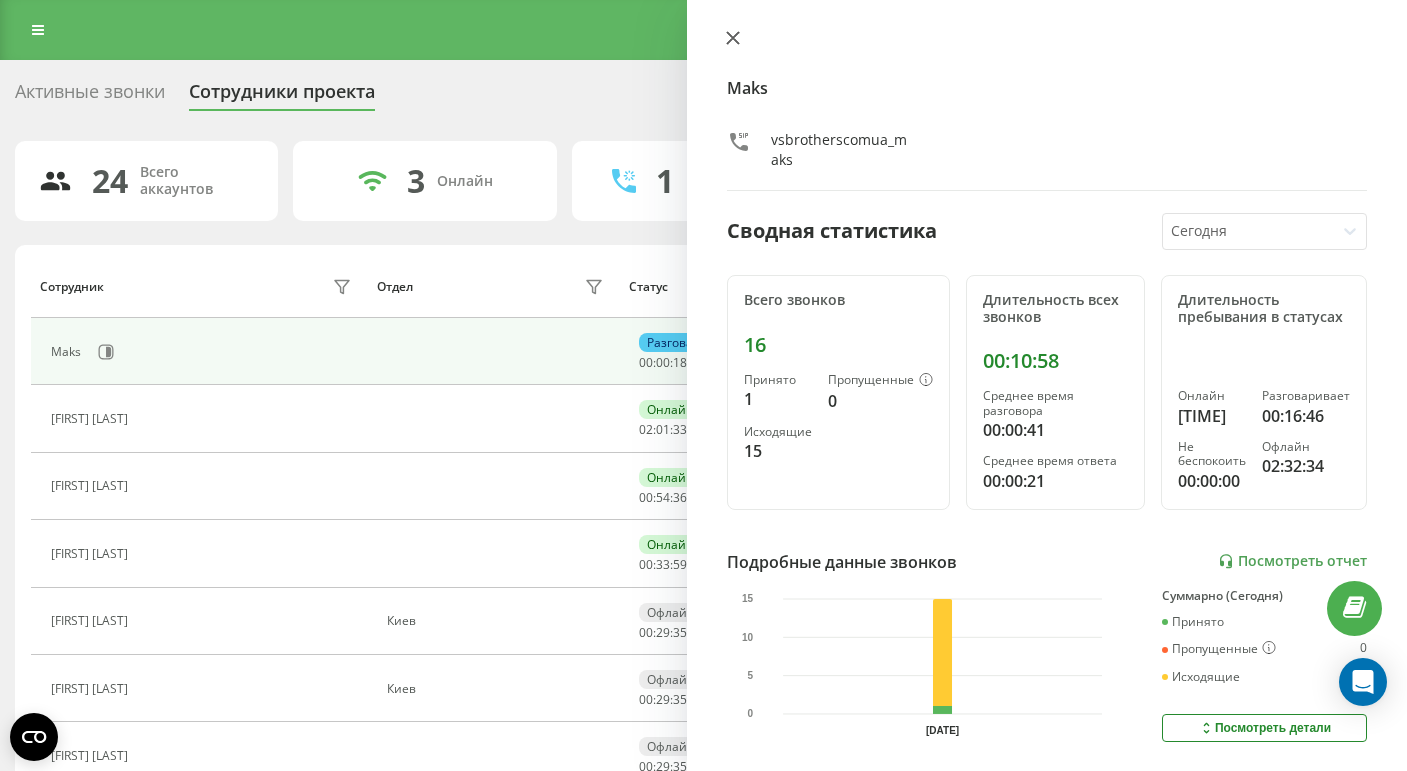 click 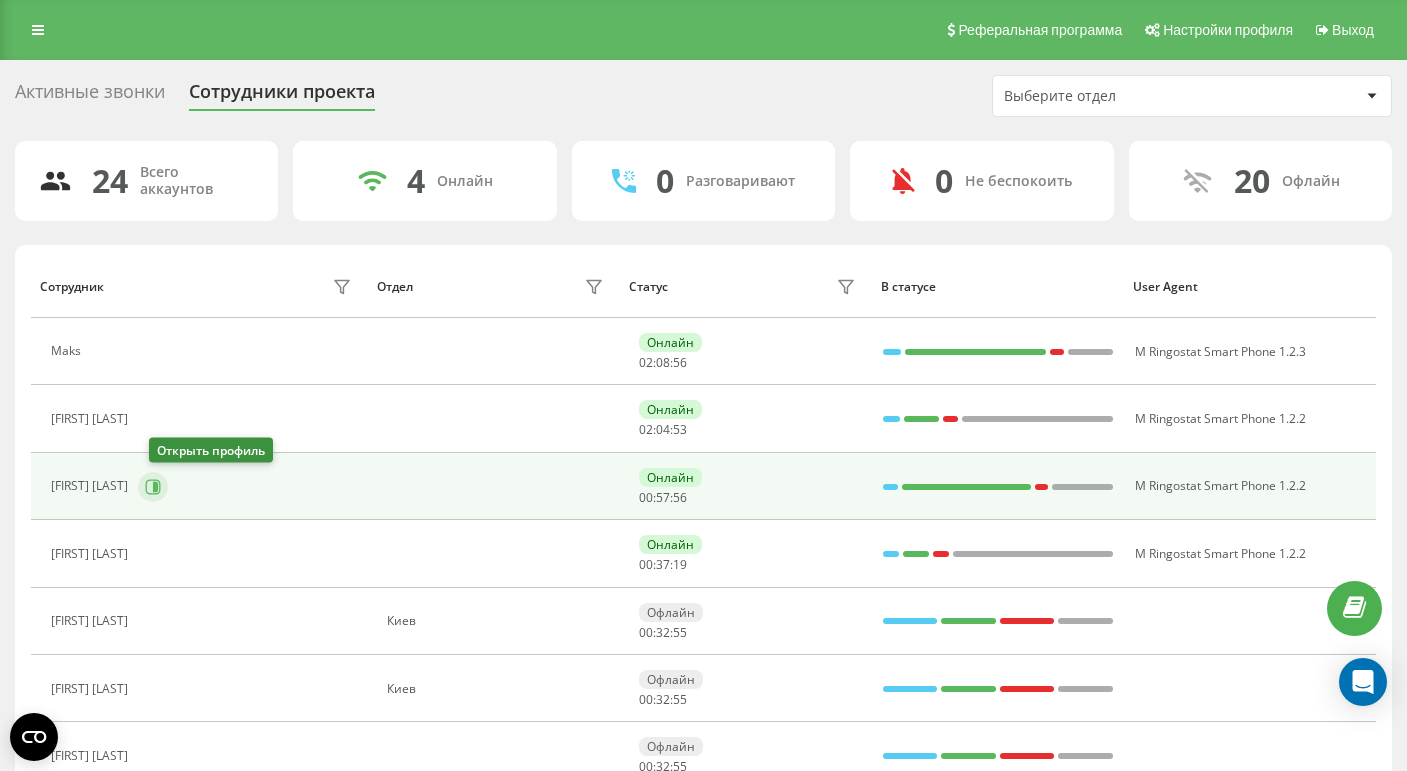 click at bounding box center [153, 487] 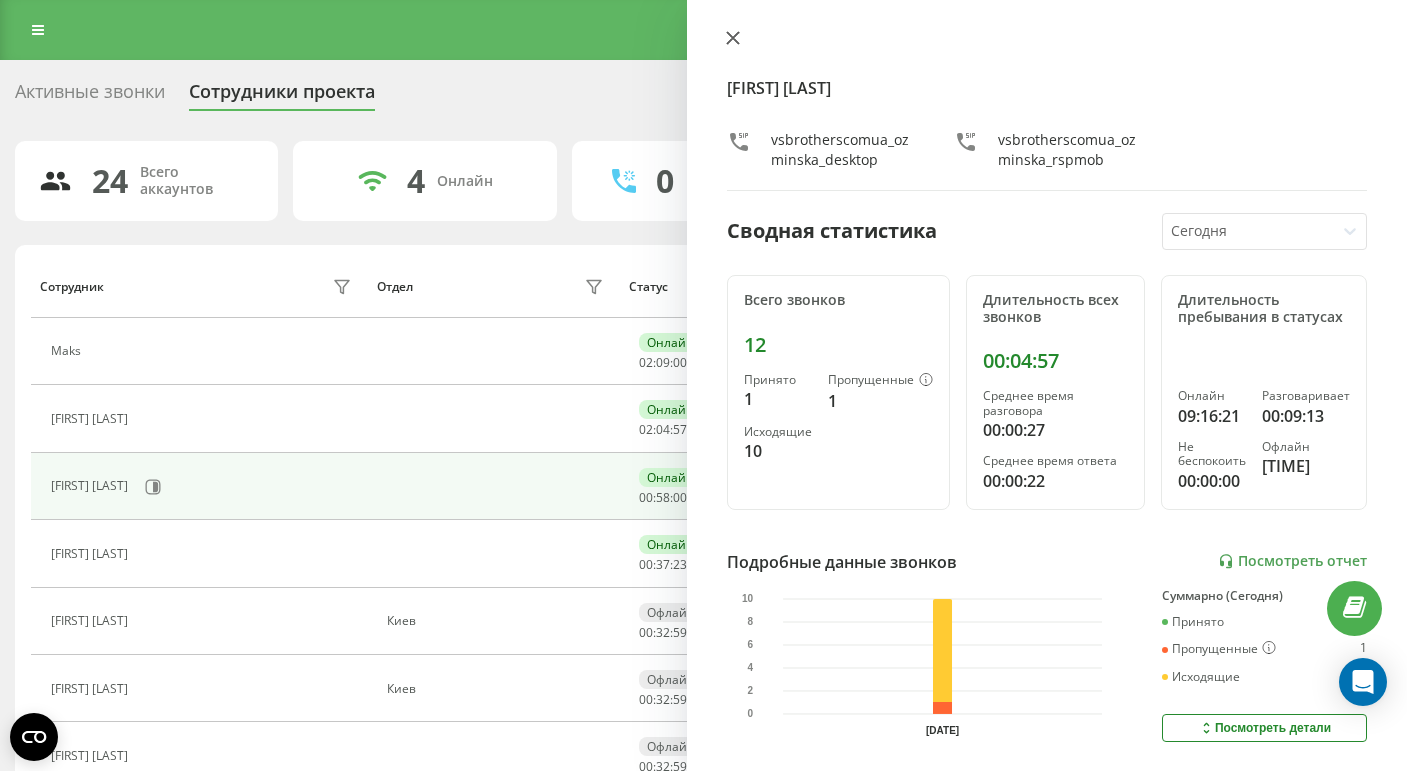 click 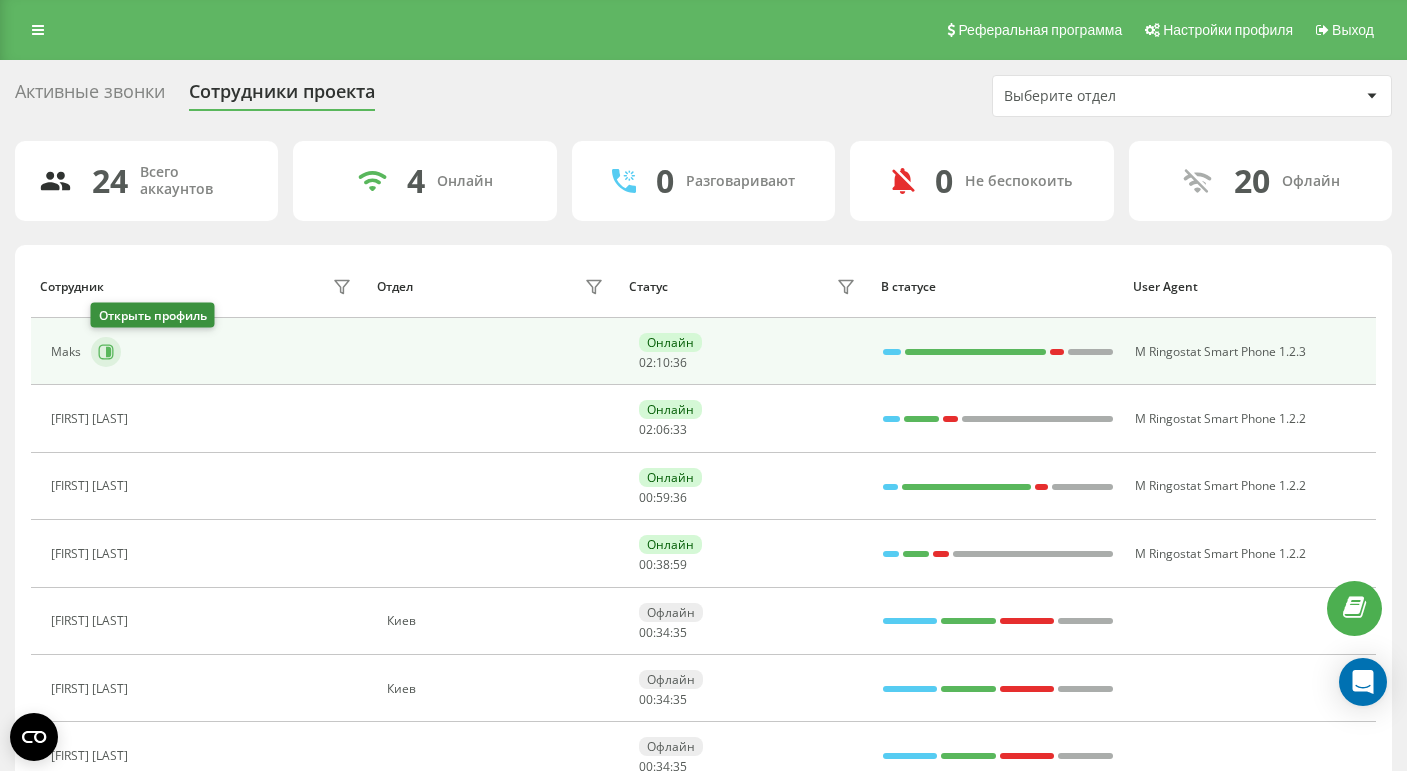 click 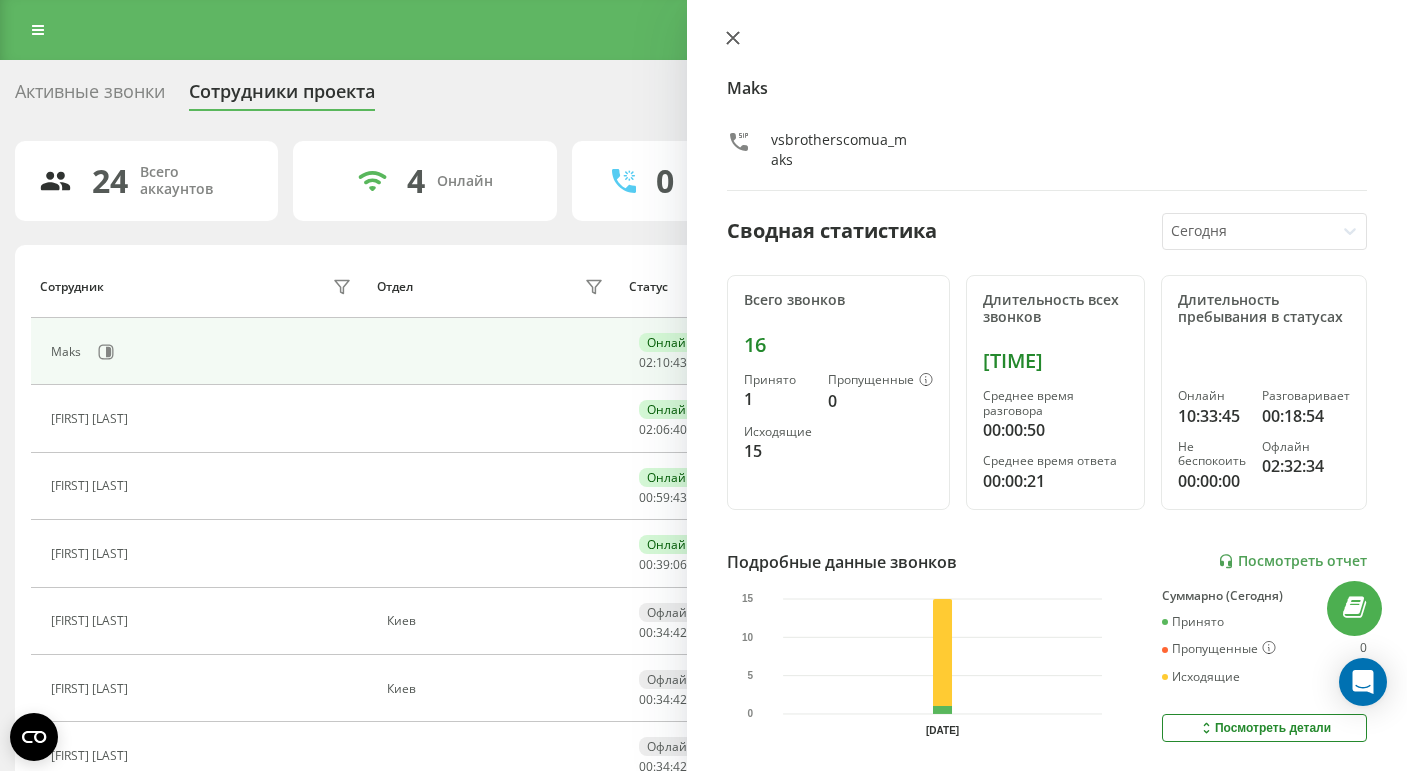 click 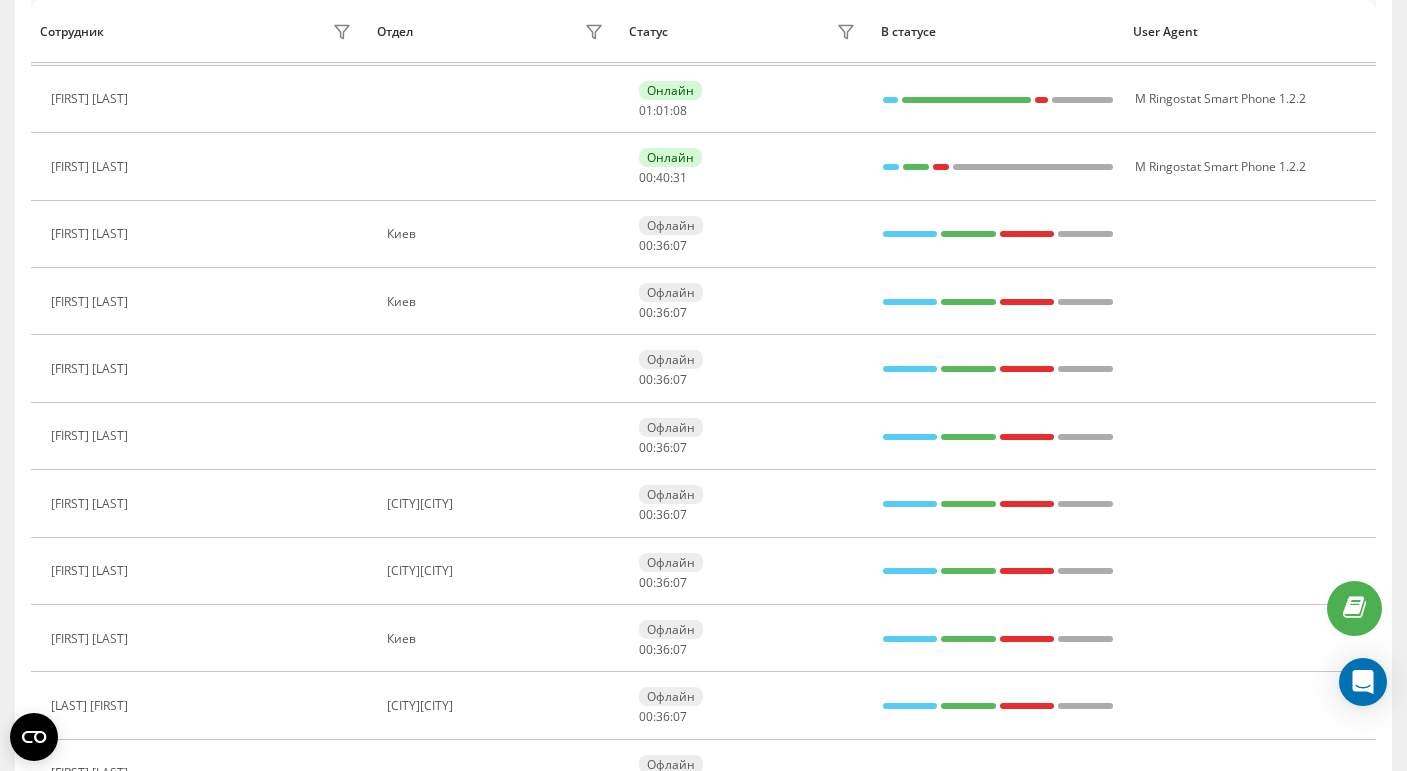 scroll, scrollTop: 389, scrollLeft: 0, axis: vertical 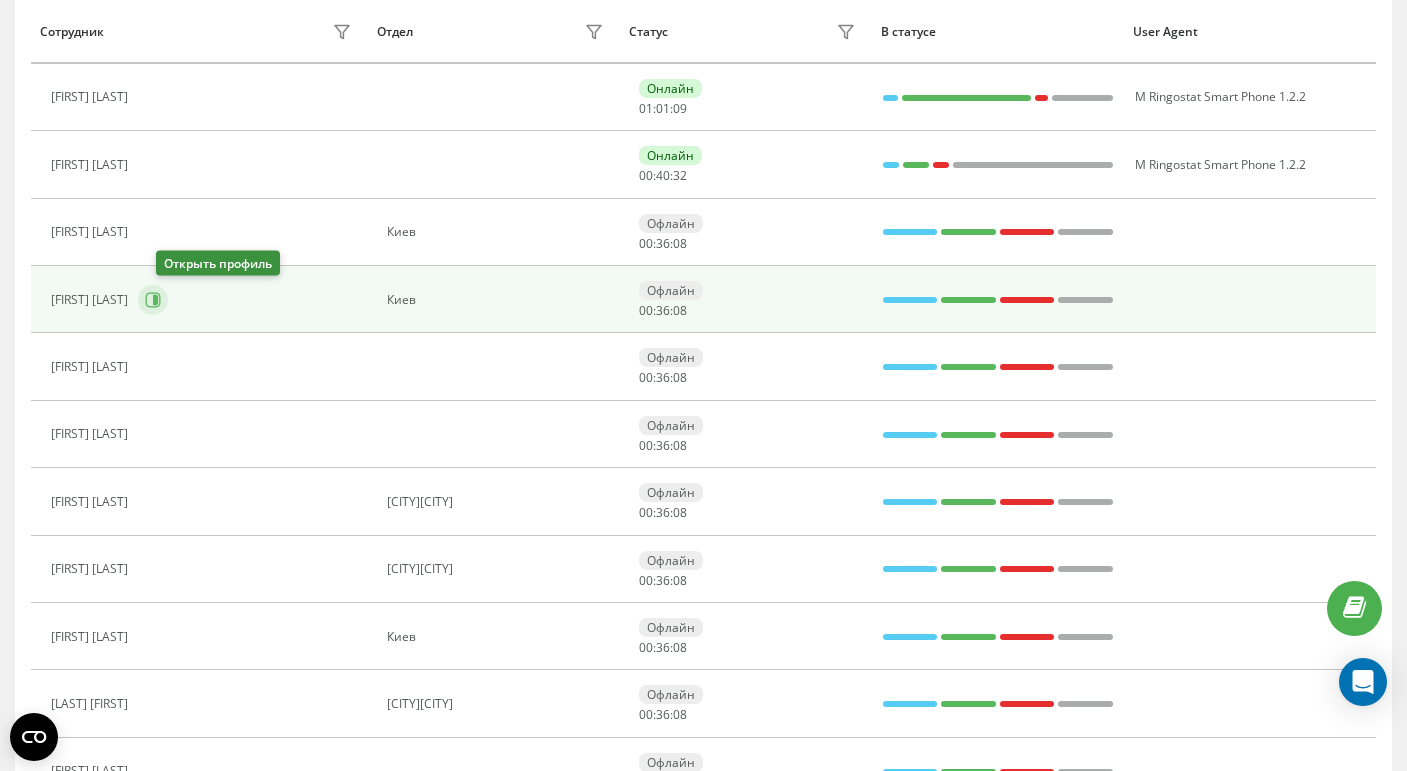 click 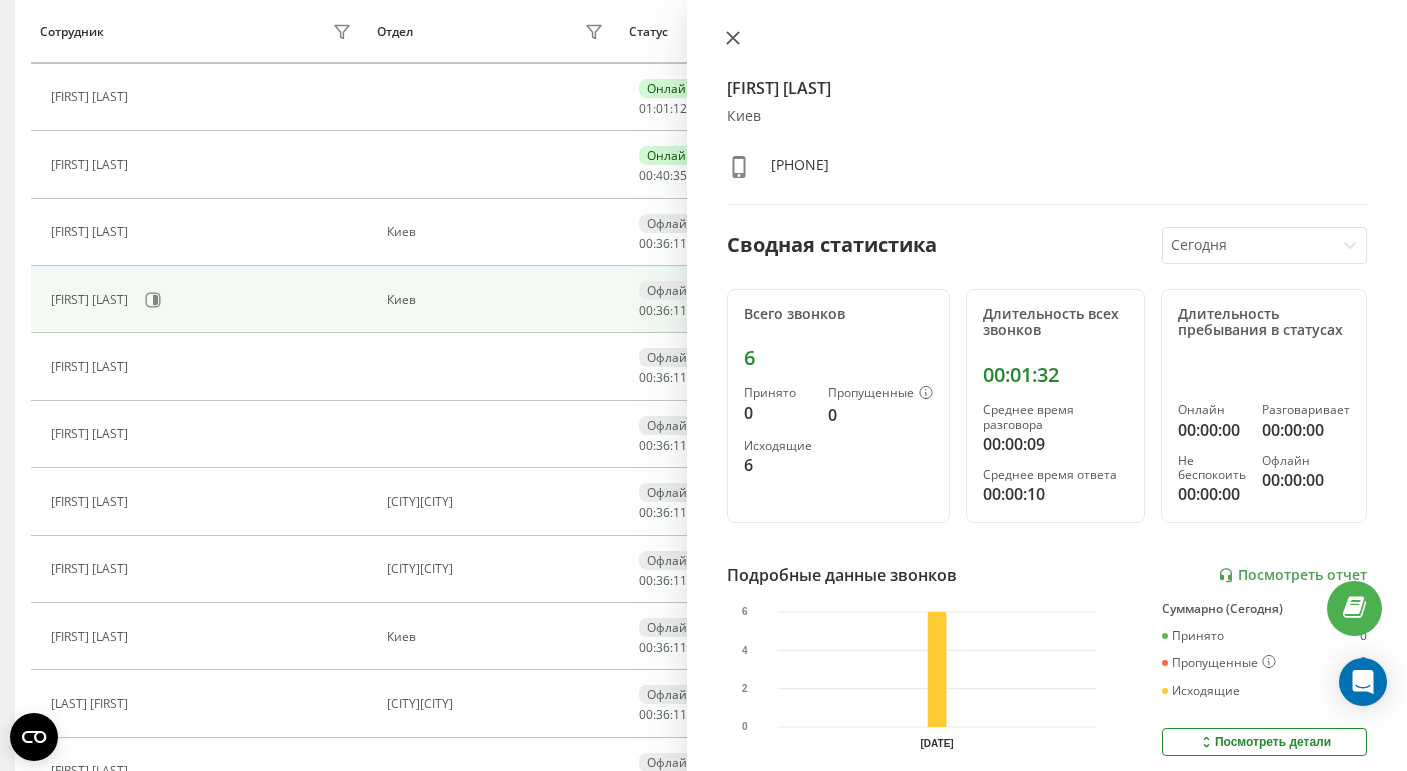 click 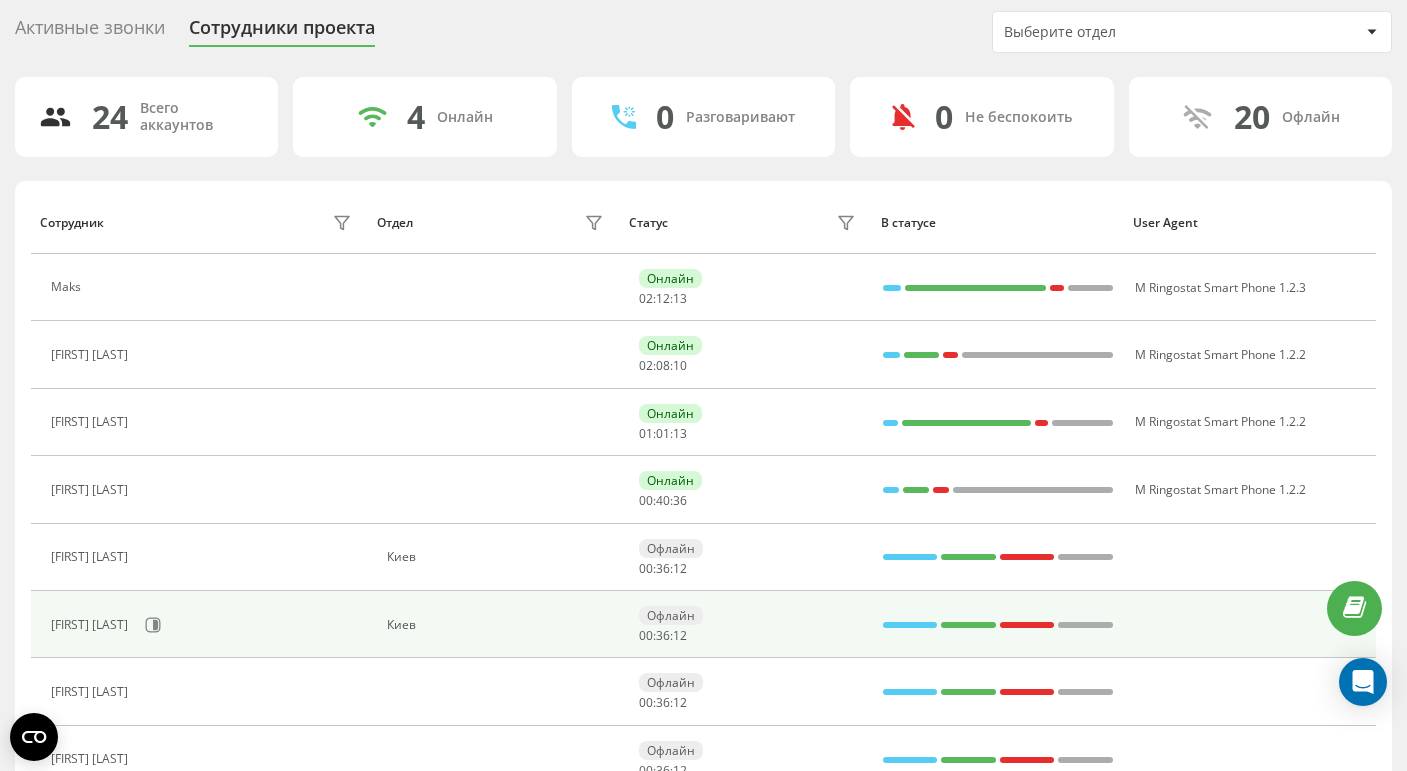 scroll, scrollTop: 50, scrollLeft: 0, axis: vertical 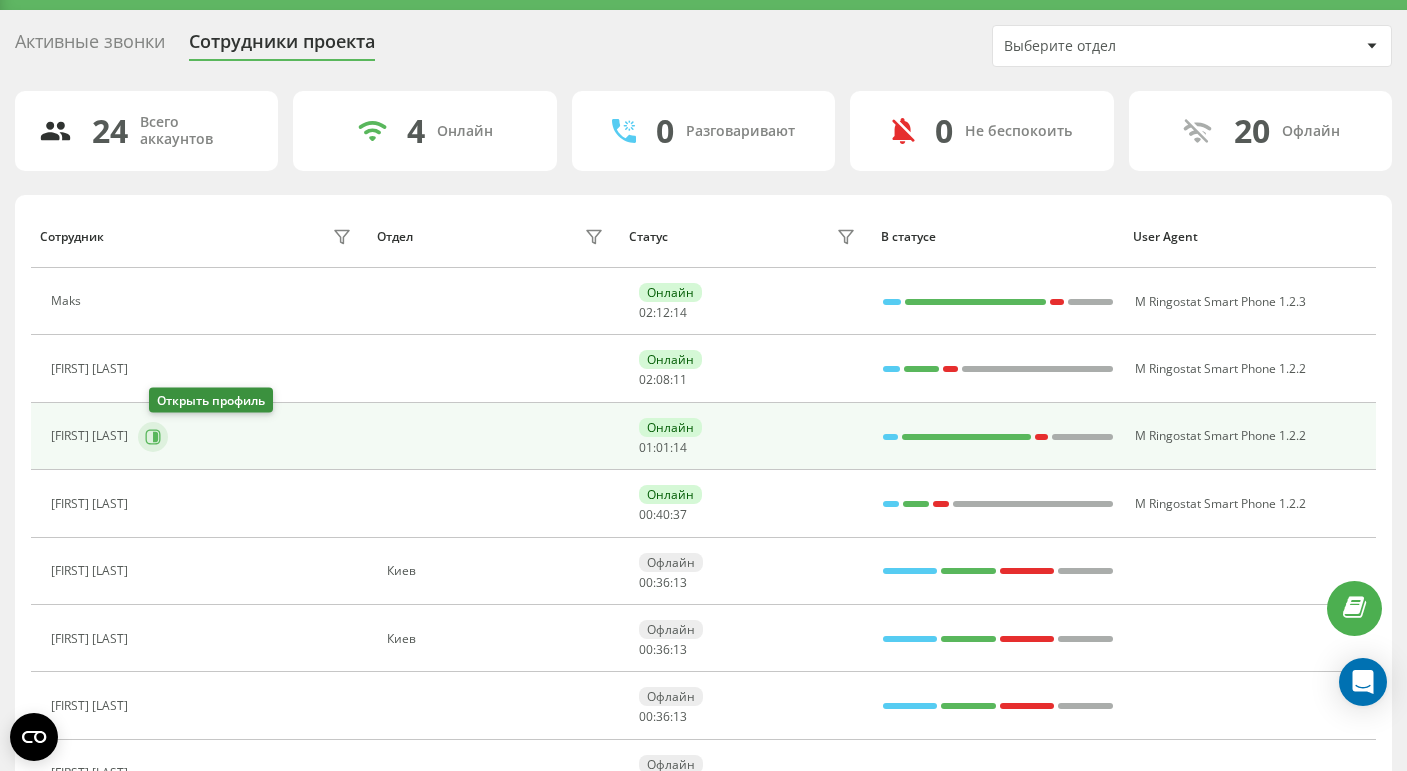 click 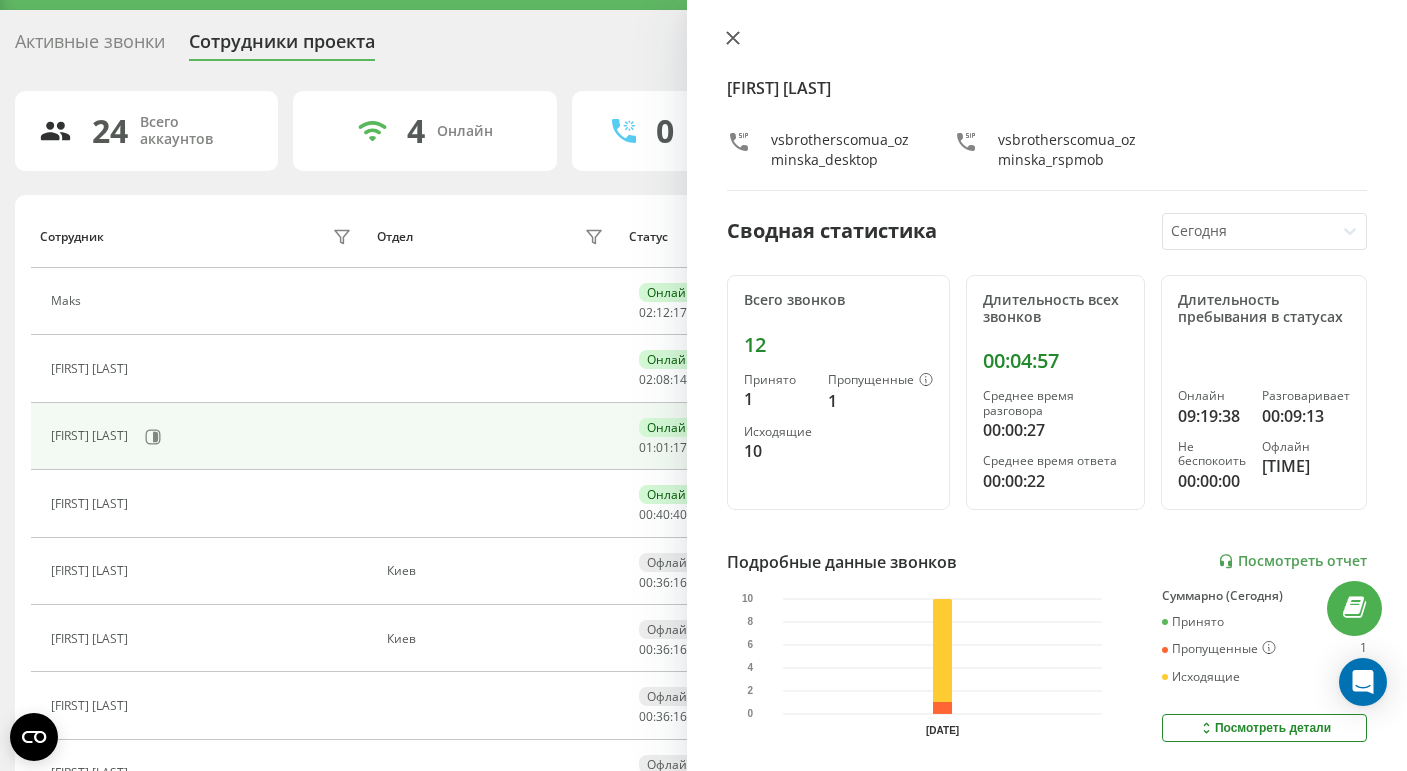 click 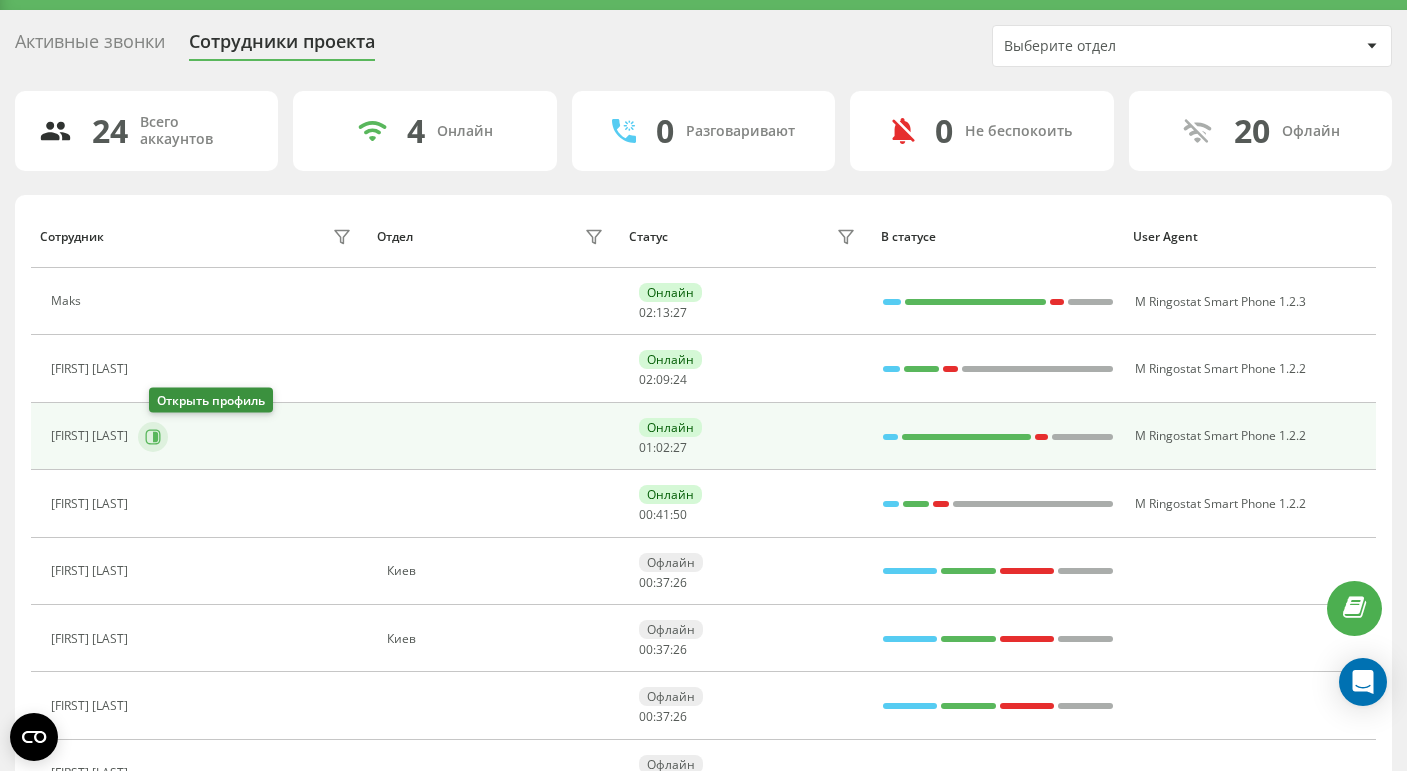 click at bounding box center (153, 437) 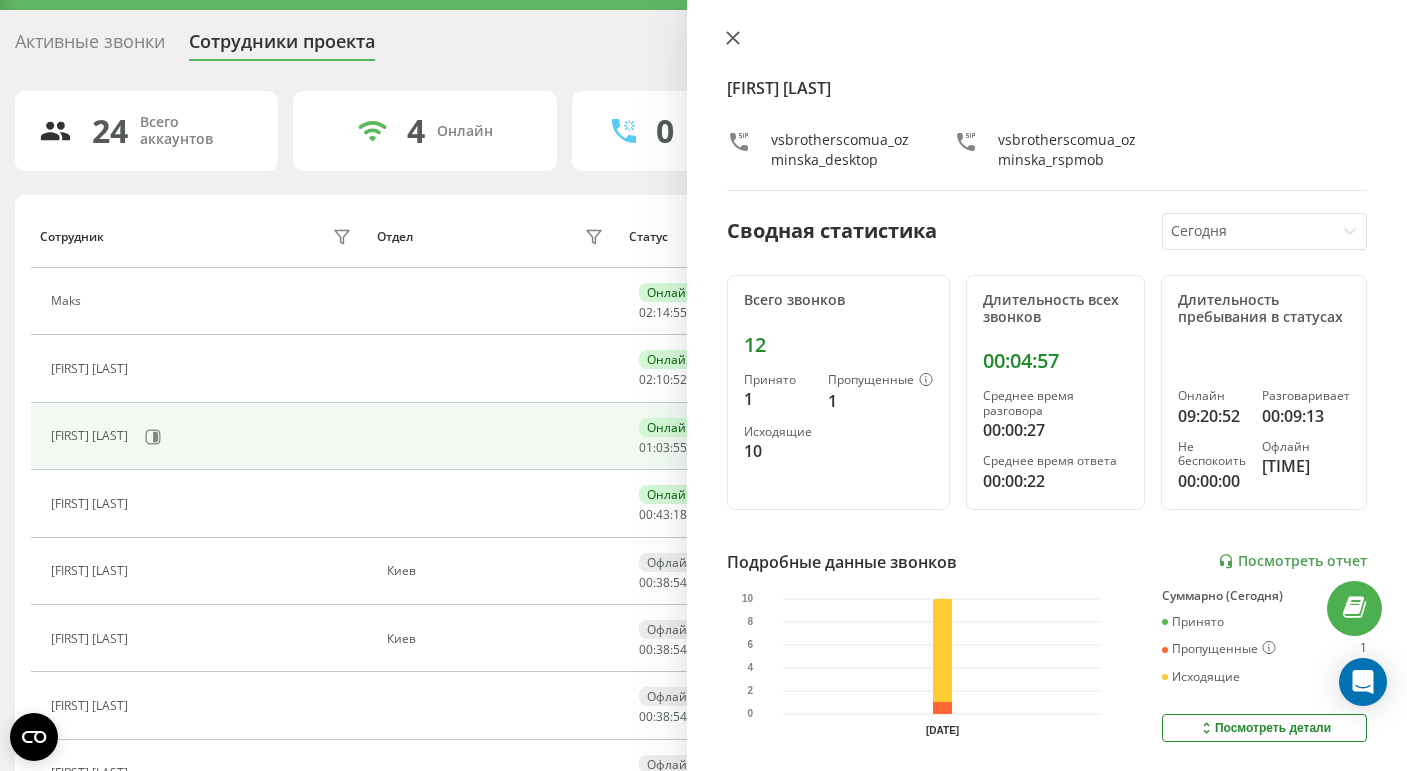 click 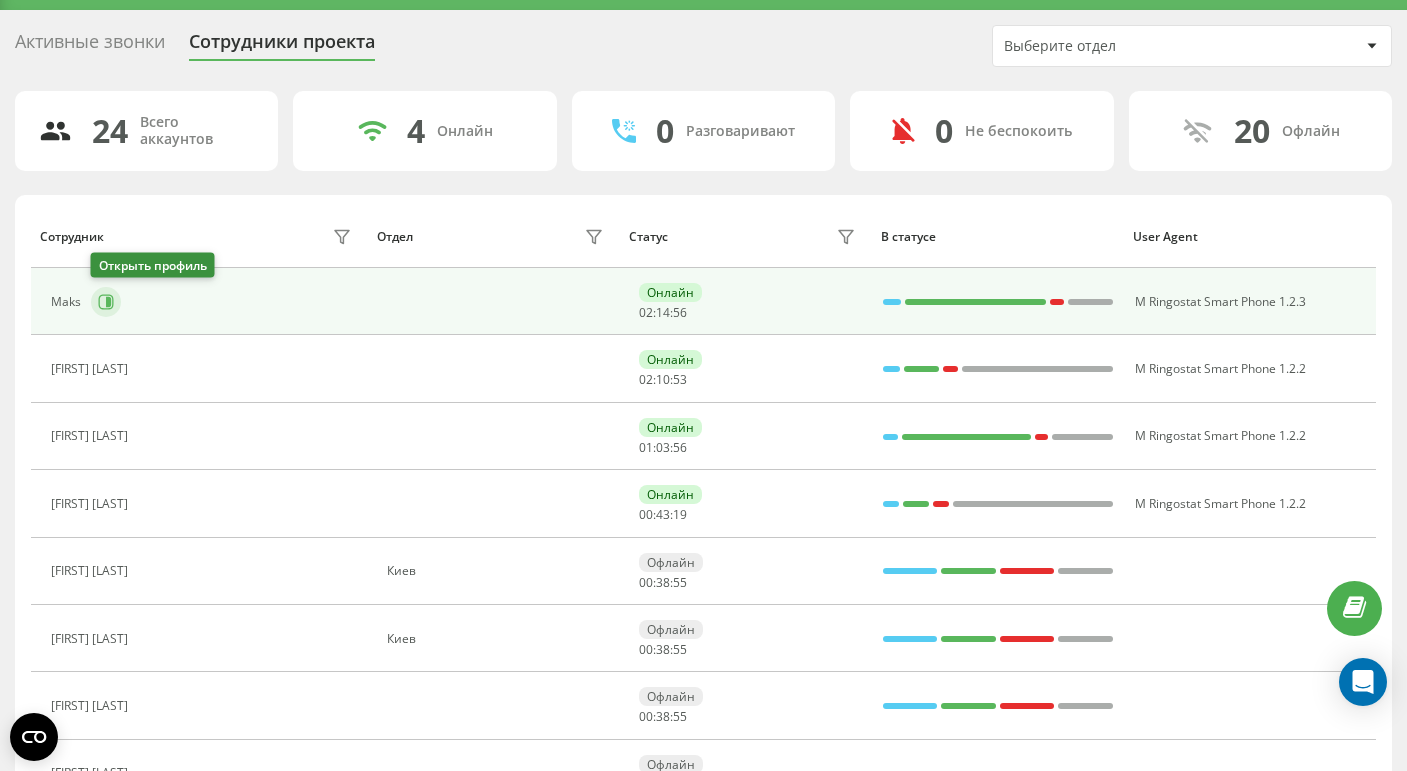 click 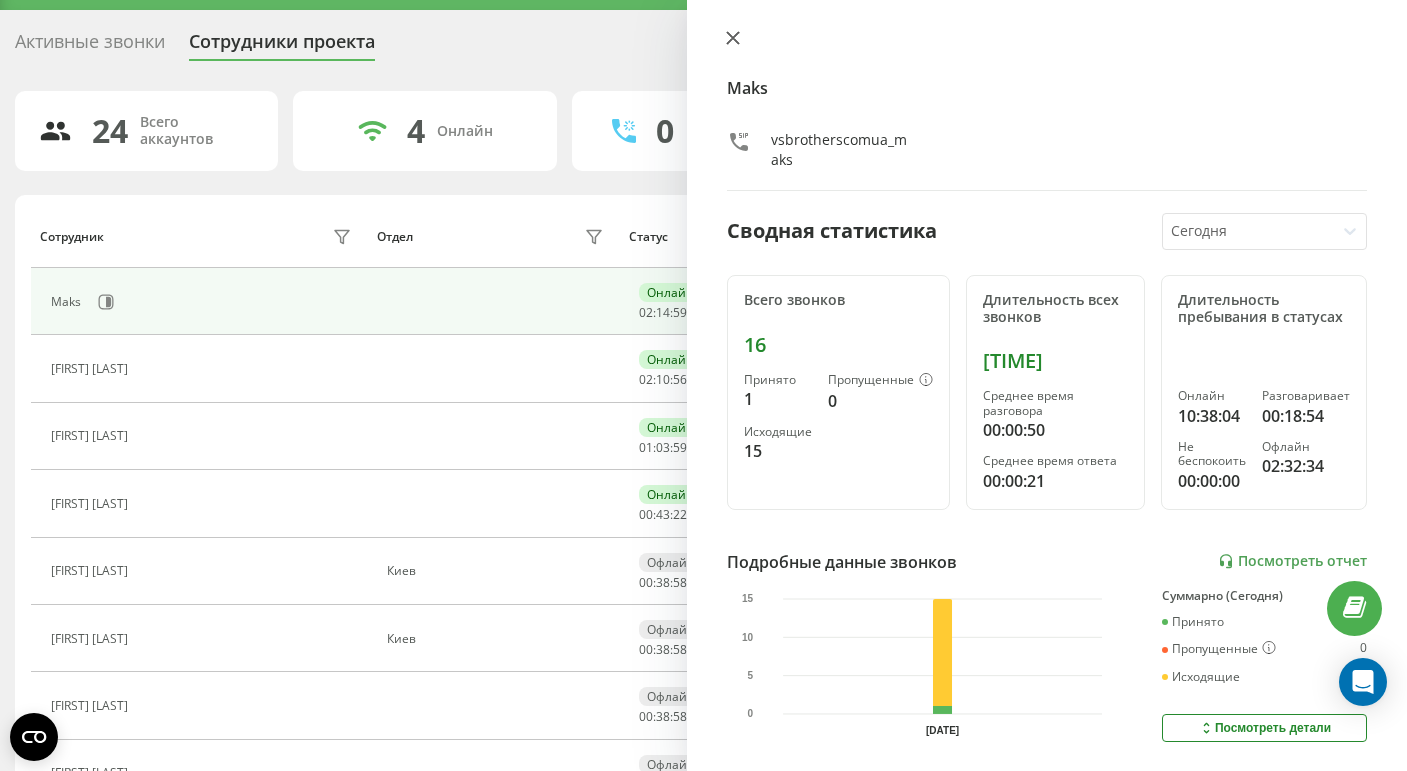 click 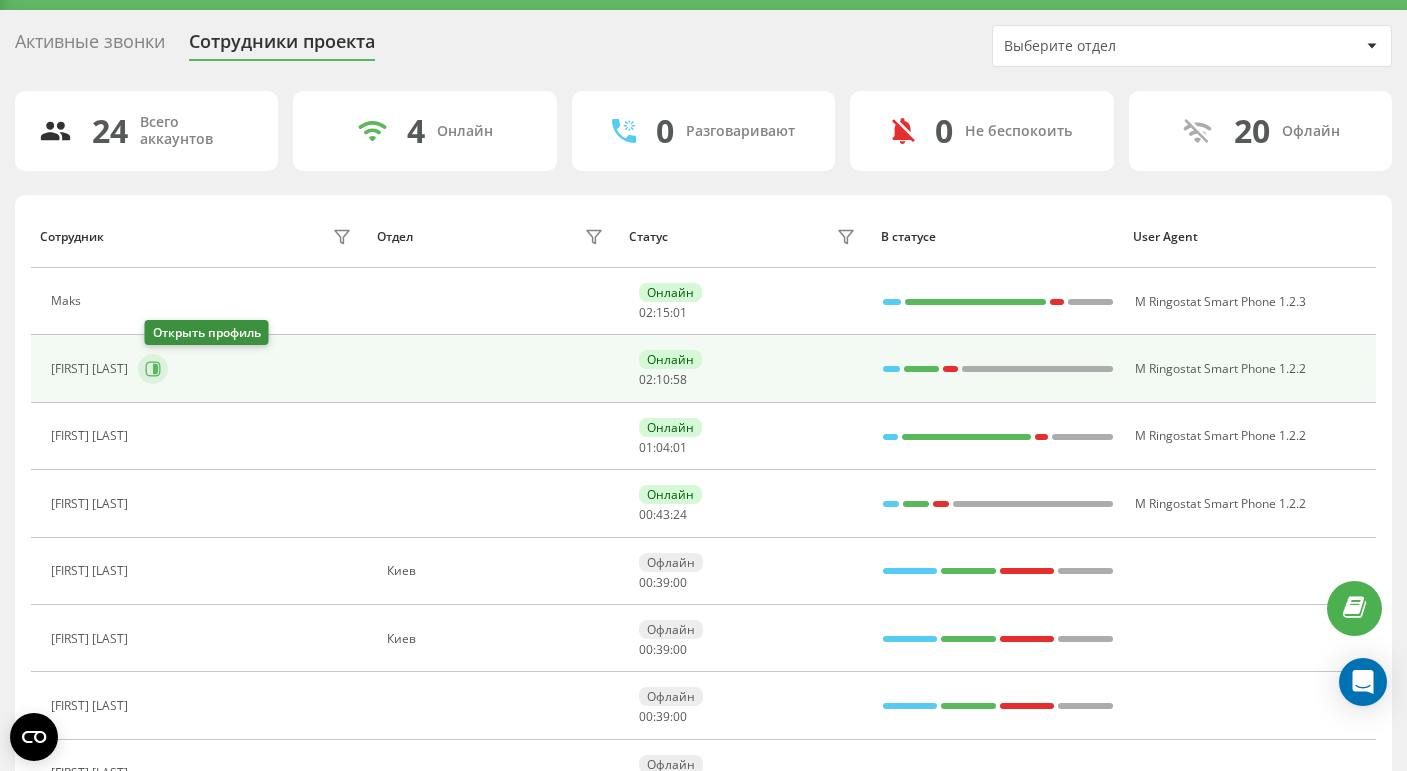 click at bounding box center (153, 369) 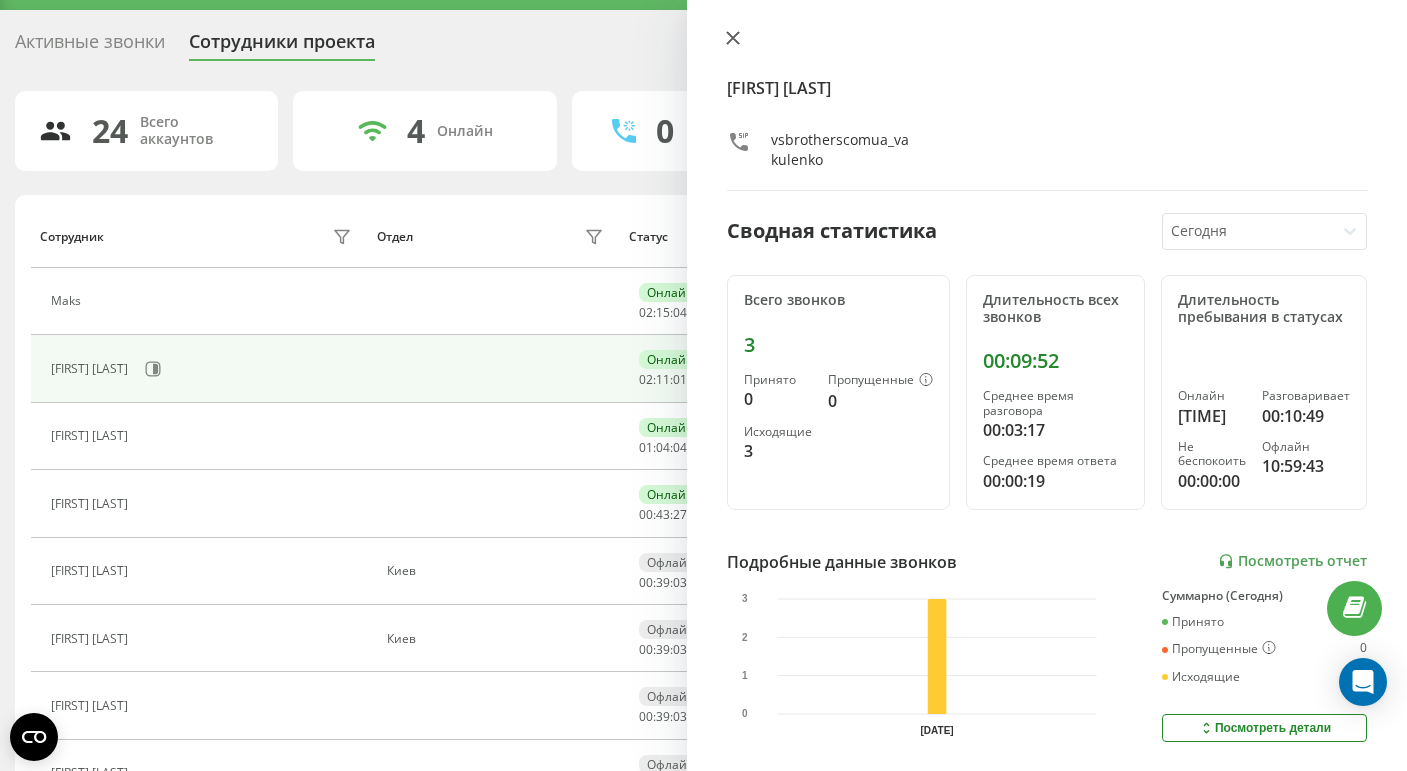 click 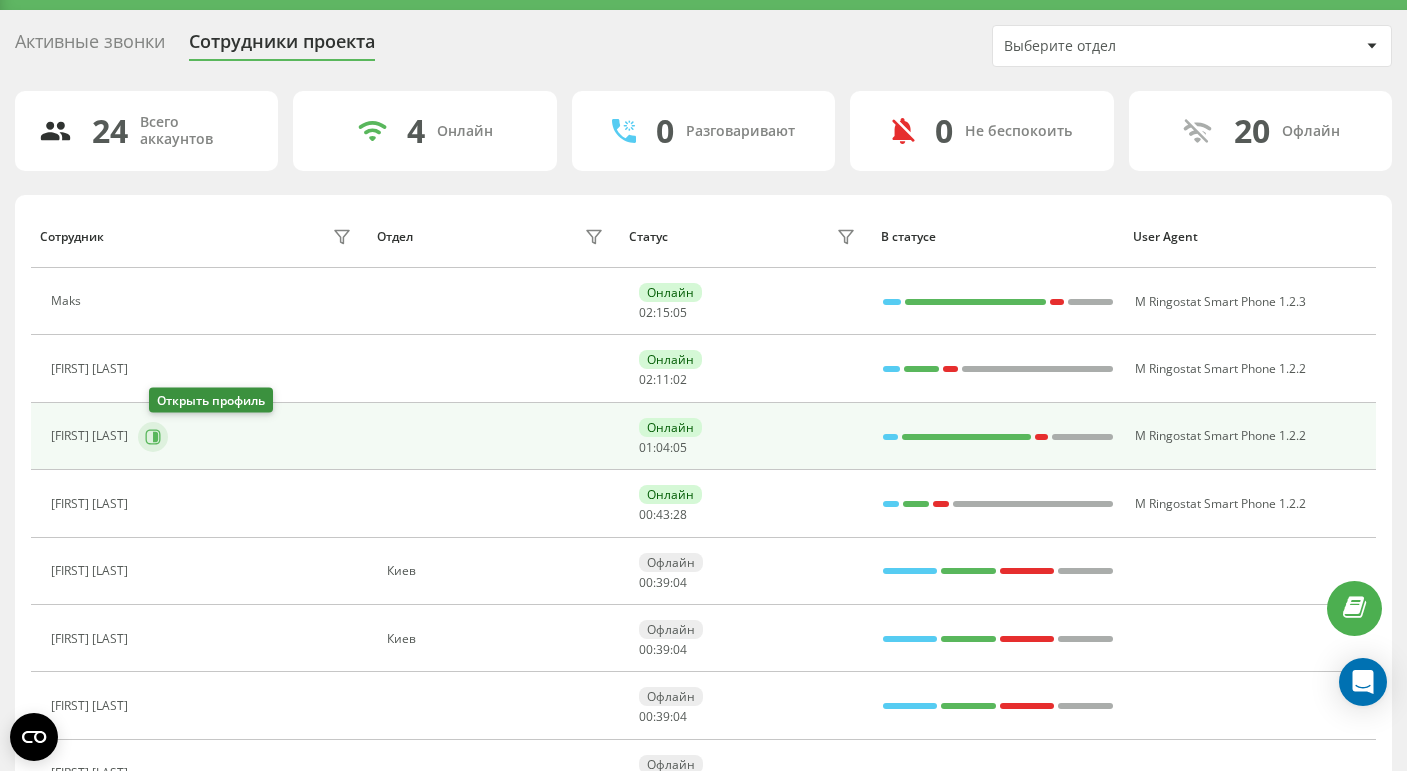 click 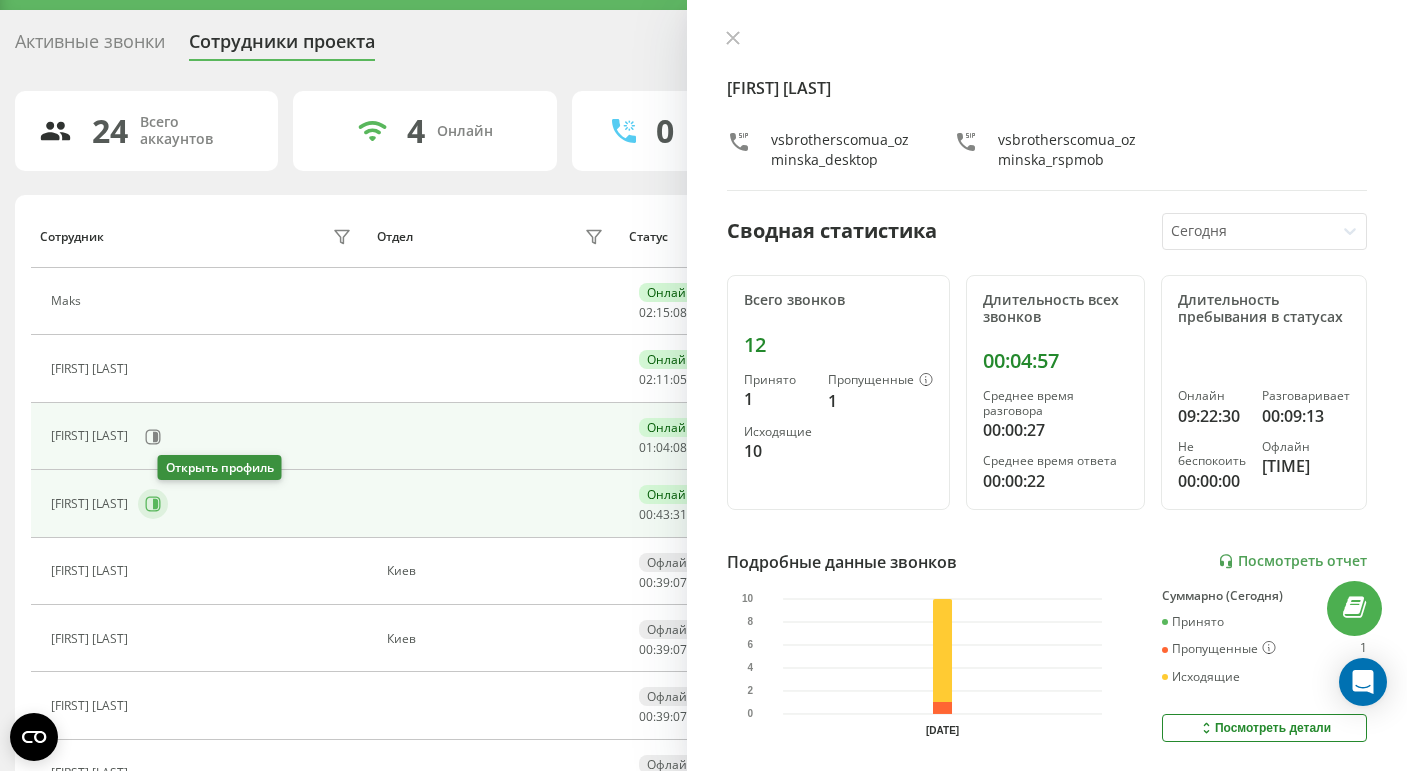 click 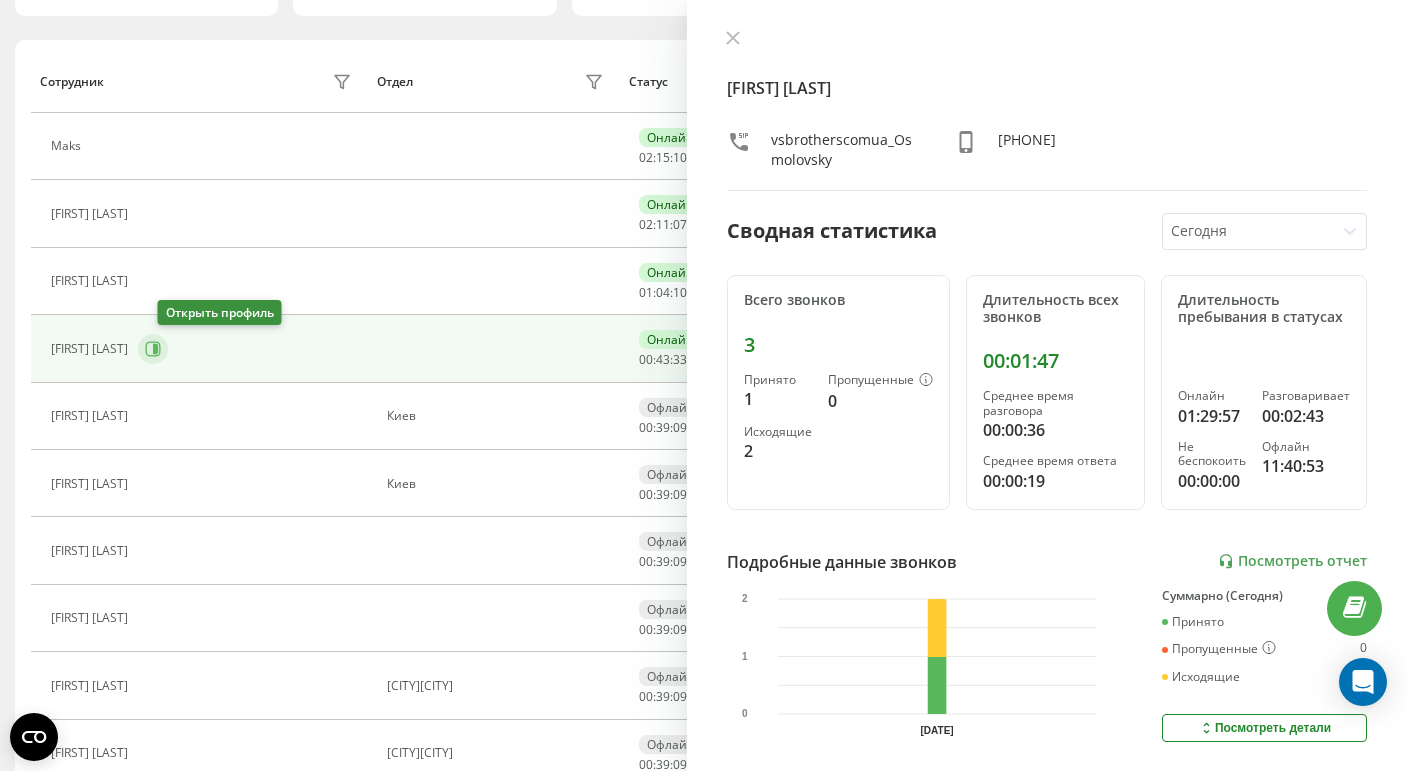 scroll, scrollTop: 238, scrollLeft: 0, axis: vertical 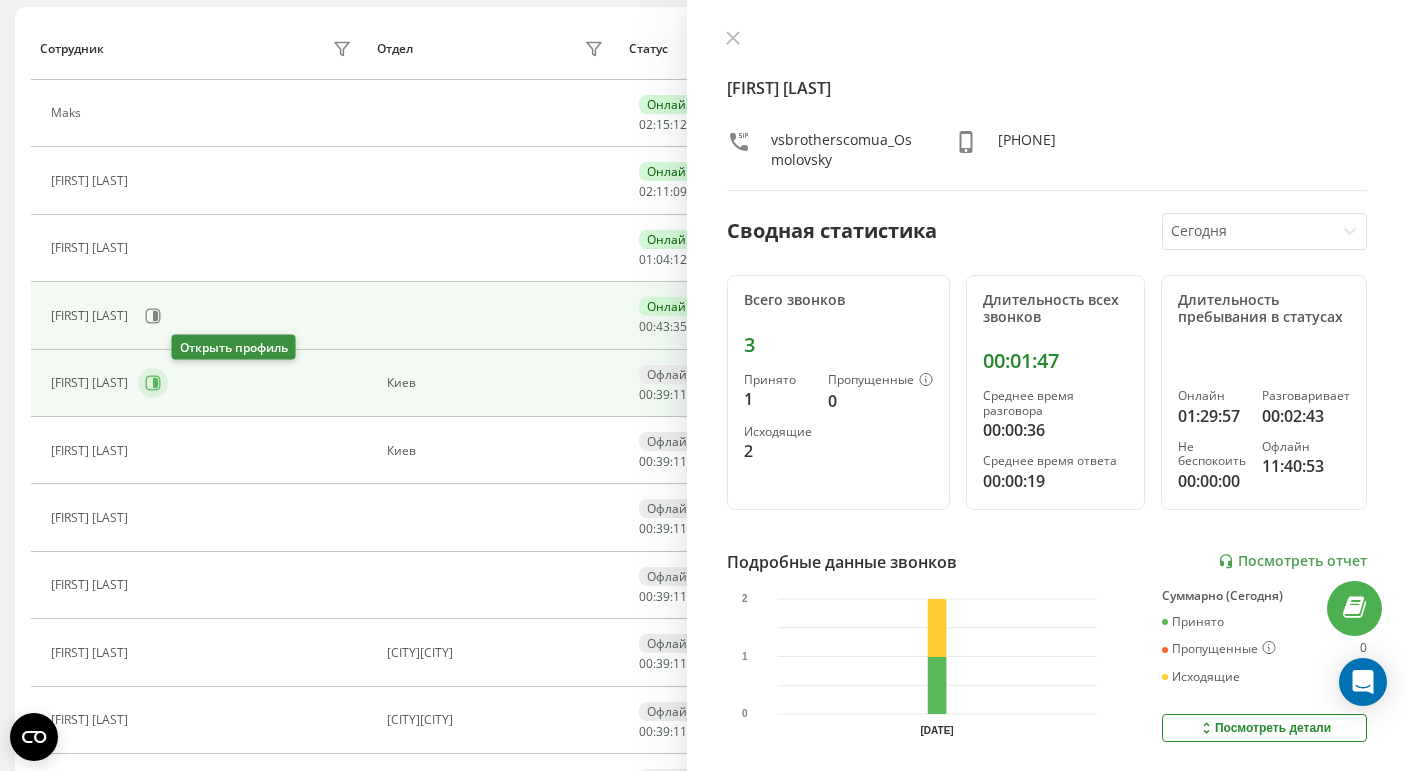 click 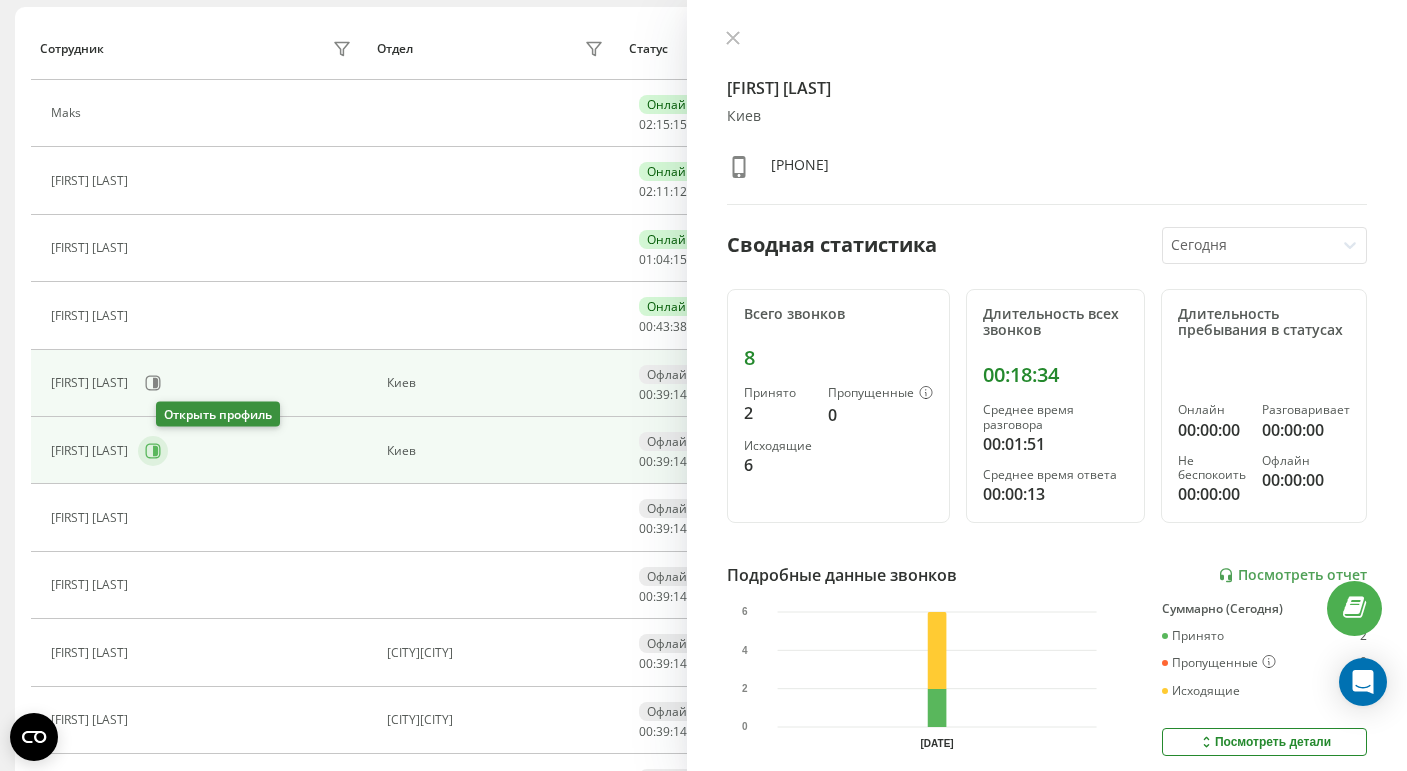click 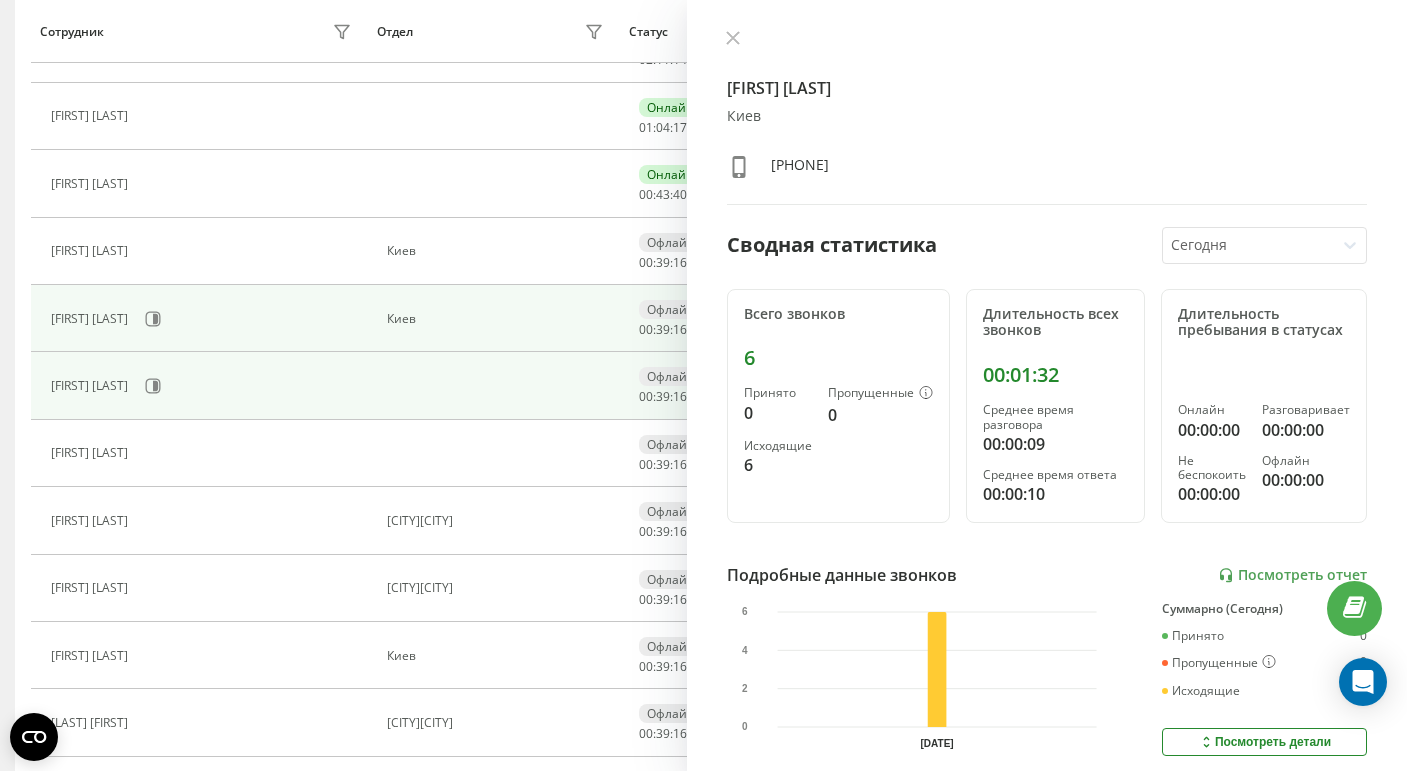 scroll, scrollTop: 381, scrollLeft: 0, axis: vertical 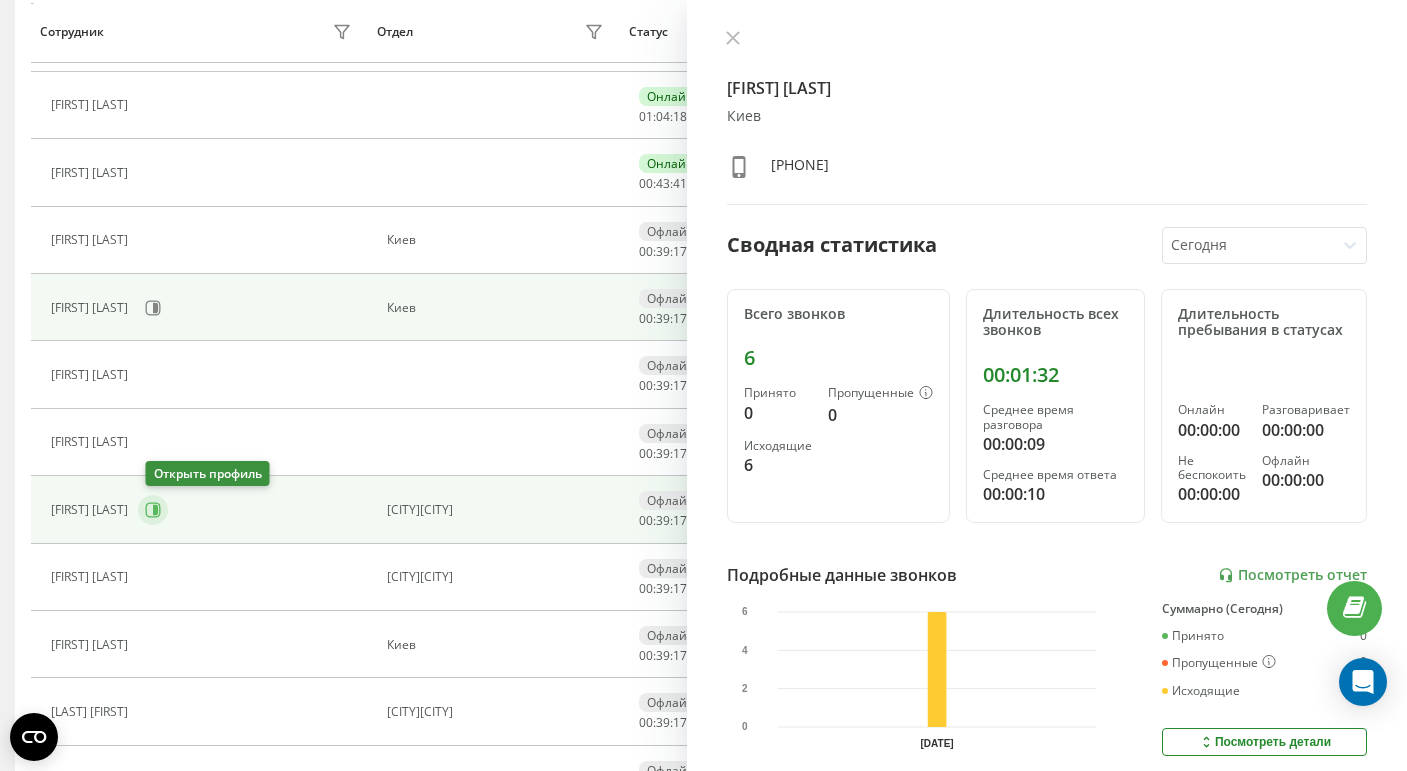click 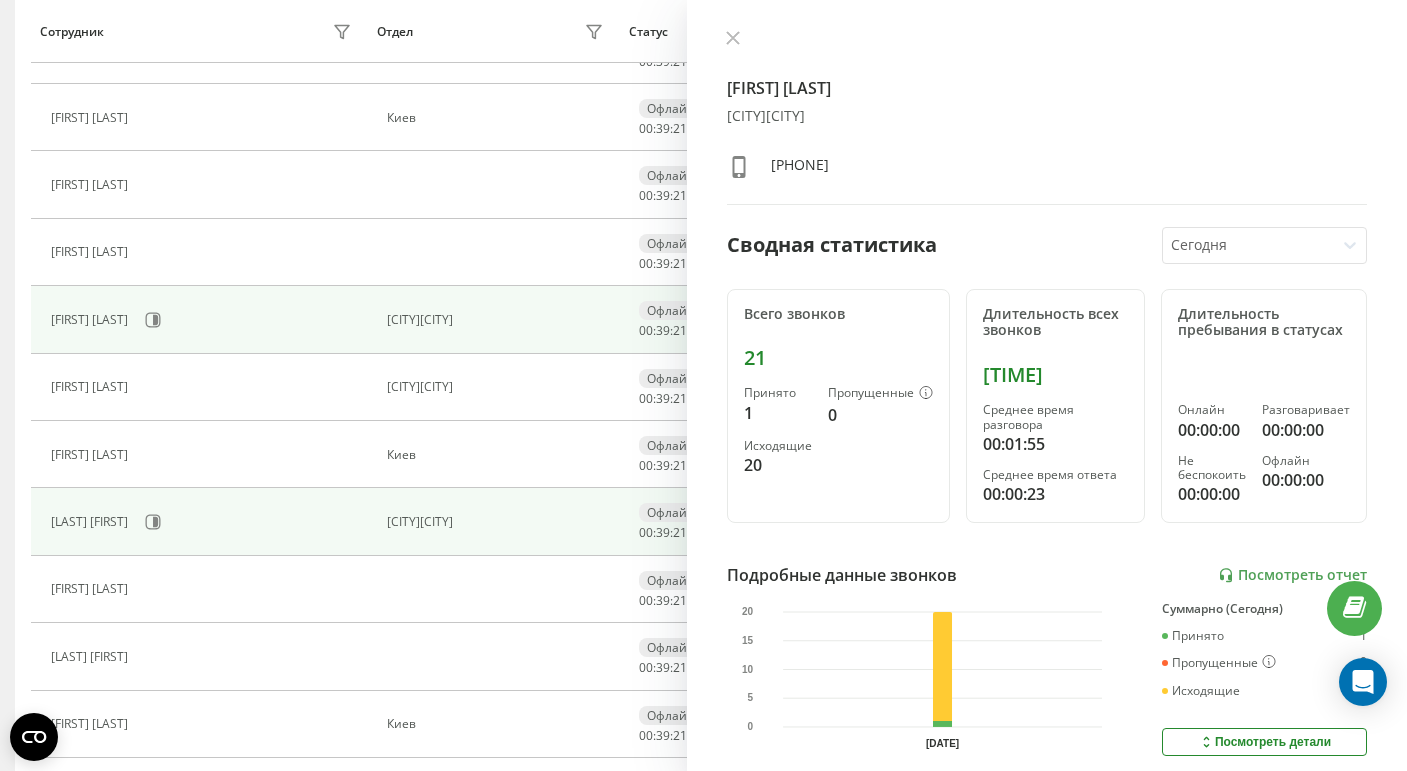 scroll, scrollTop: 619, scrollLeft: 0, axis: vertical 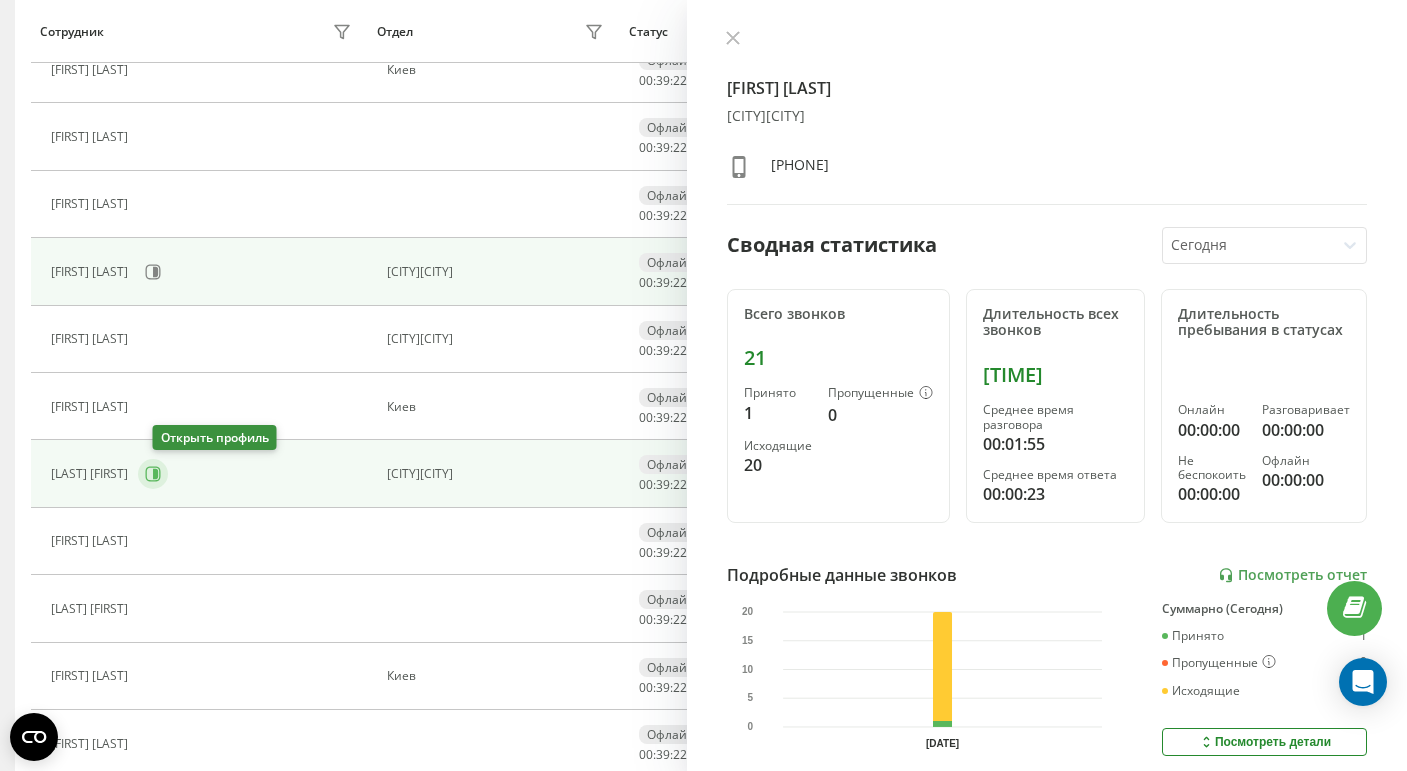click 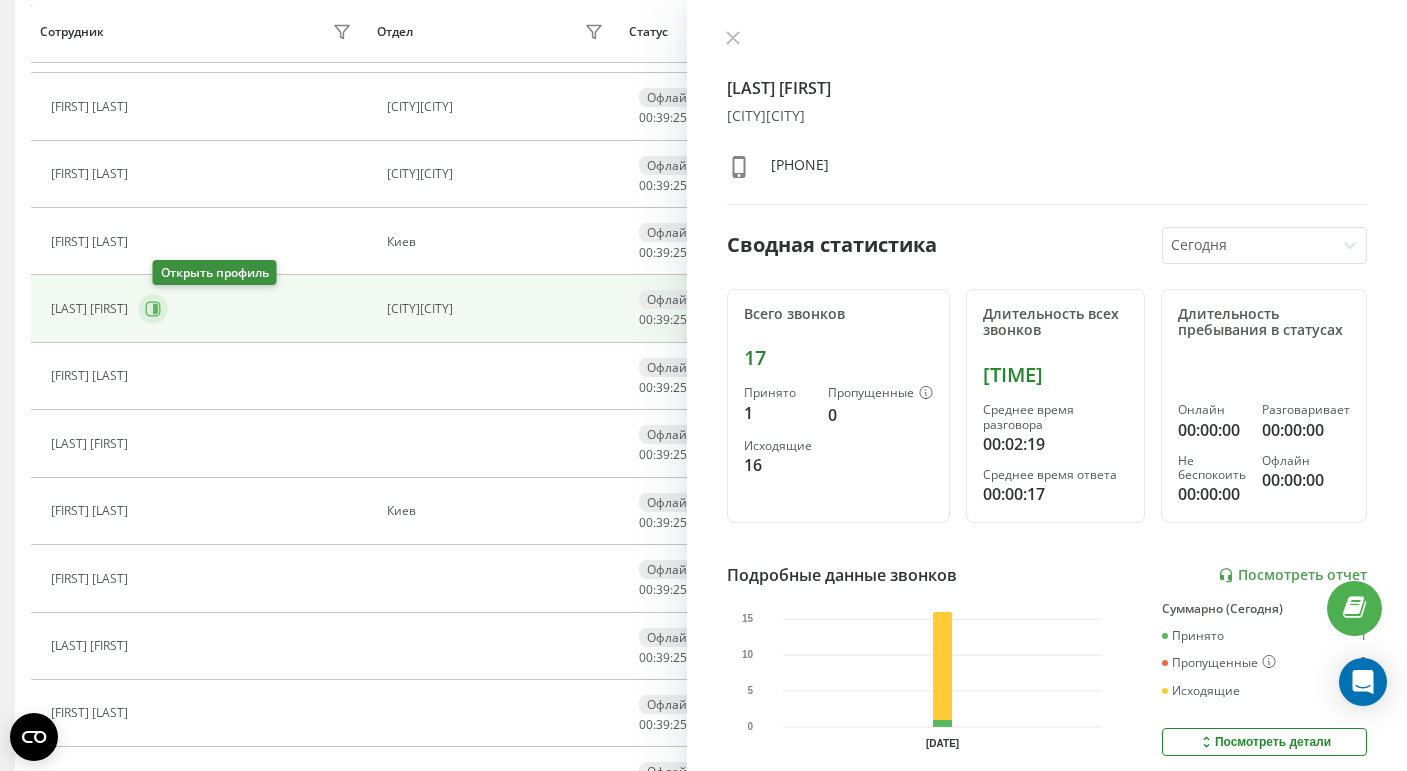 scroll, scrollTop: 792, scrollLeft: 0, axis: vertical 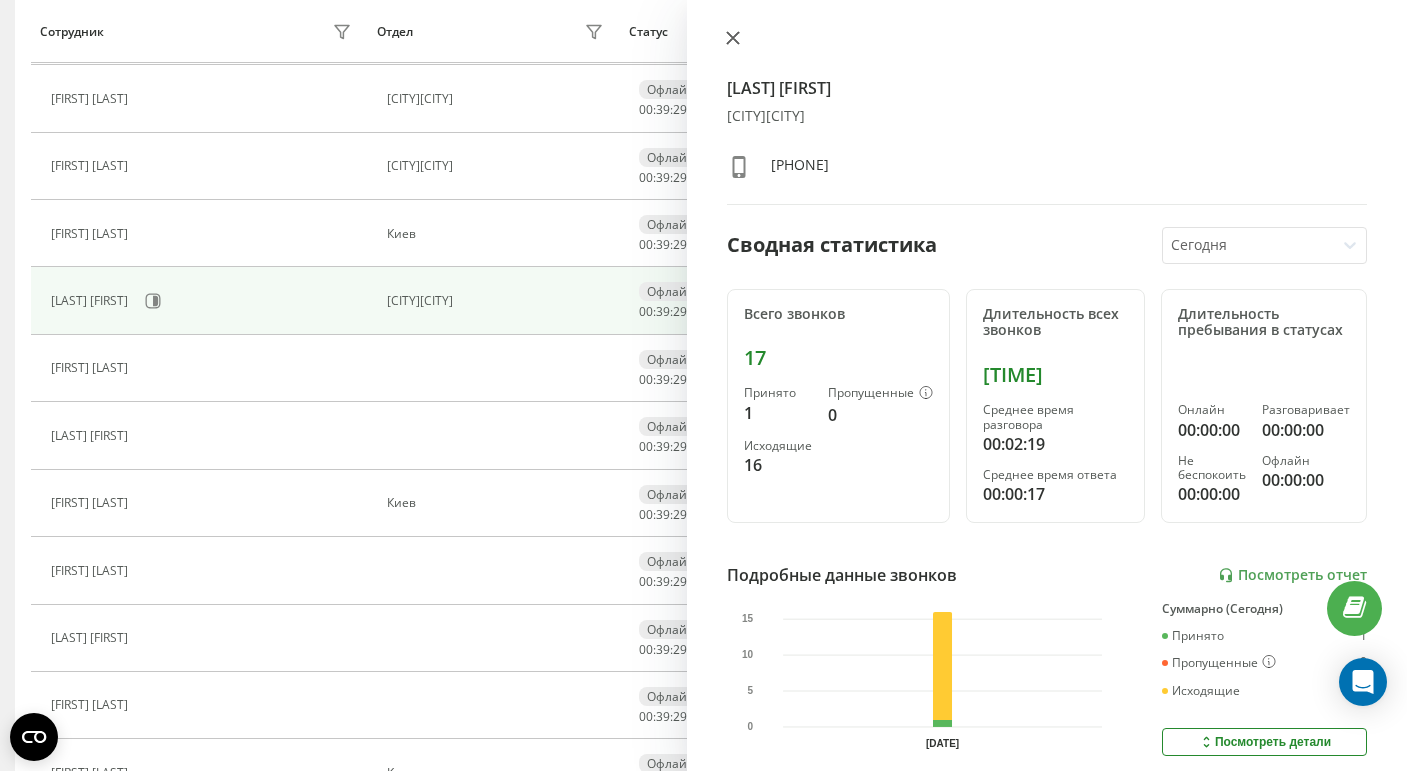 click 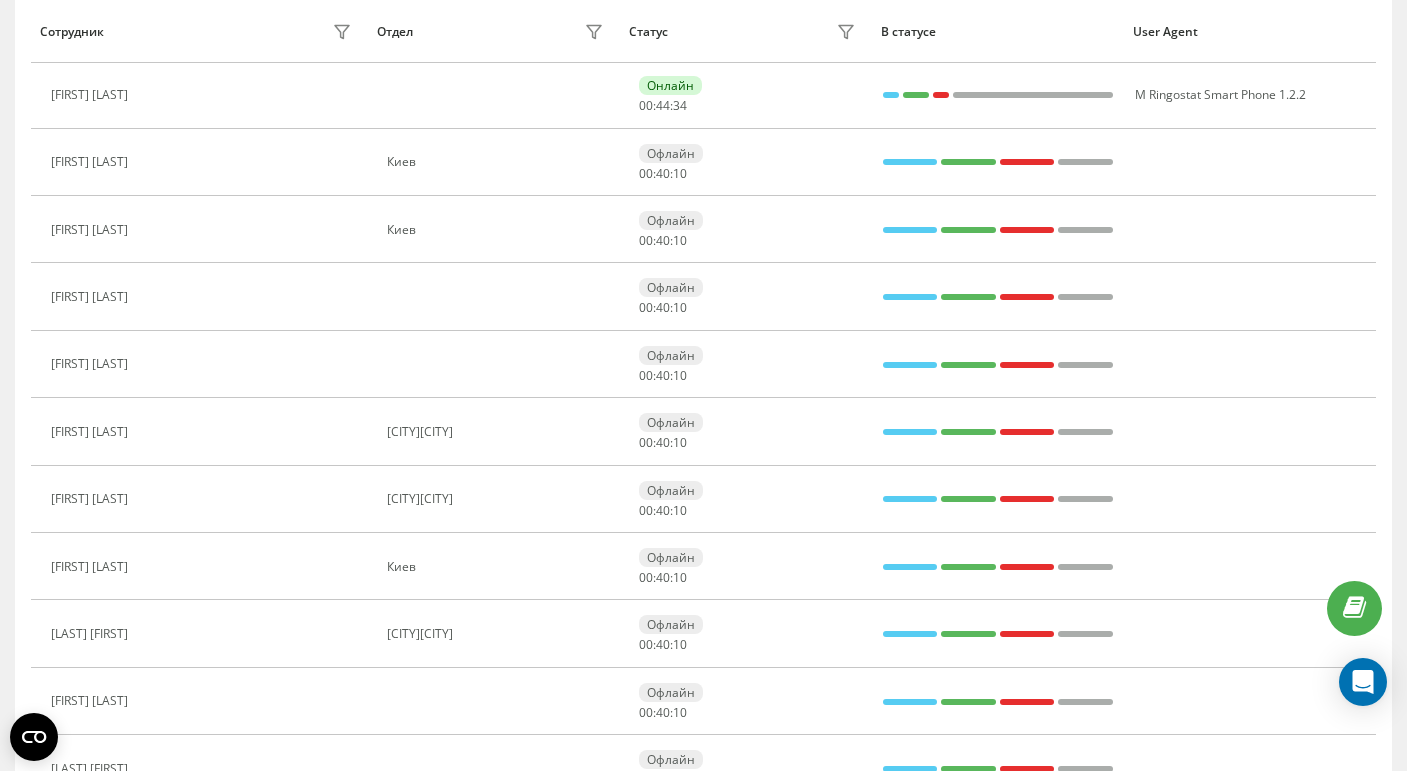 scroll, scrollTop: 0, scrollLeft: 0, axis: both 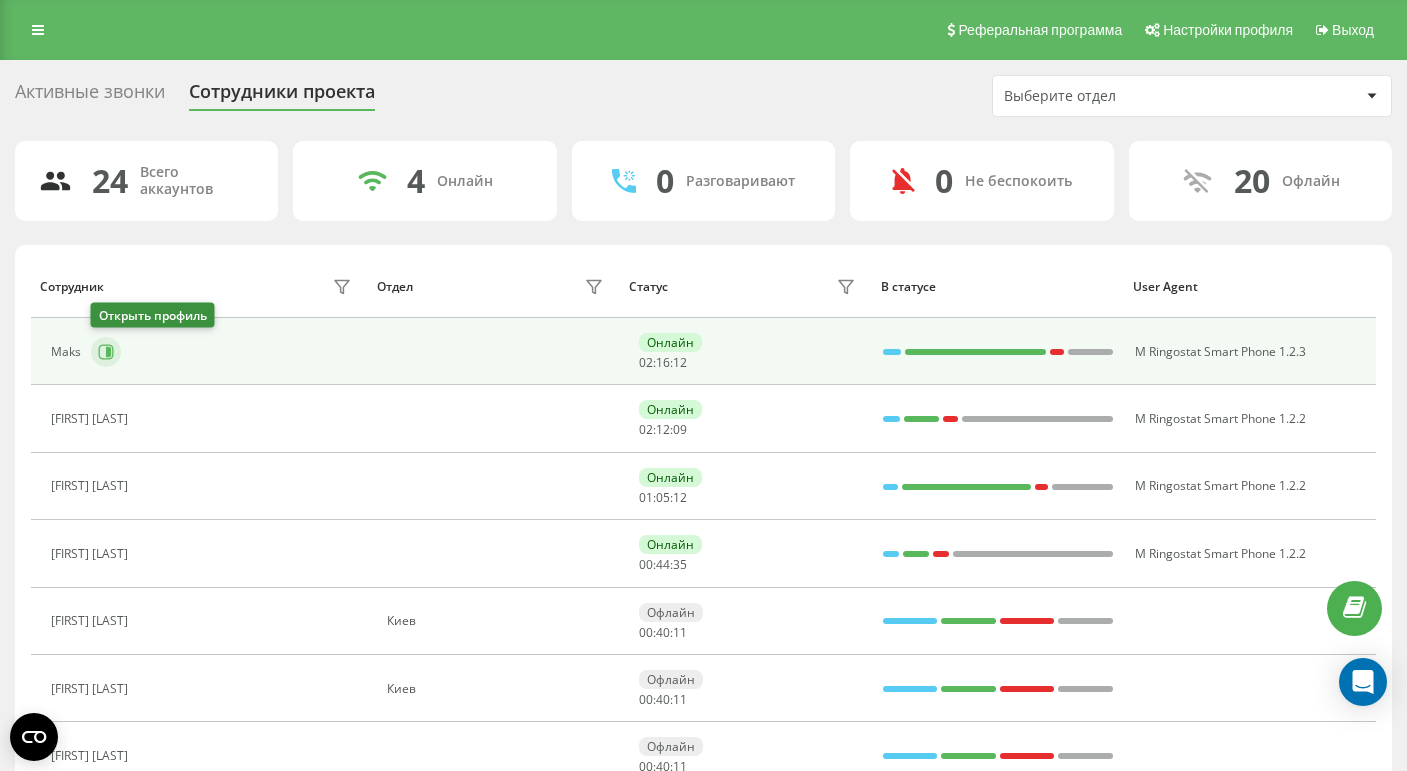 click at bounding box center [106, 352] 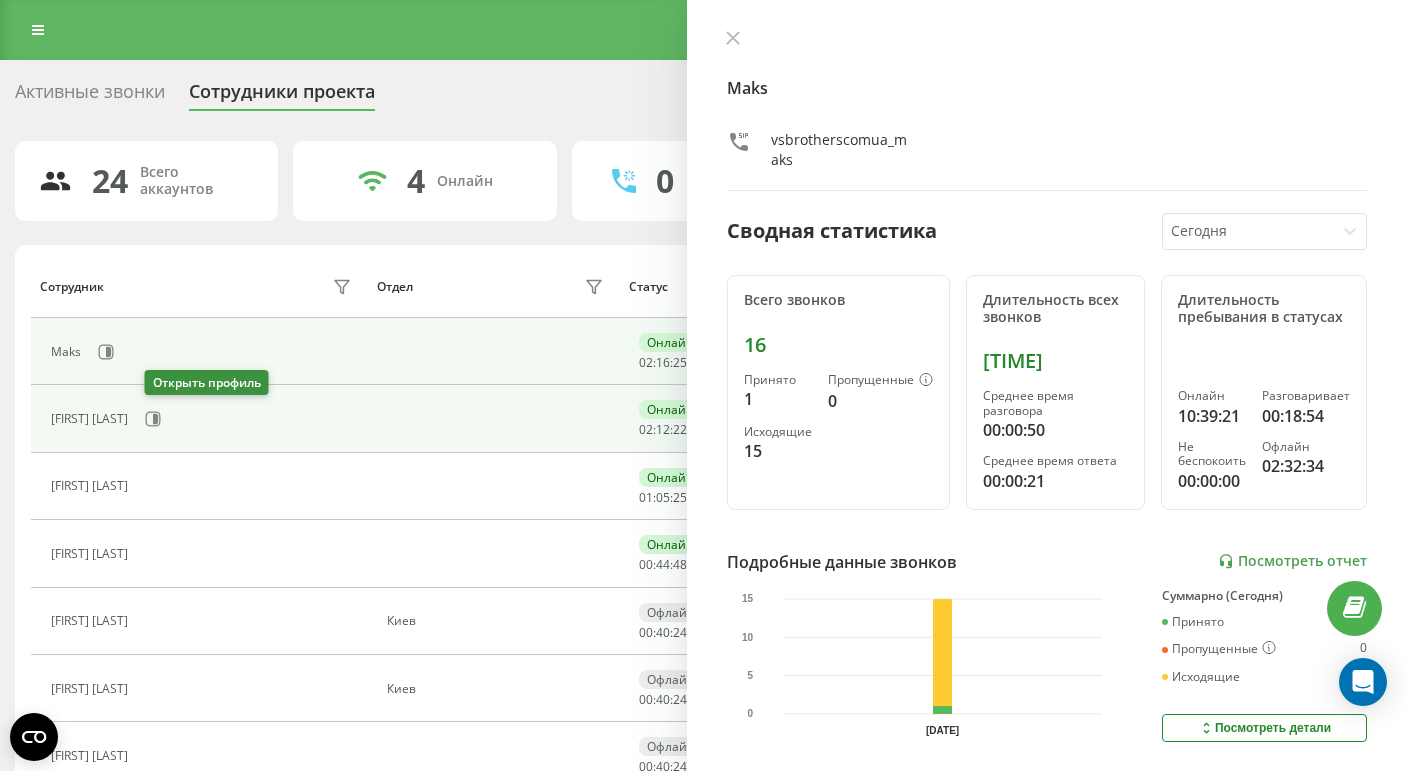 click on "[FIRST] [LAST]" at bounding box center (203, 419) 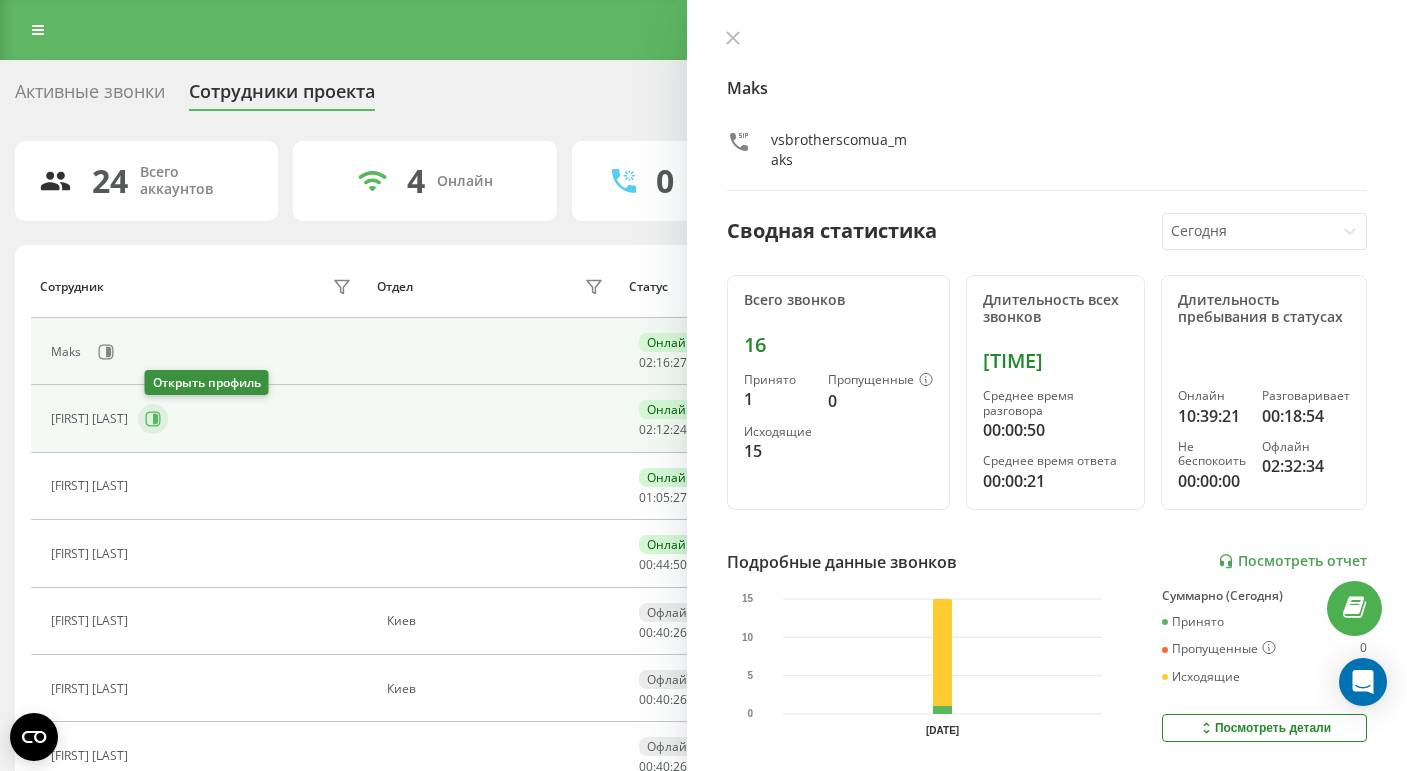 click 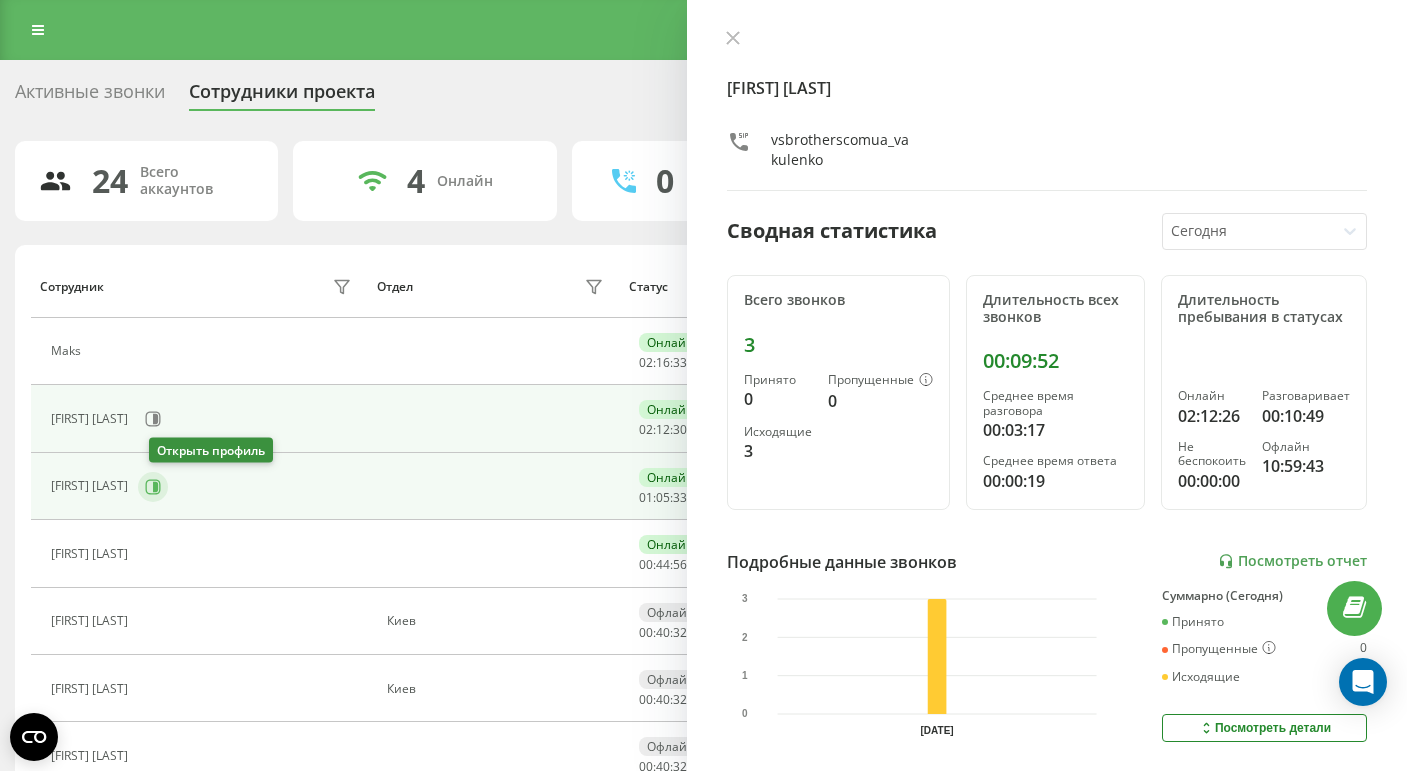 click at bounding box center [153, 487] 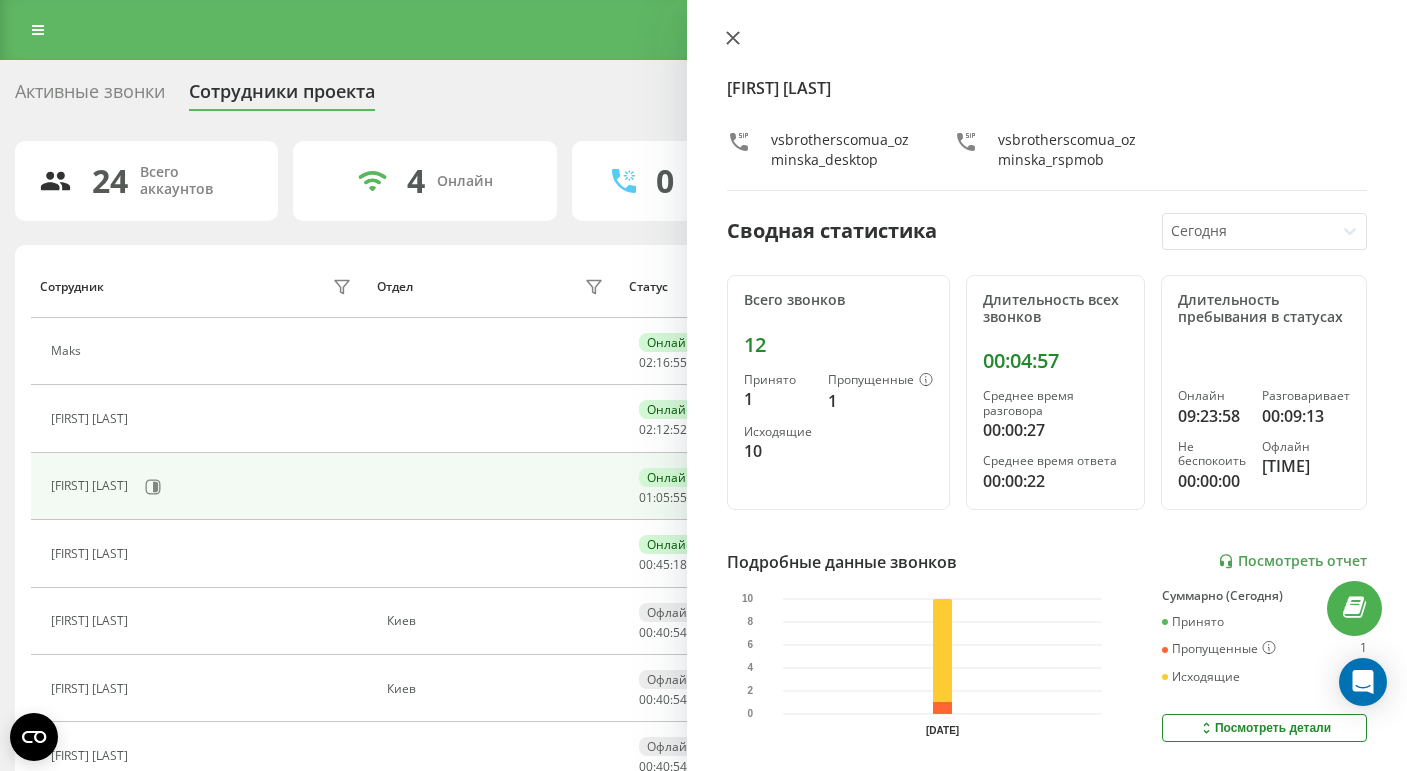 click at bounding box center (733, 39) 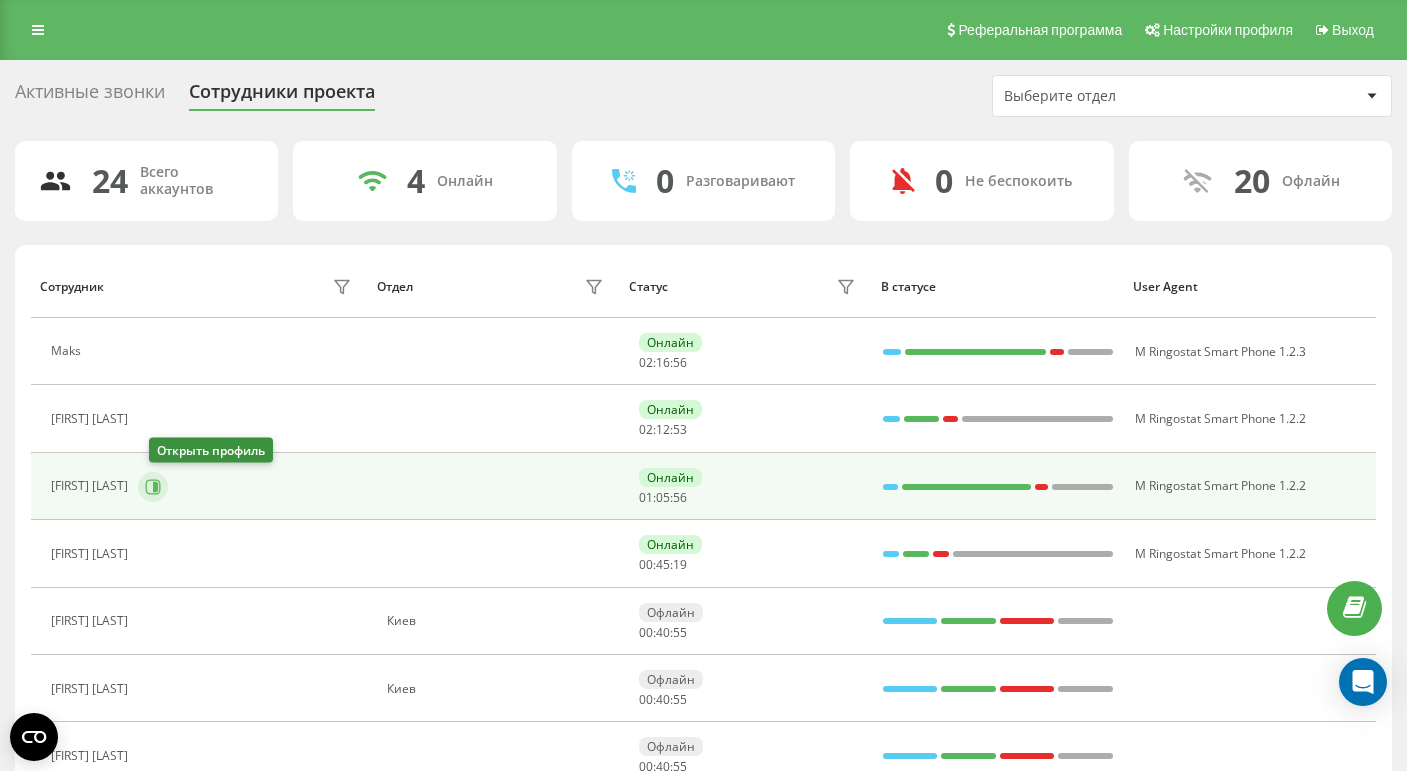 click 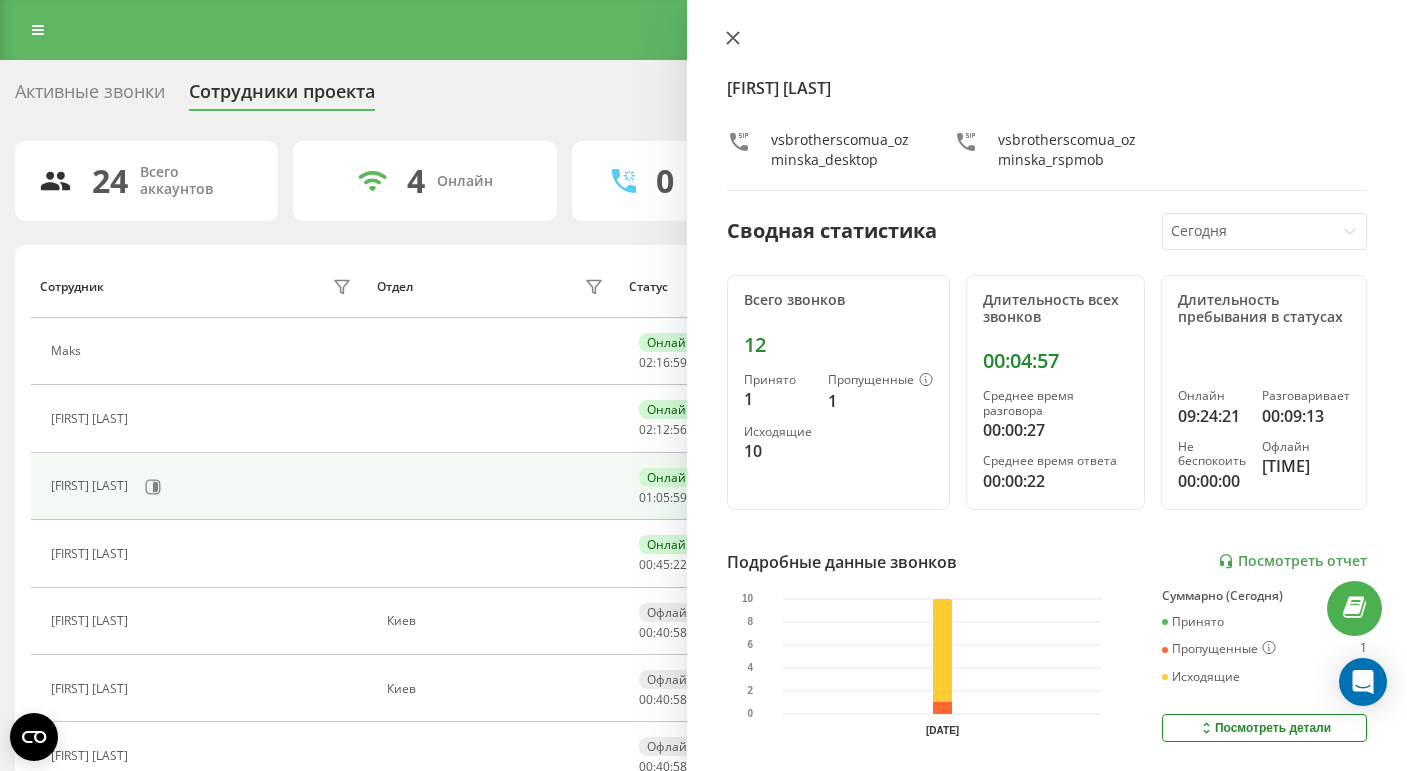 click at bounding box center [733, 39] 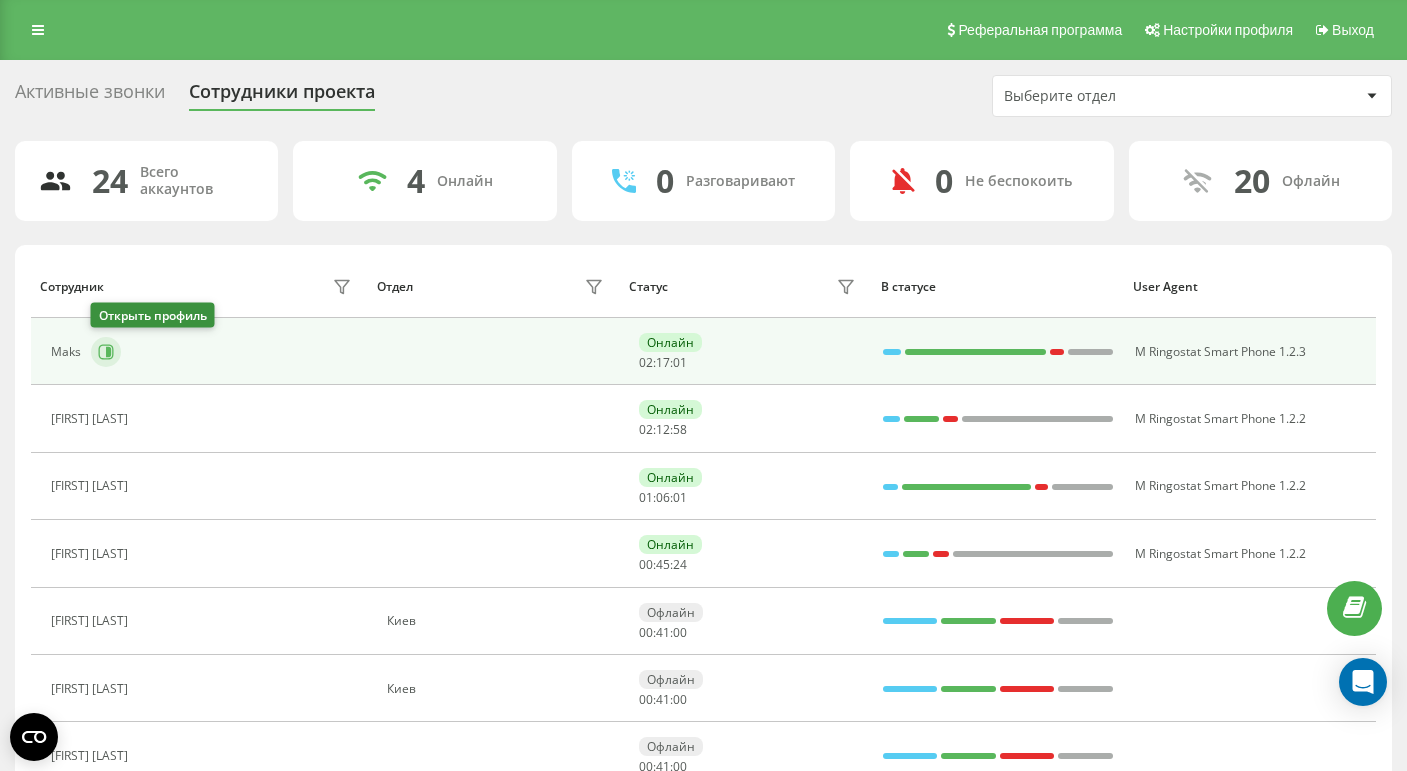 click 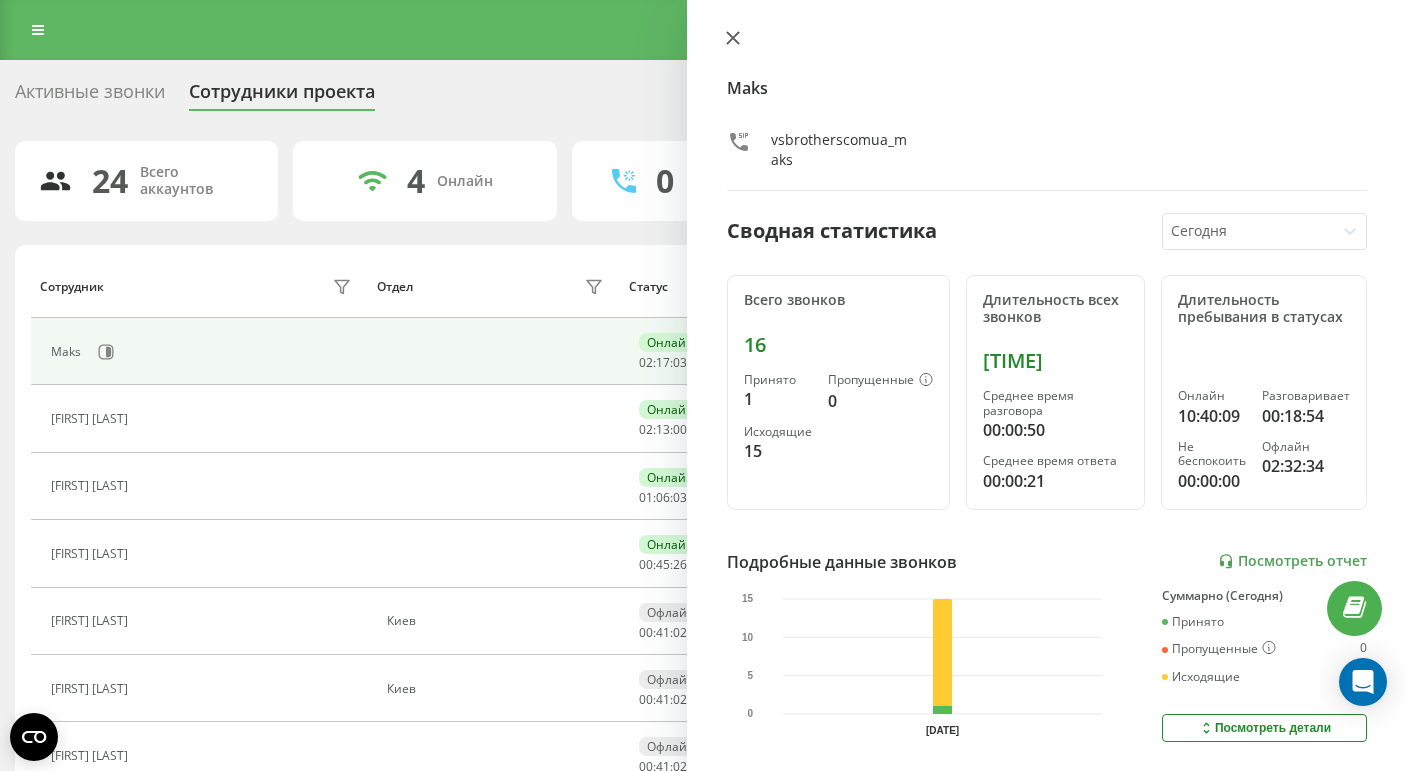 click 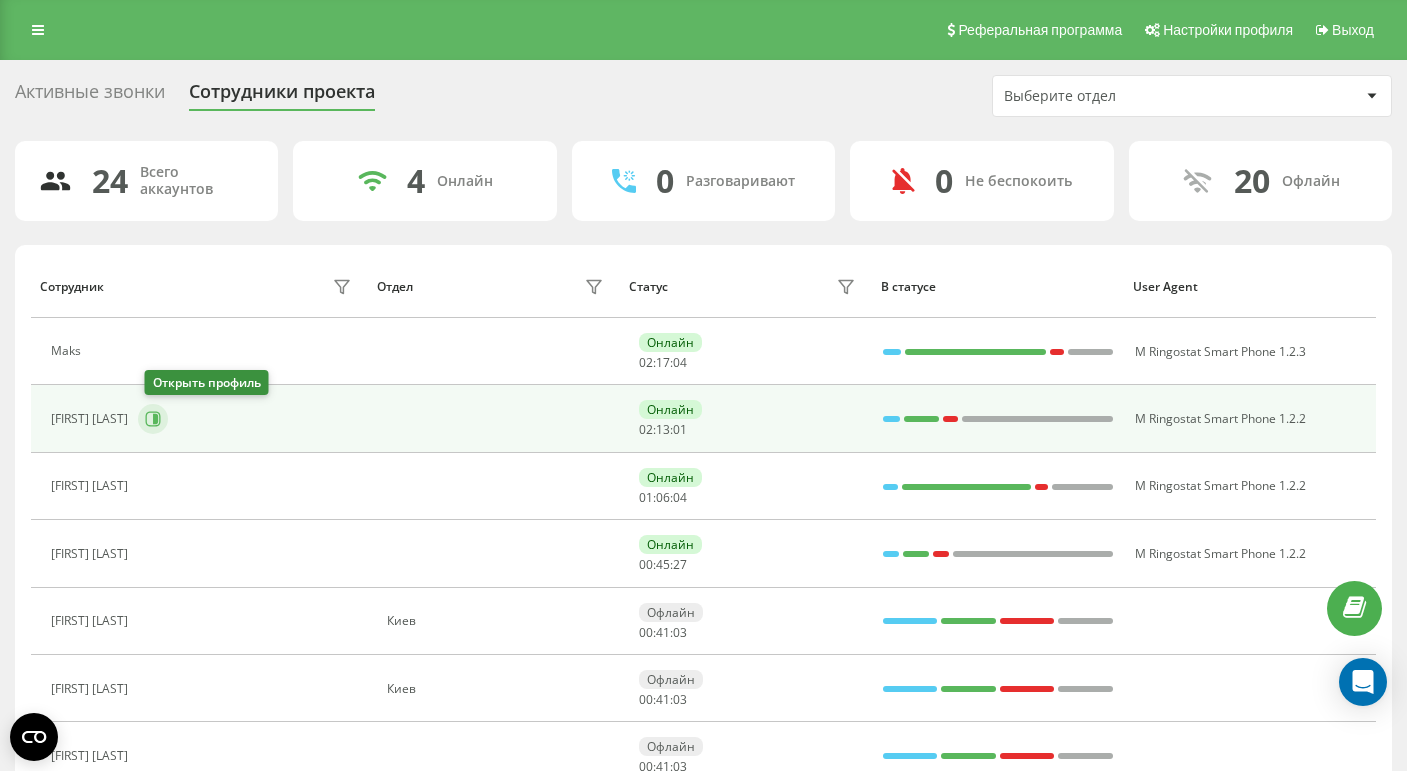 click 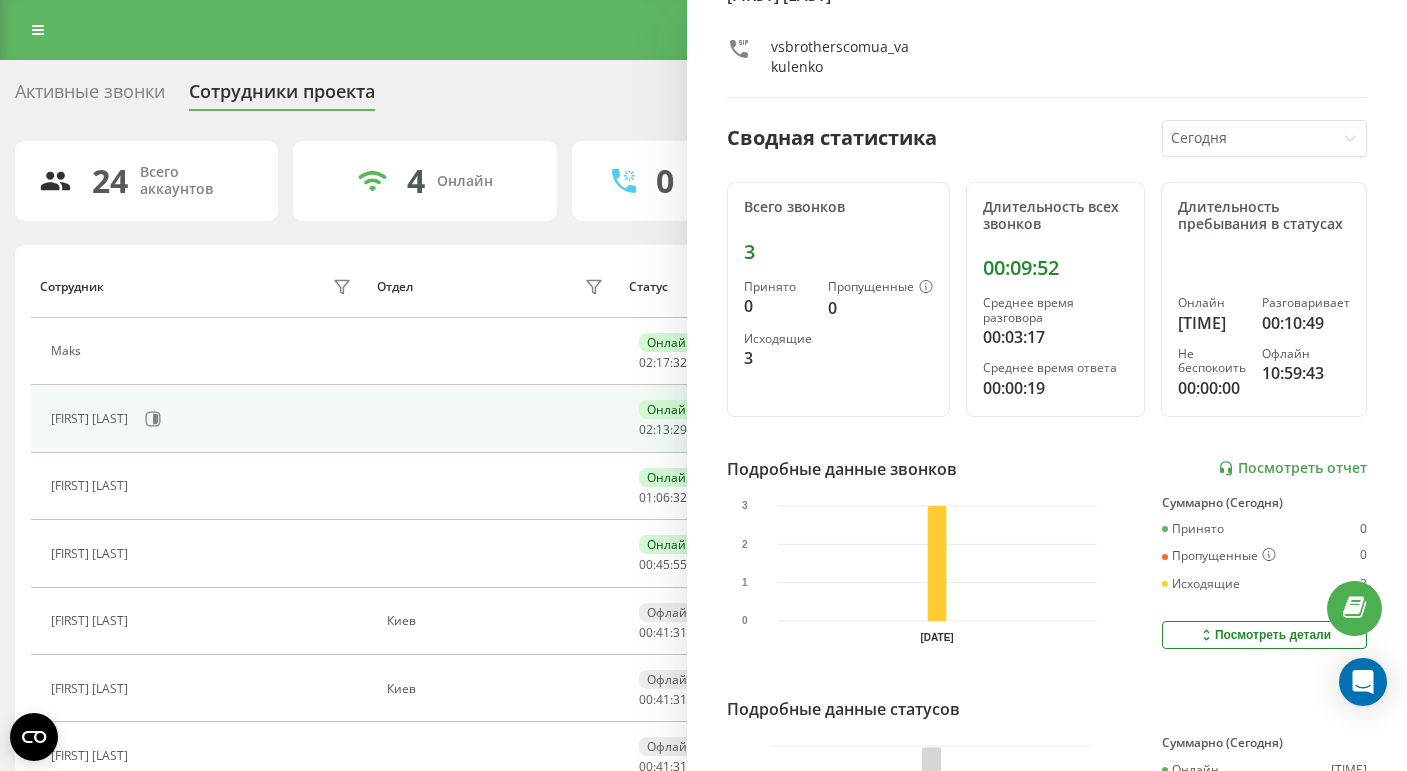 scroll, scrollTop: 0, scrollLeft: 0, axis: both 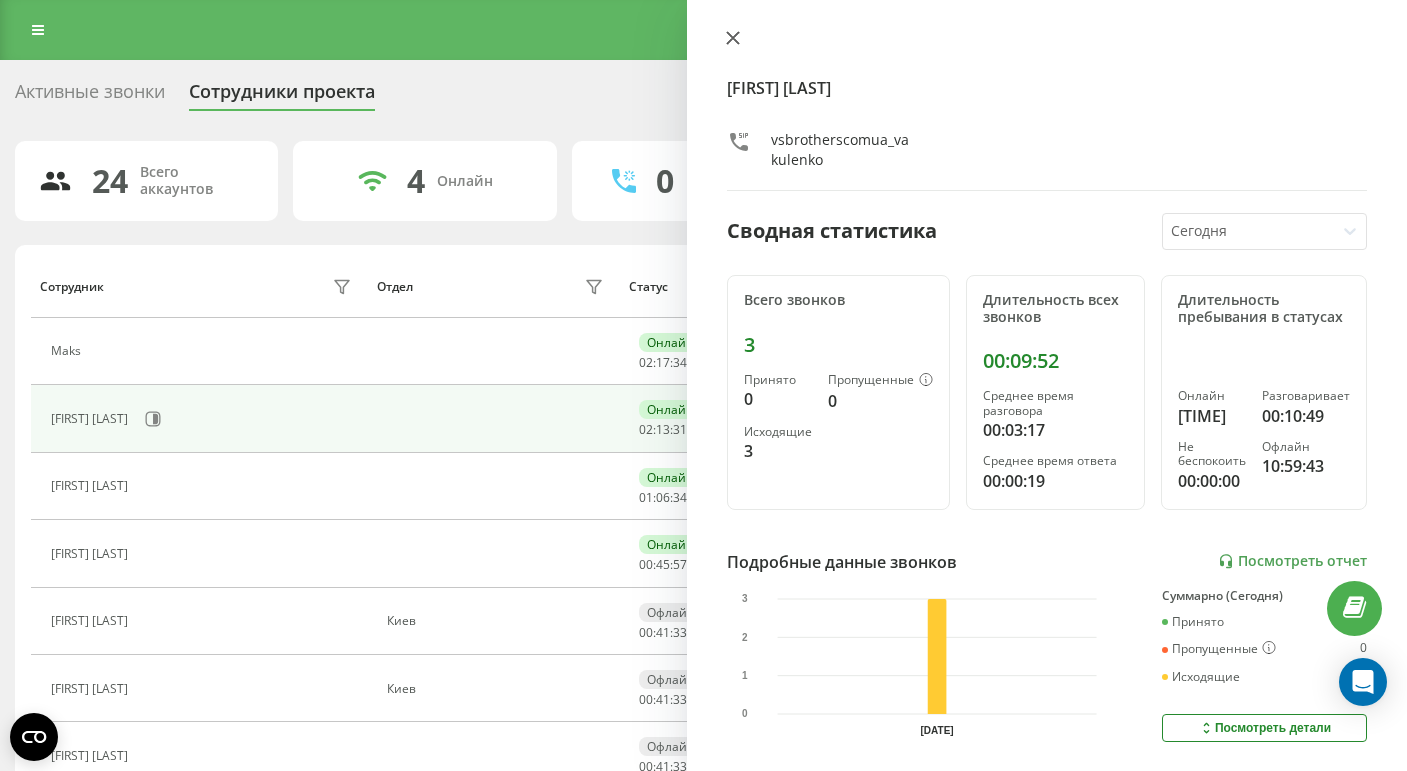 click 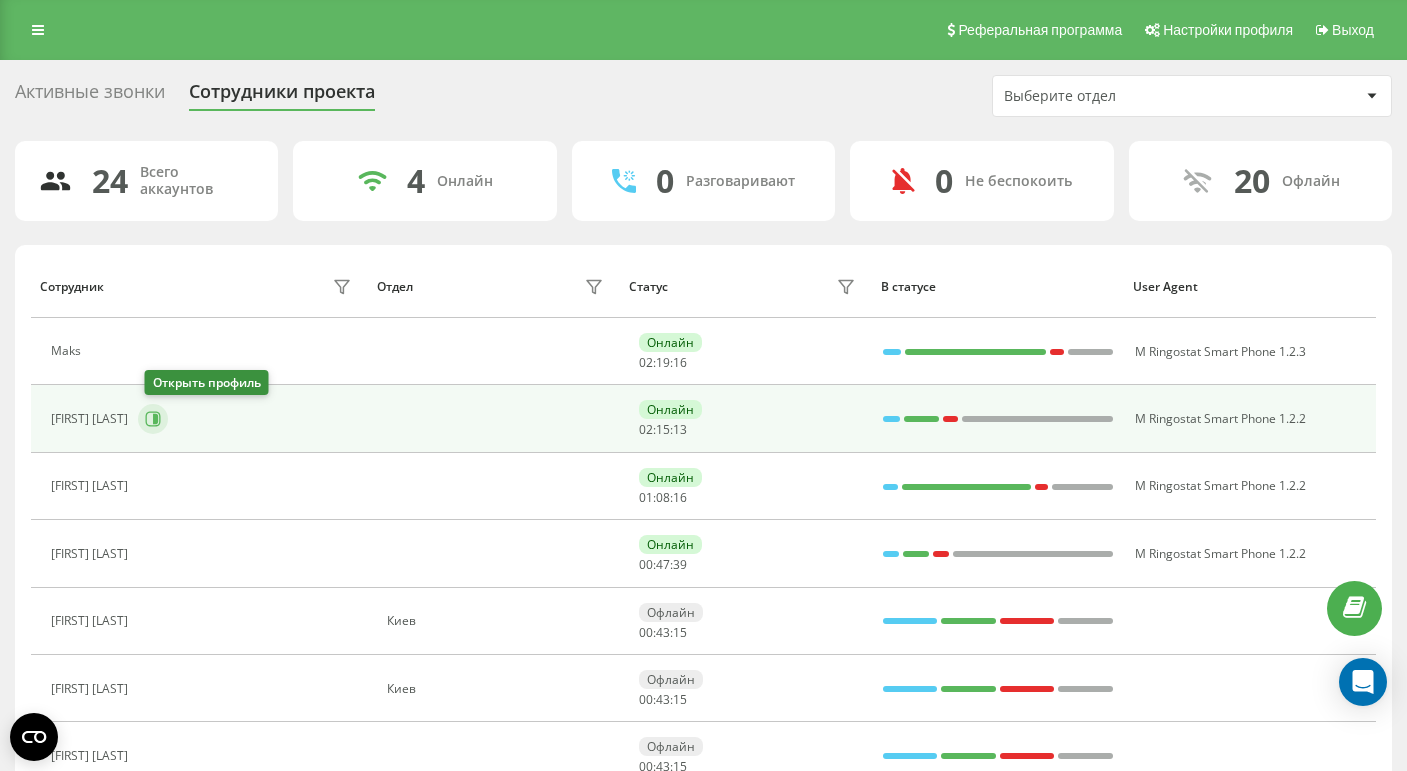 click 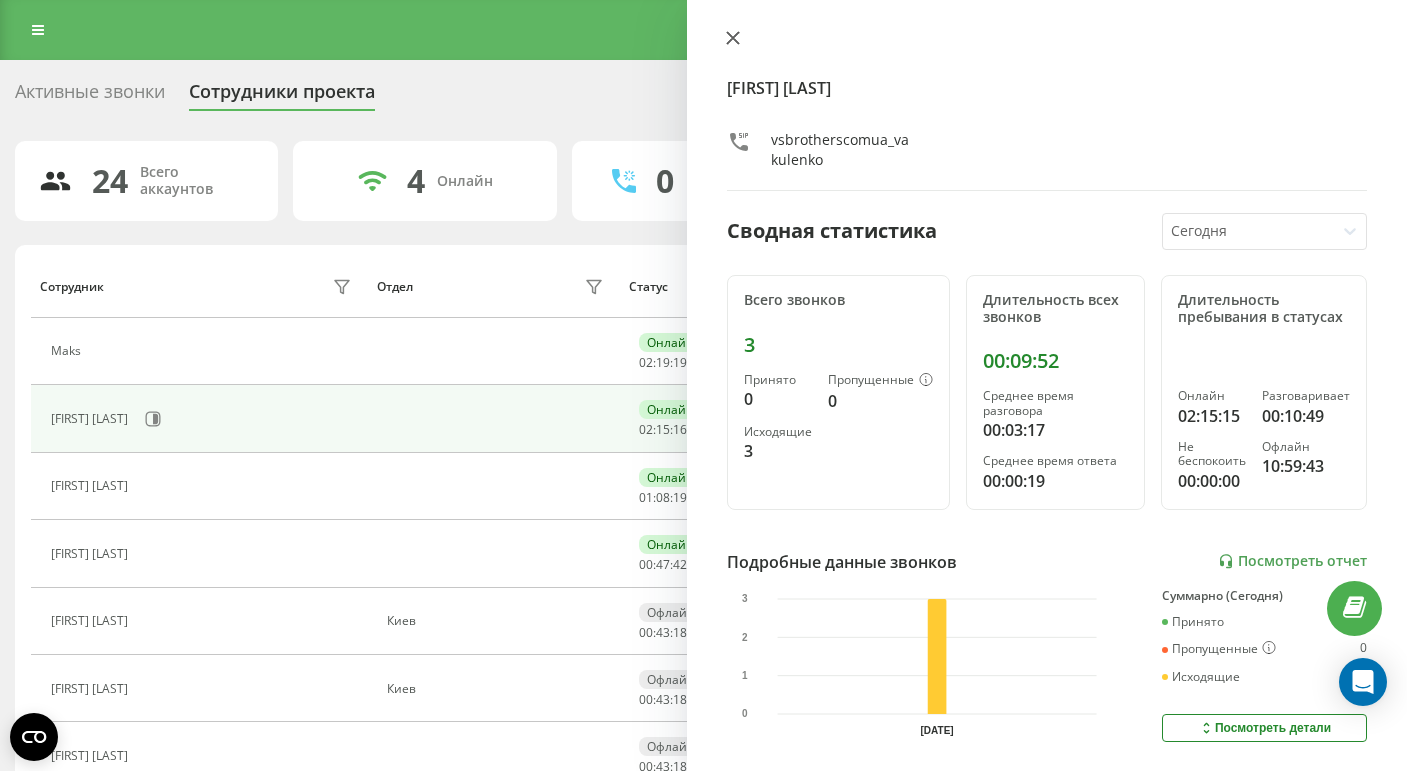 click 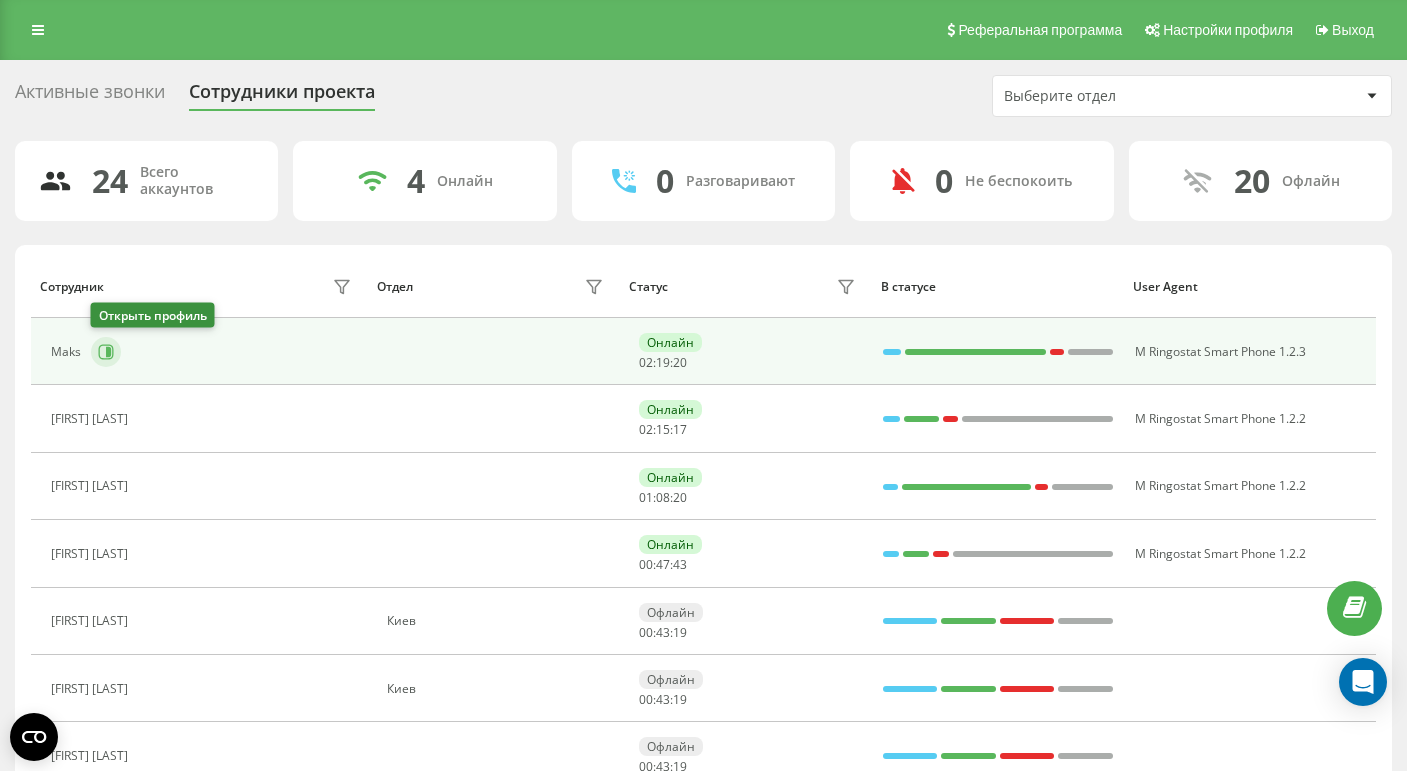click at bounding box center (106, 352) 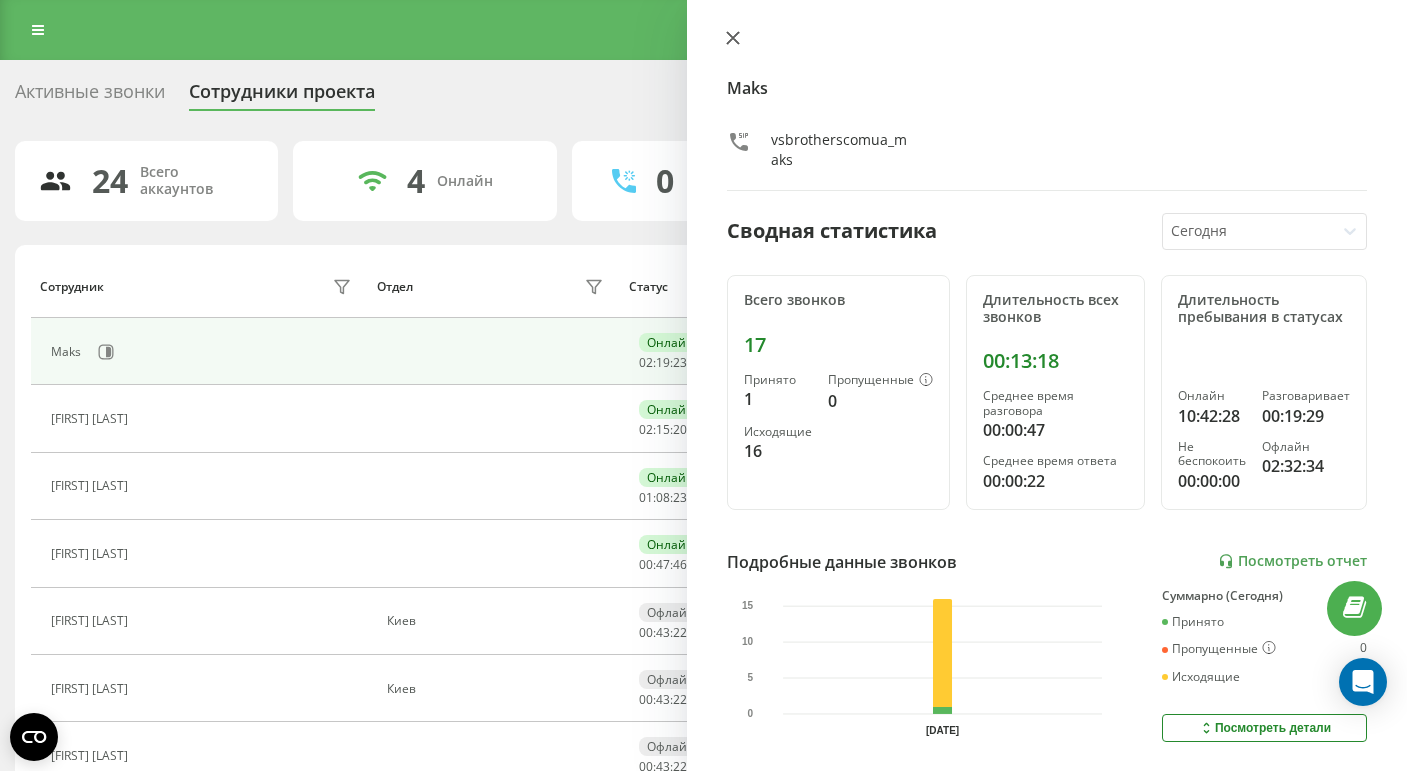 click 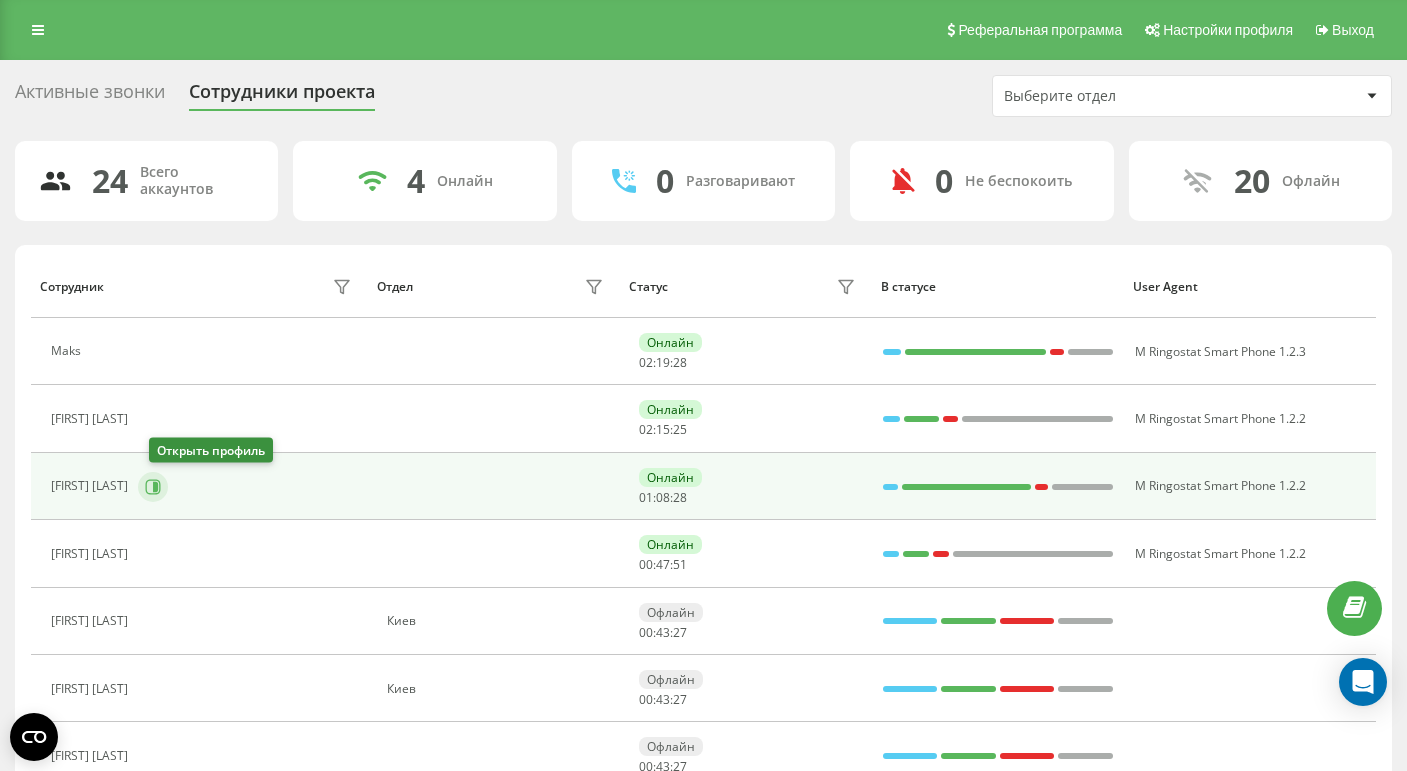 click 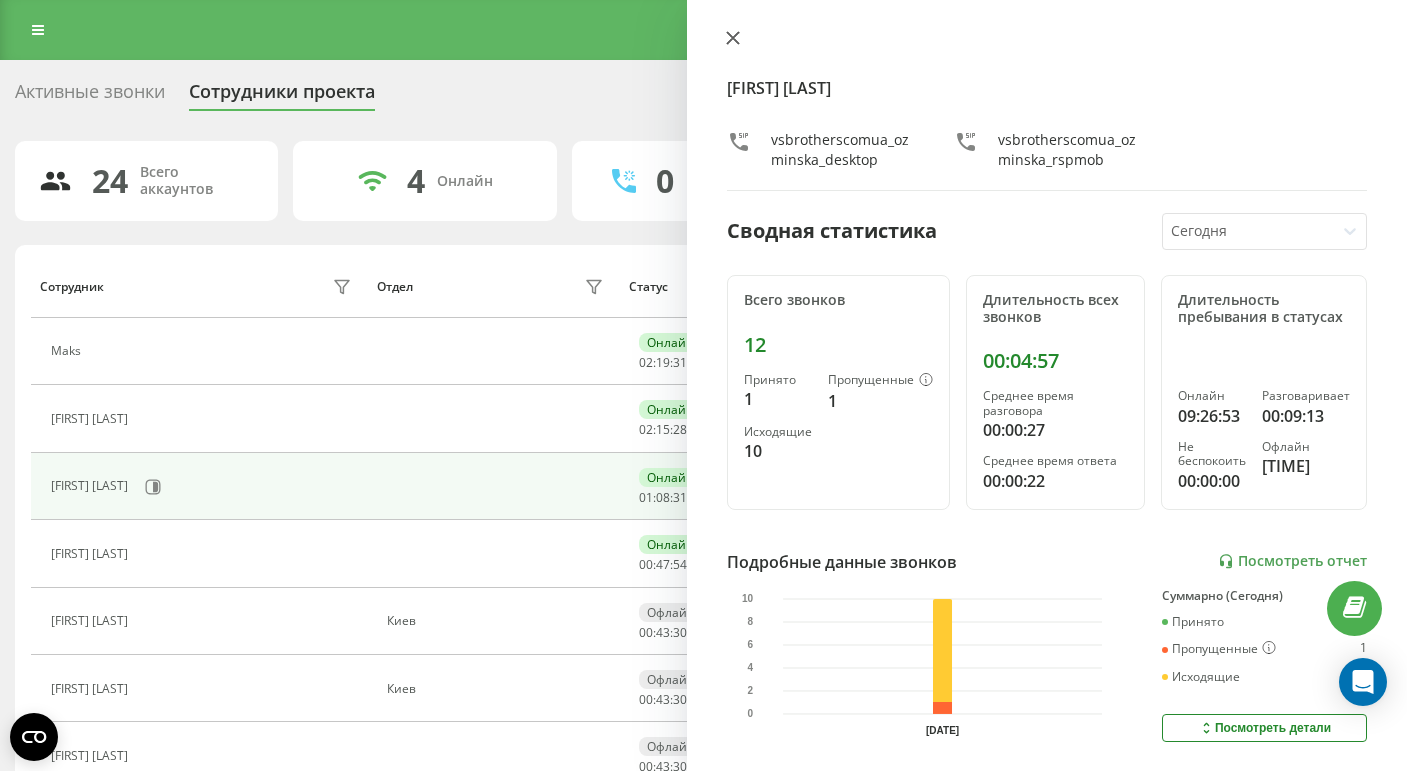 click 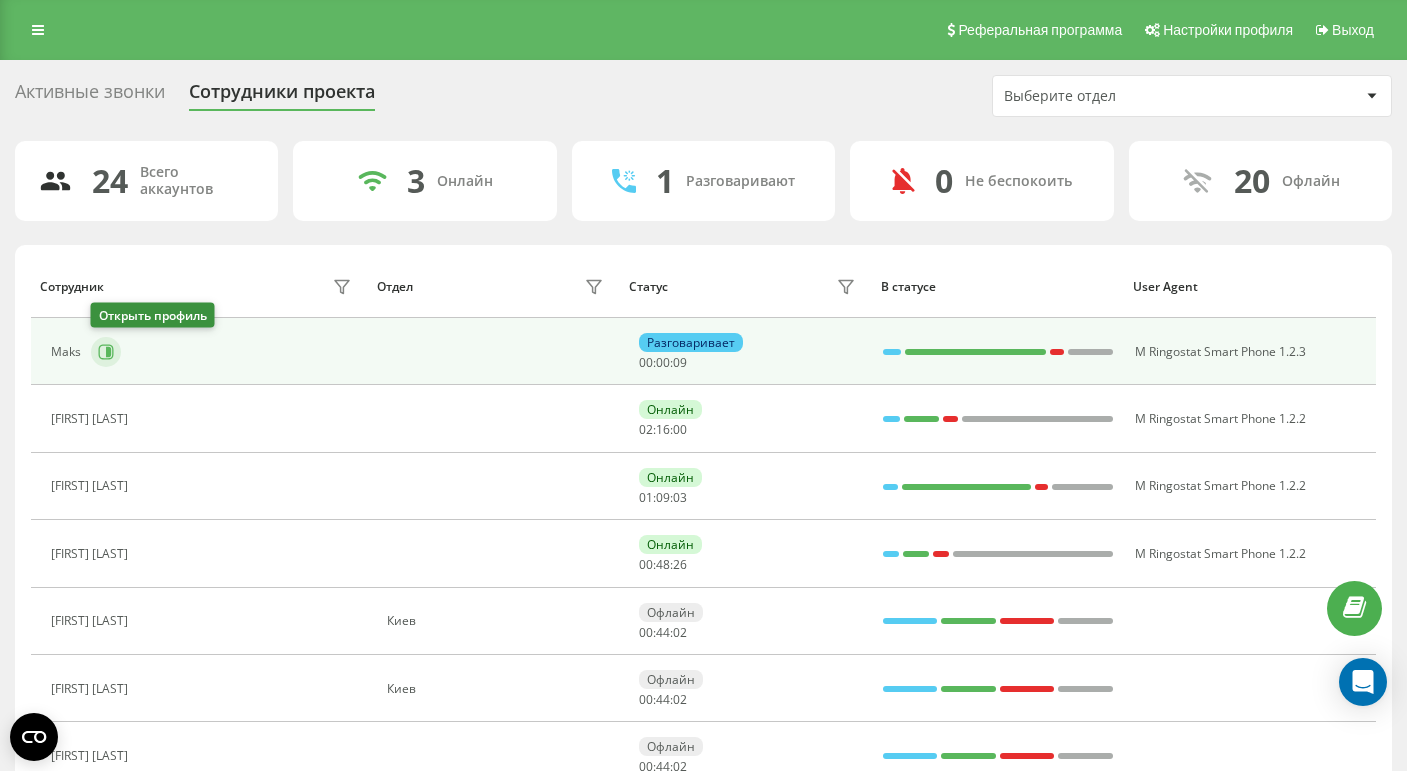 click 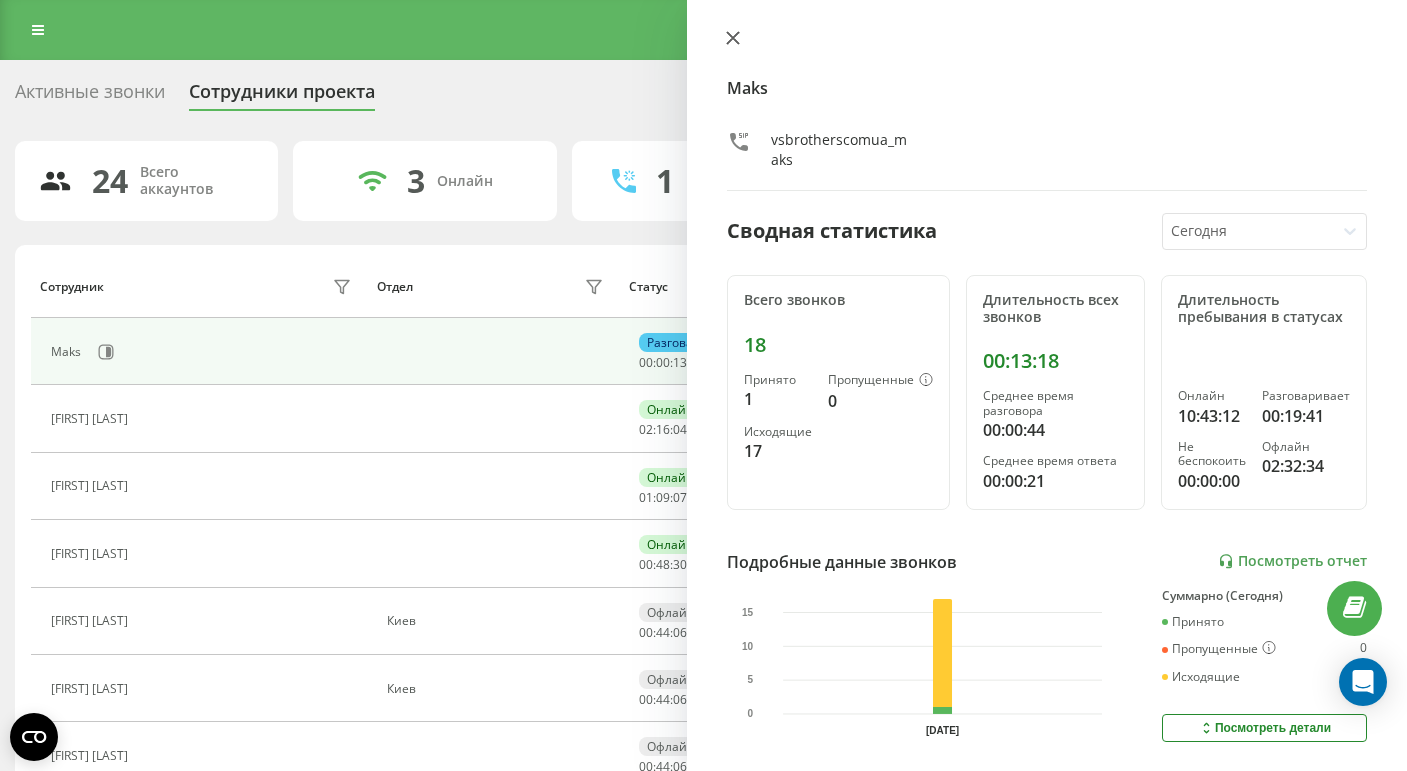 click 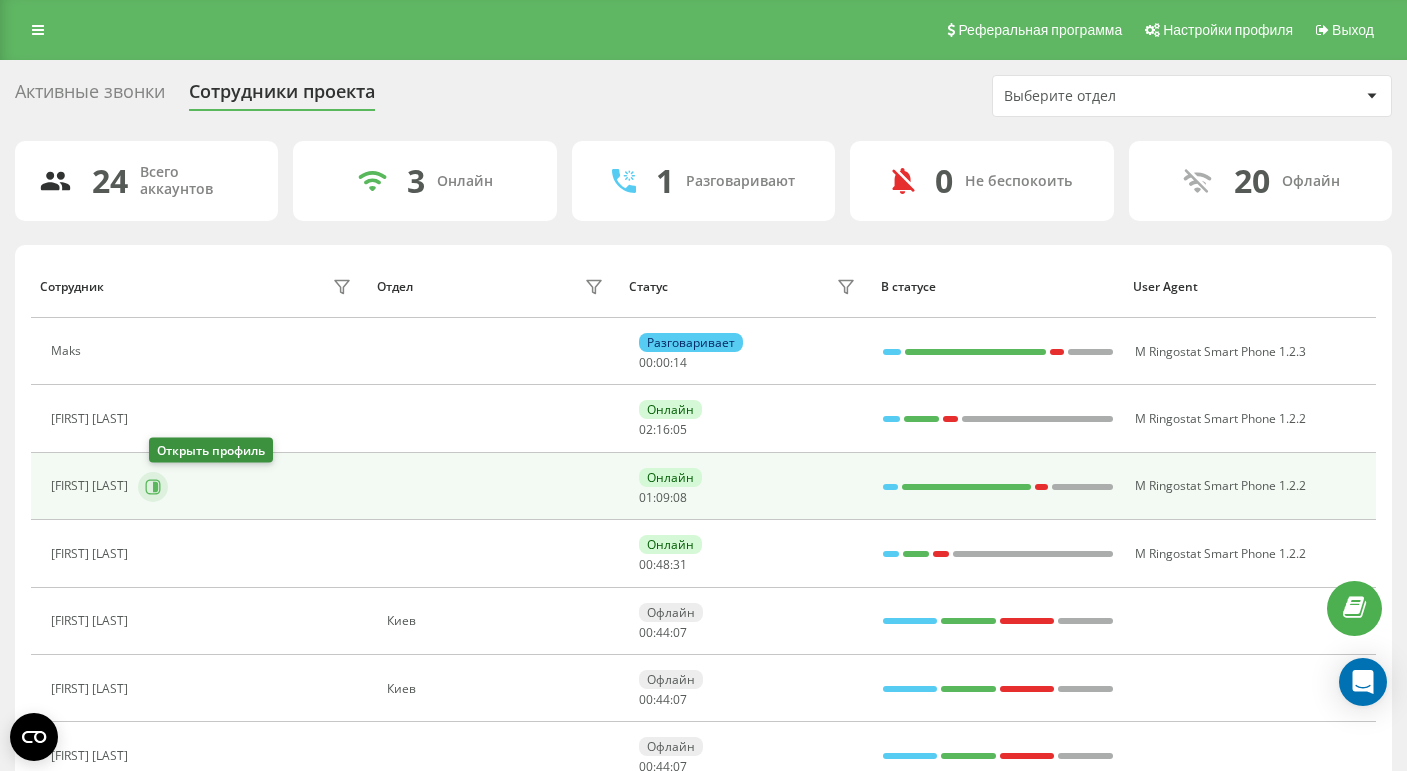 click 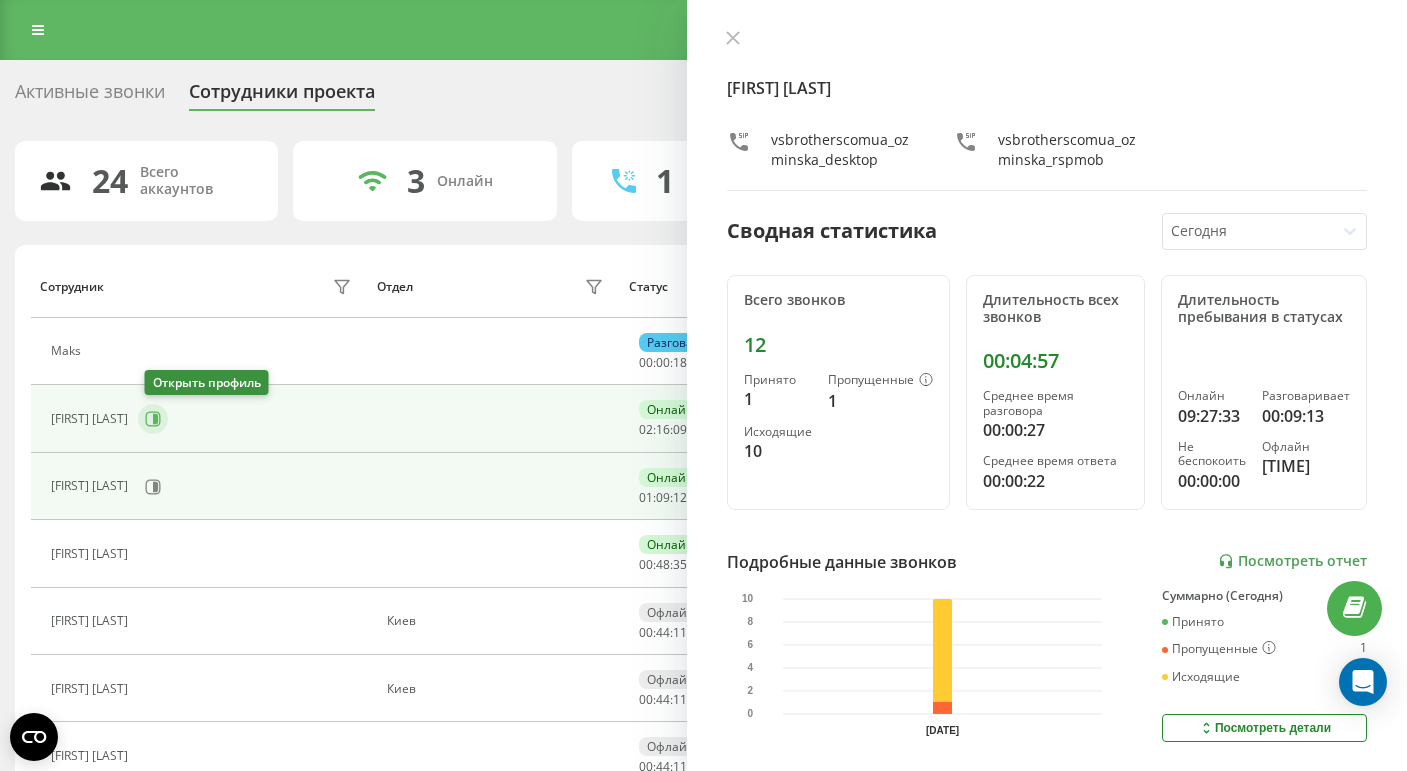 click at bounding box center [153, 419] 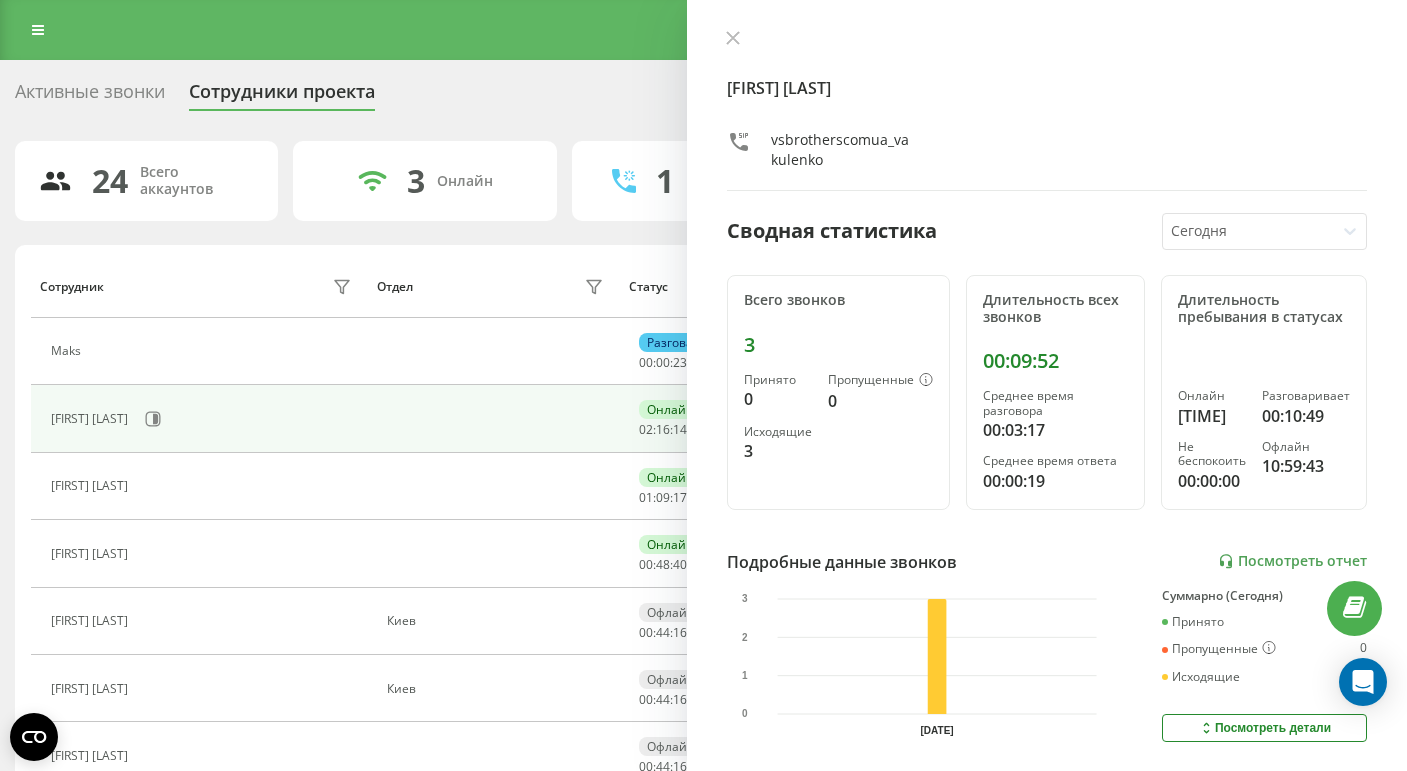 click 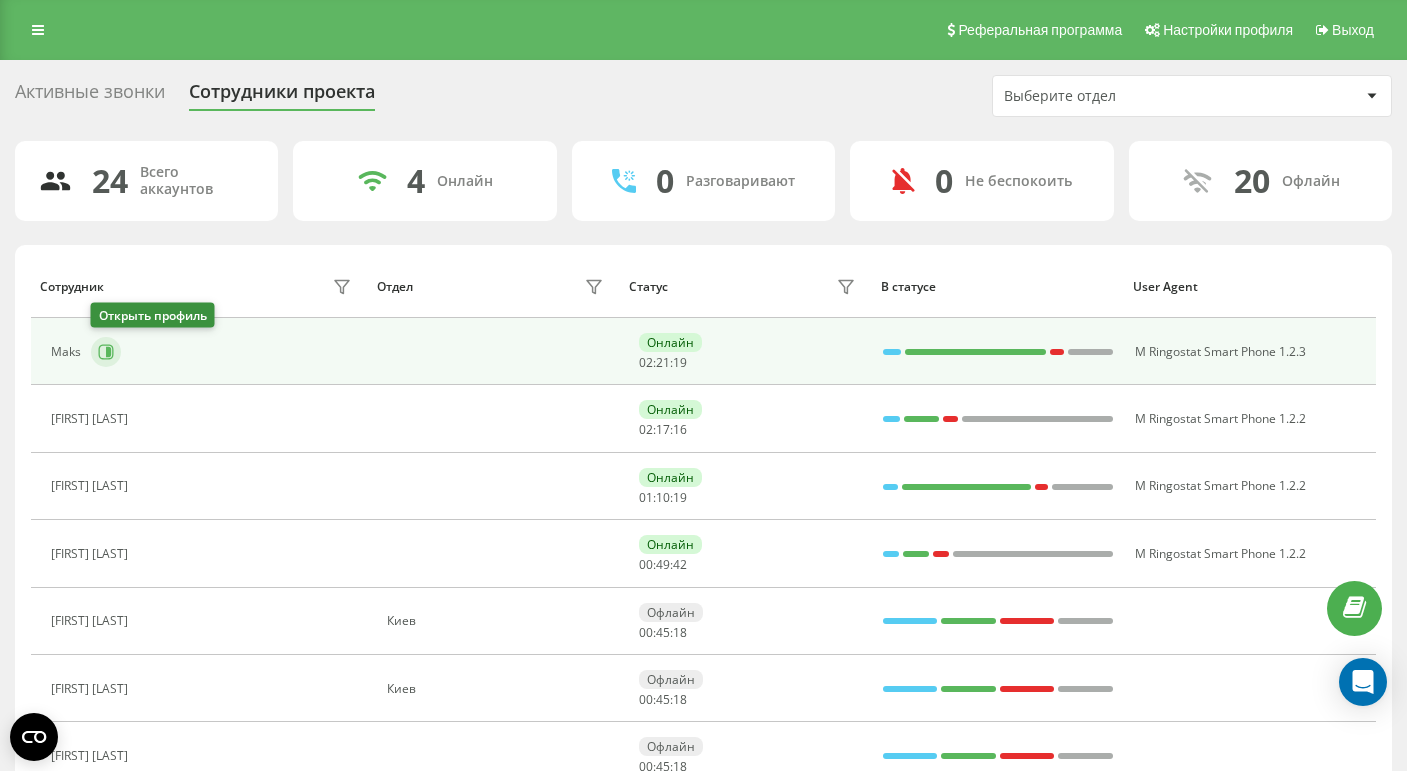 click 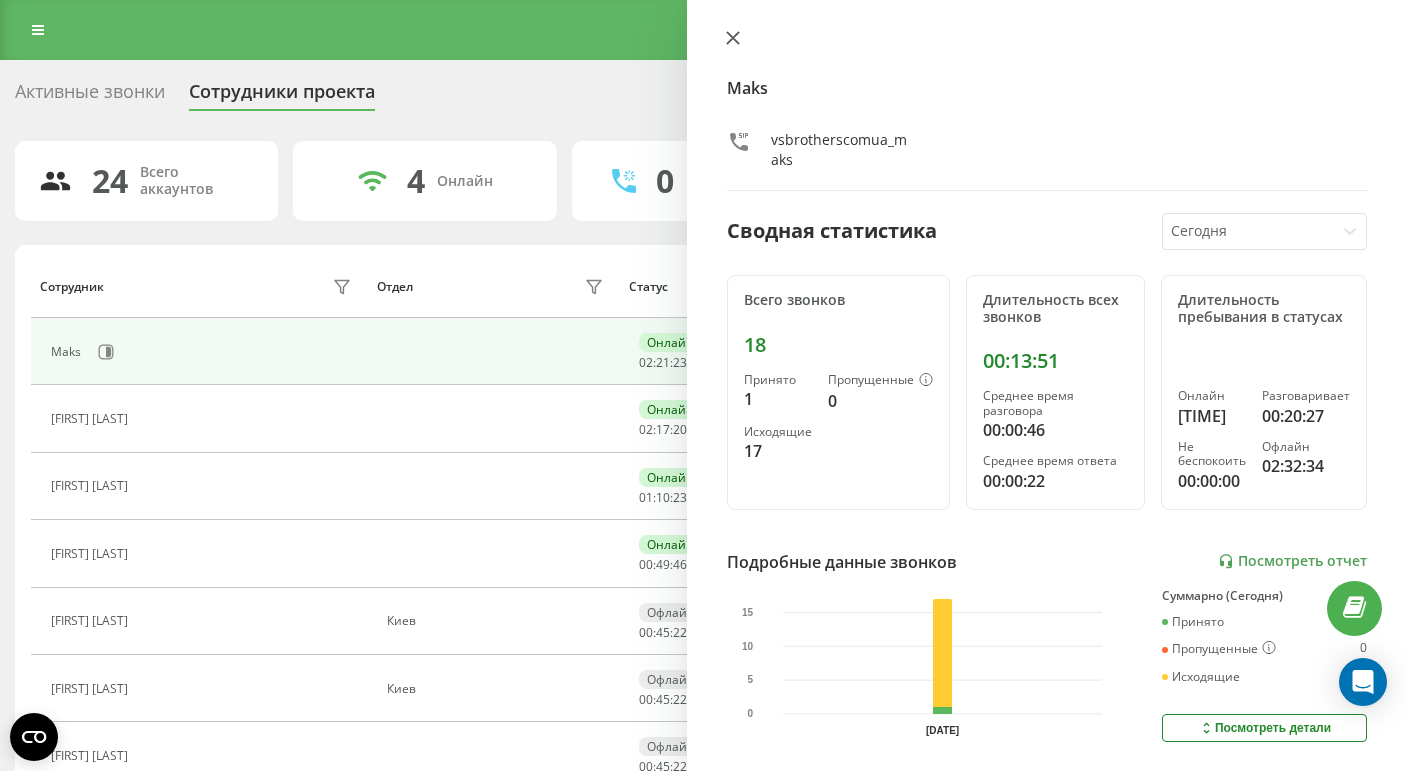 click 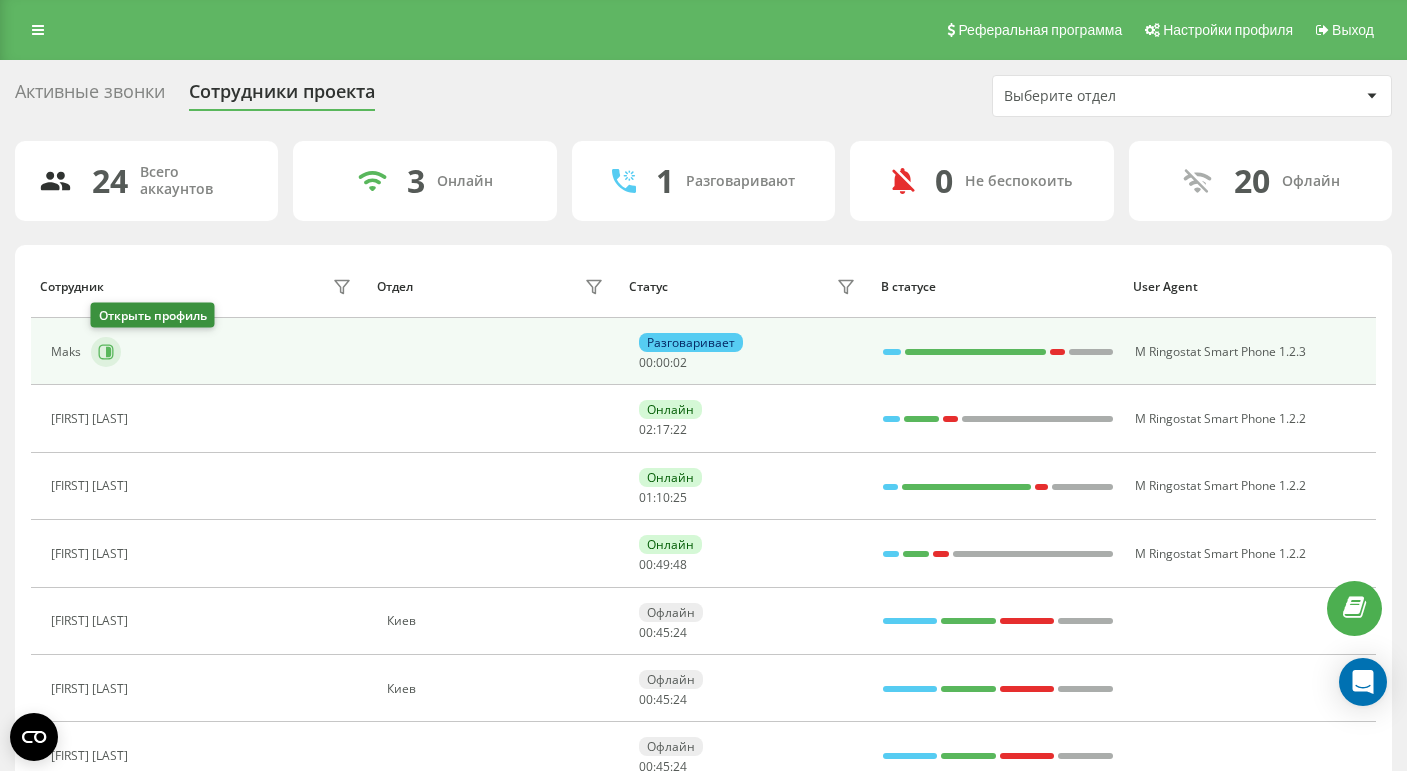 click 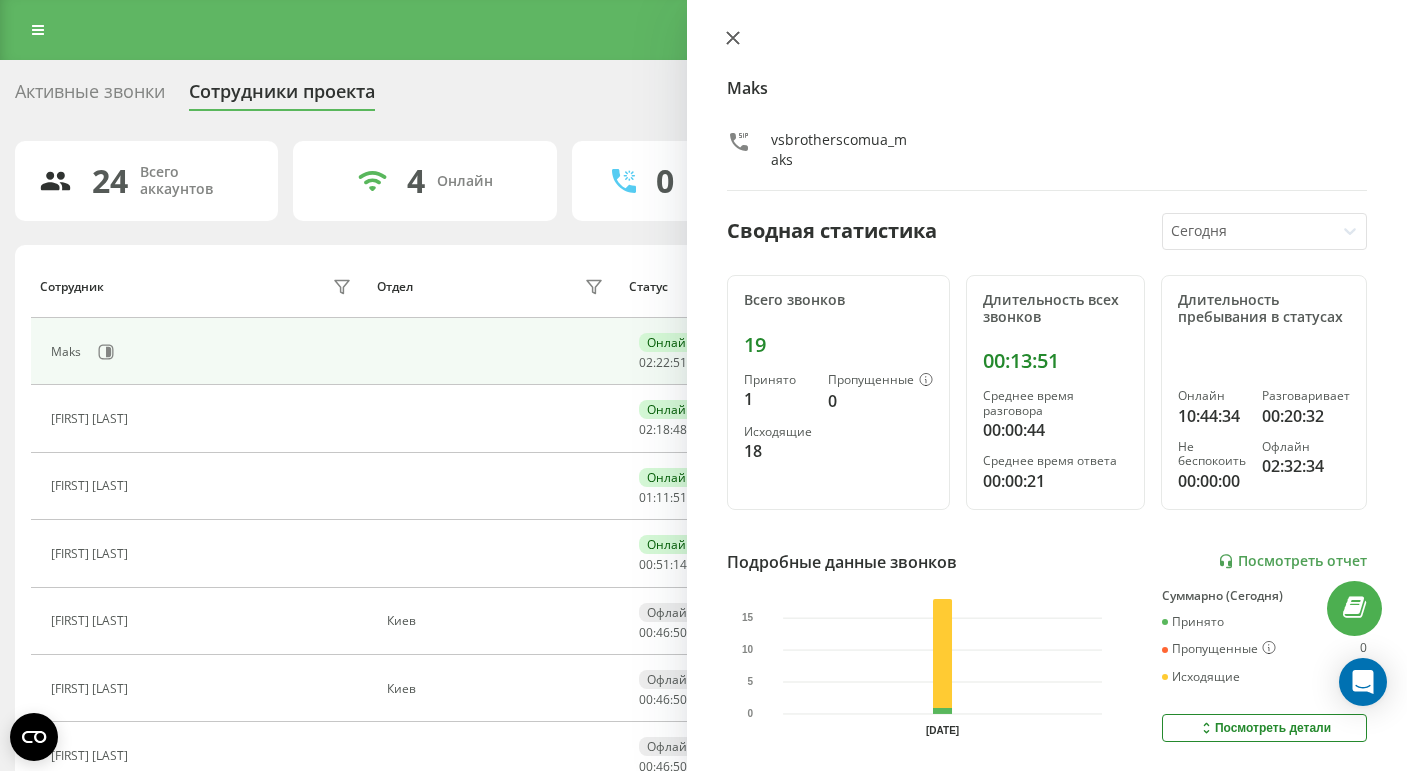 click 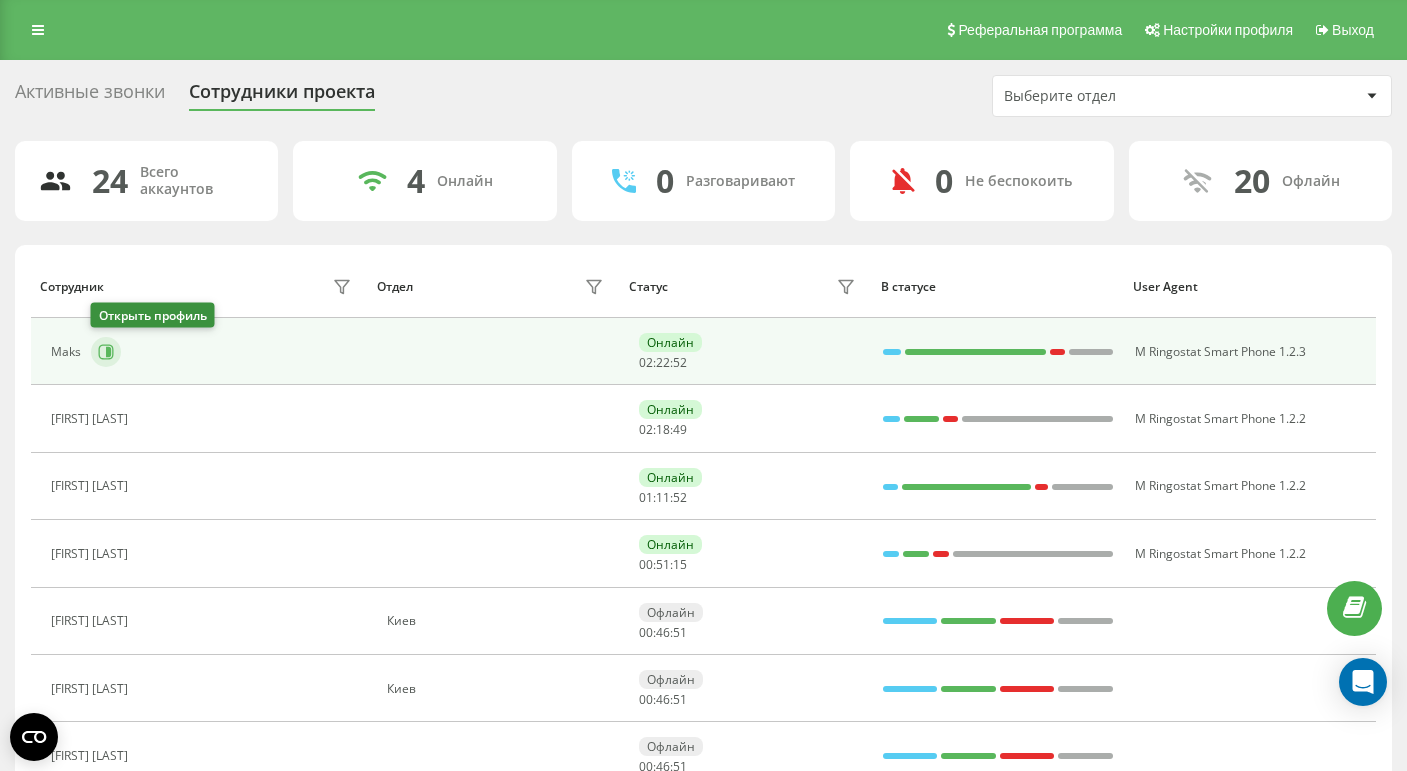 click 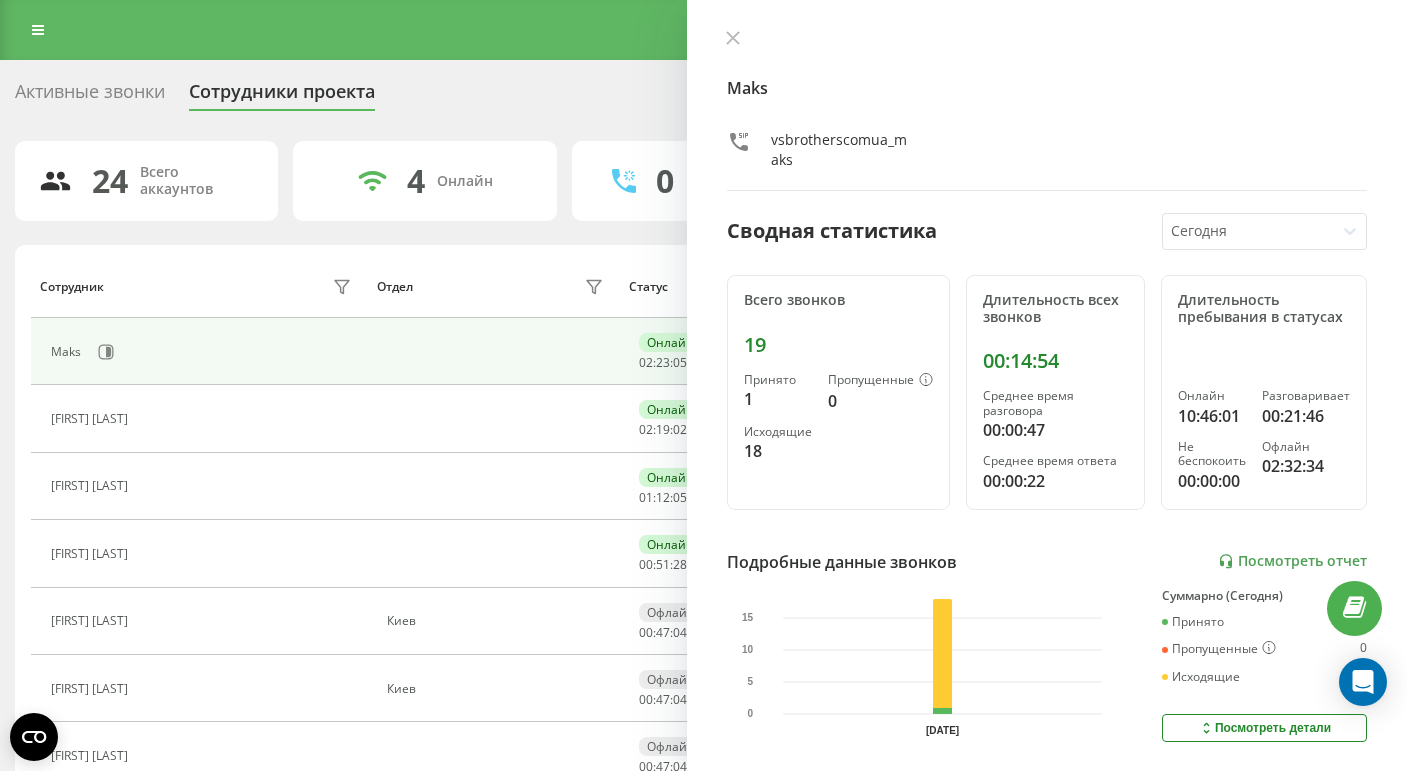click 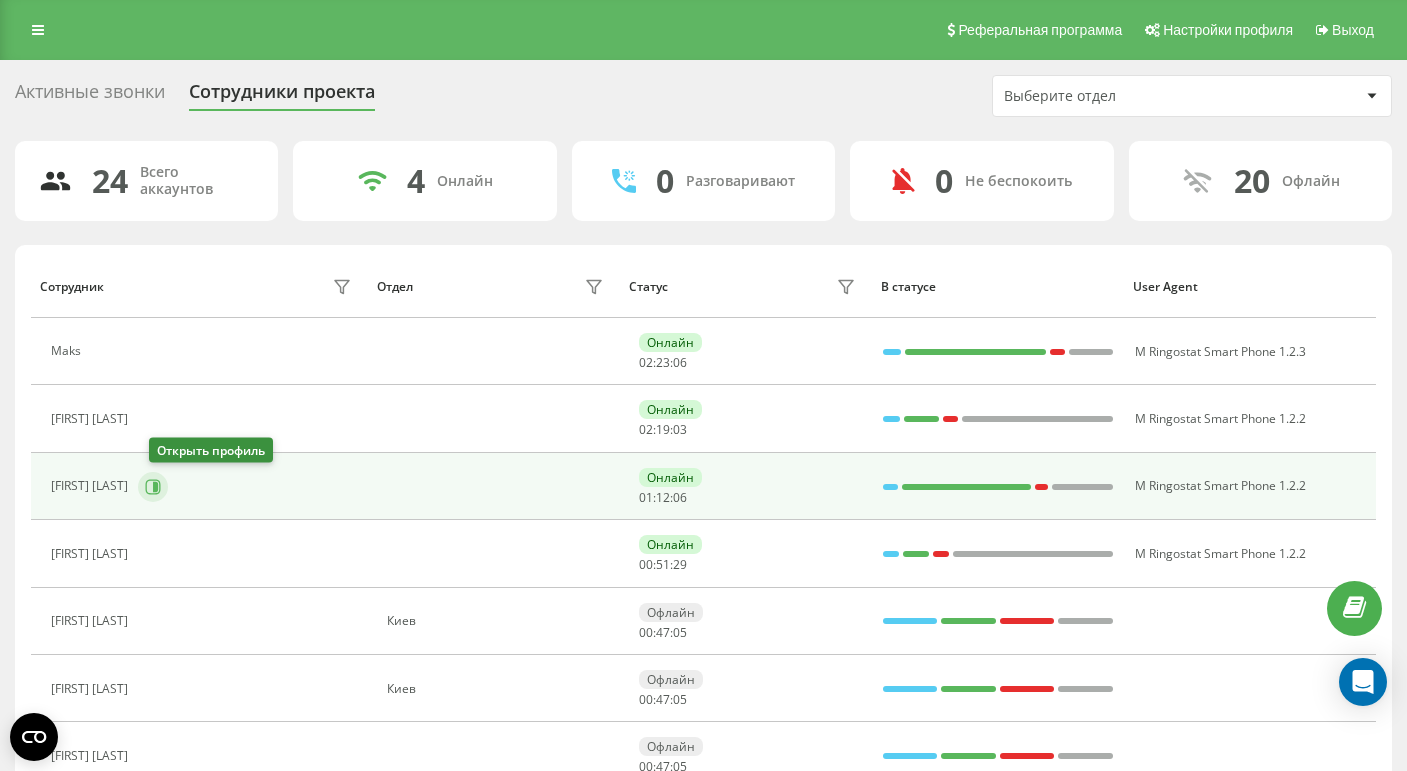 click at bounding box center [153, 487] 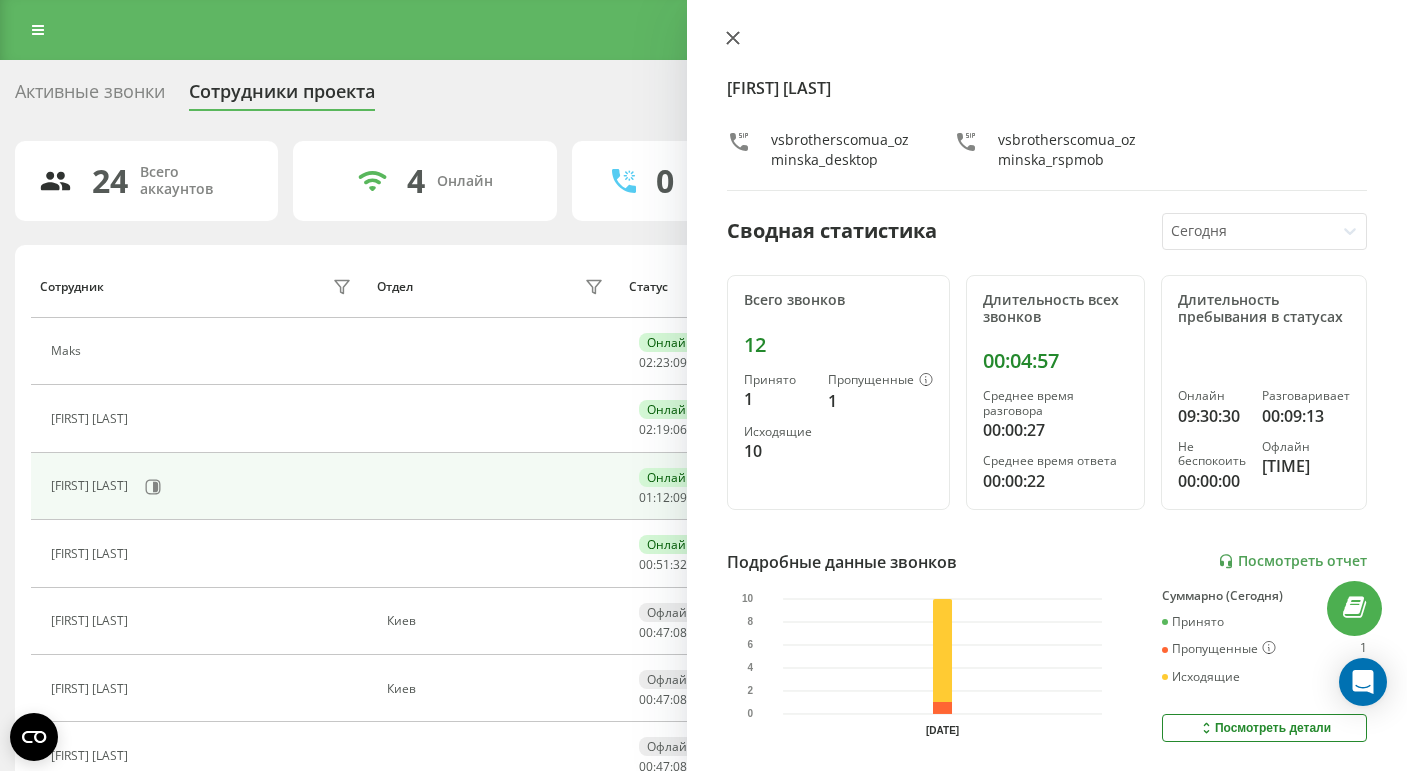 click 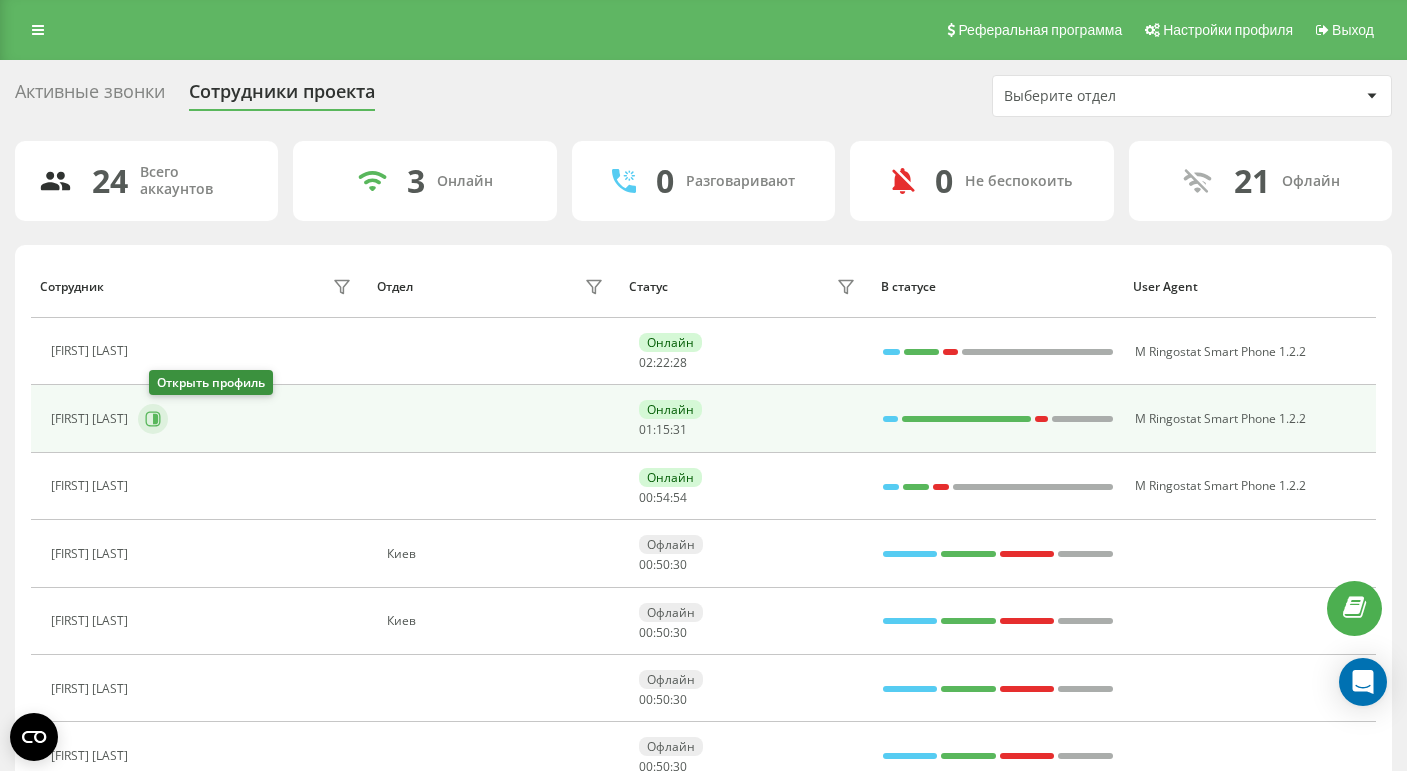 click at bounding box center (153, 419) 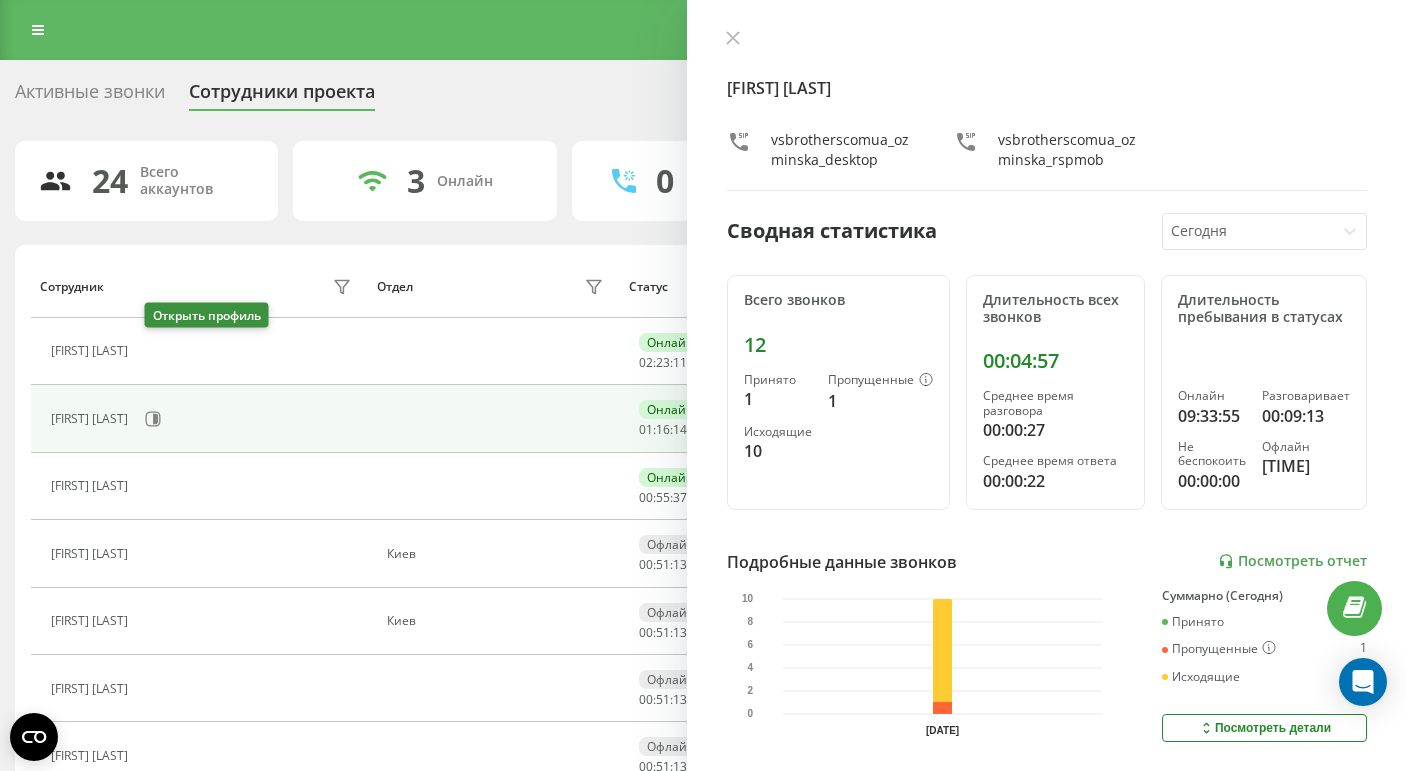 click 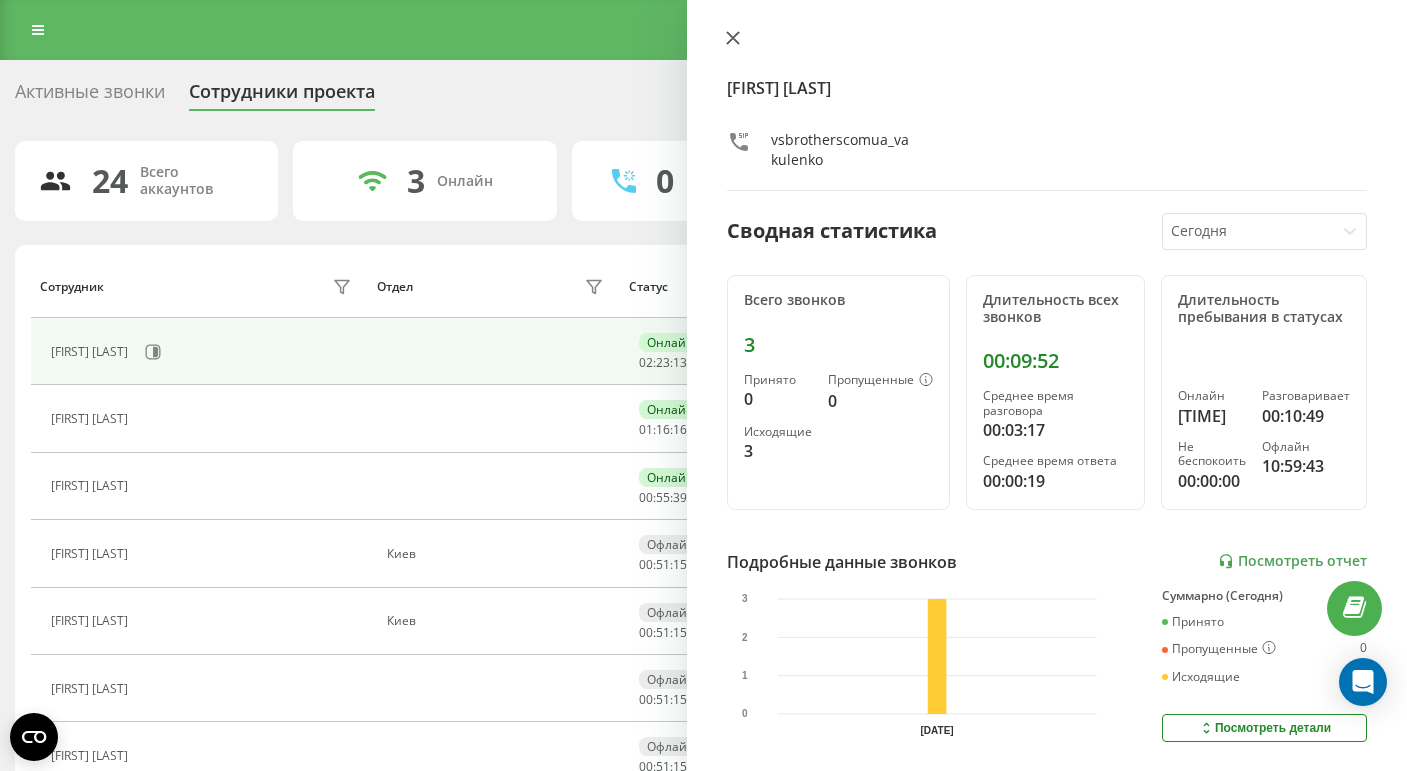 click 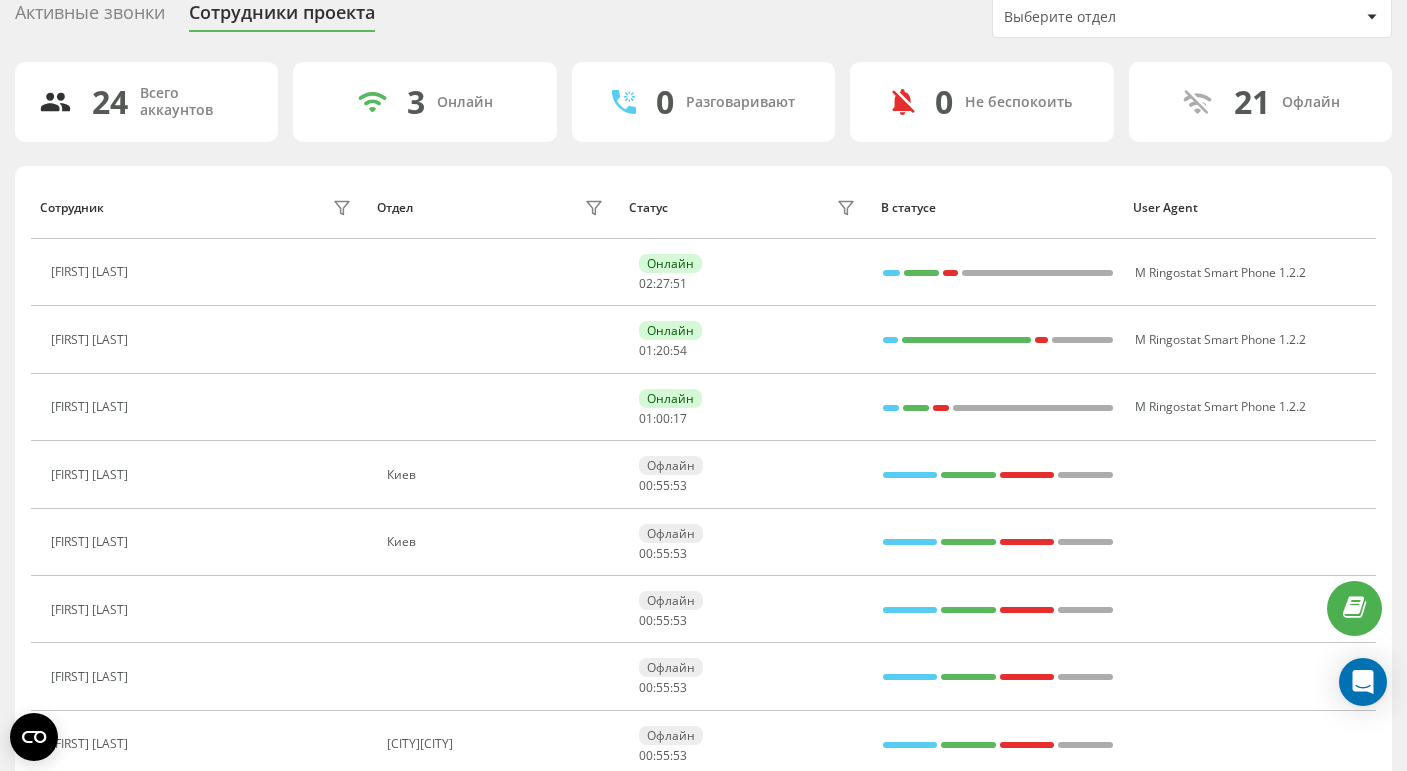 scroll, scrollTop: 76, scrollLeft: 0, axis: vertical 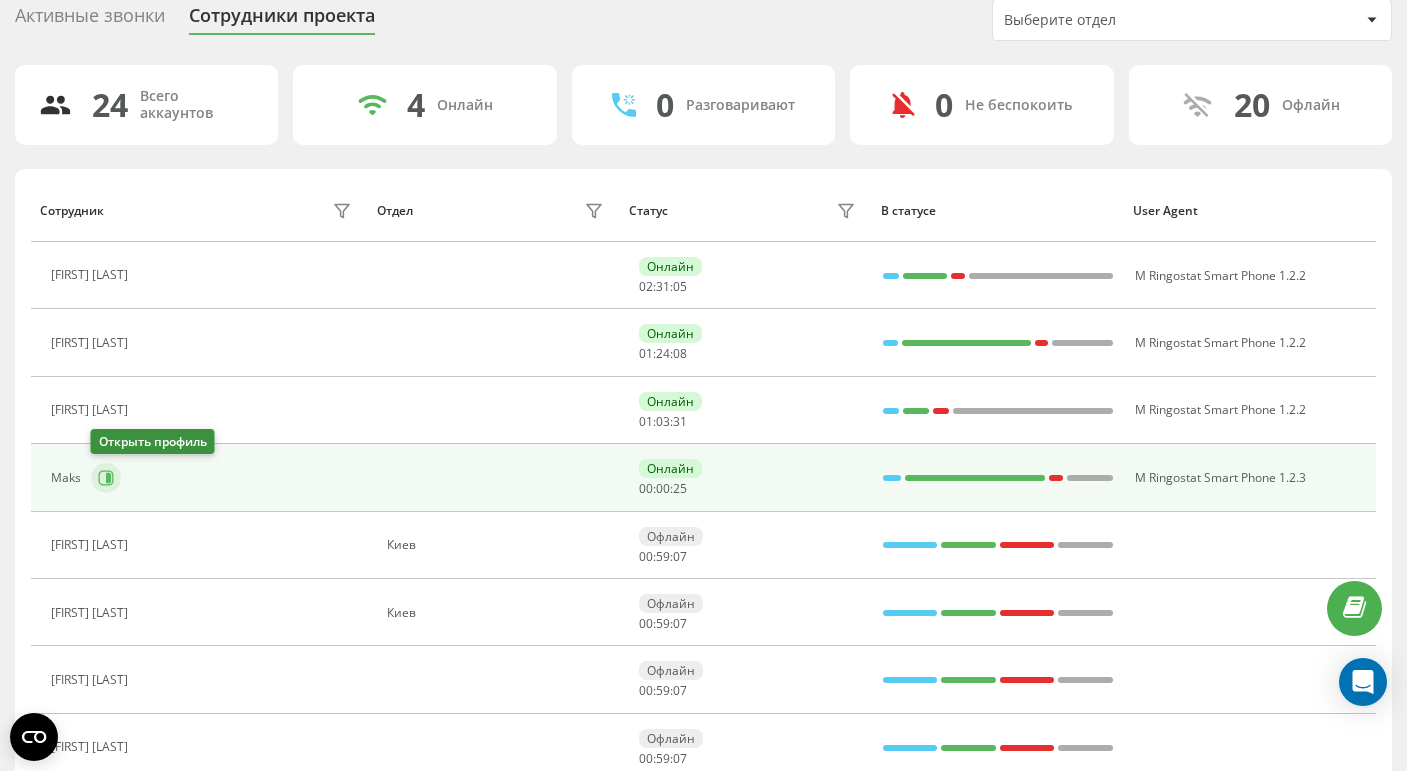 click 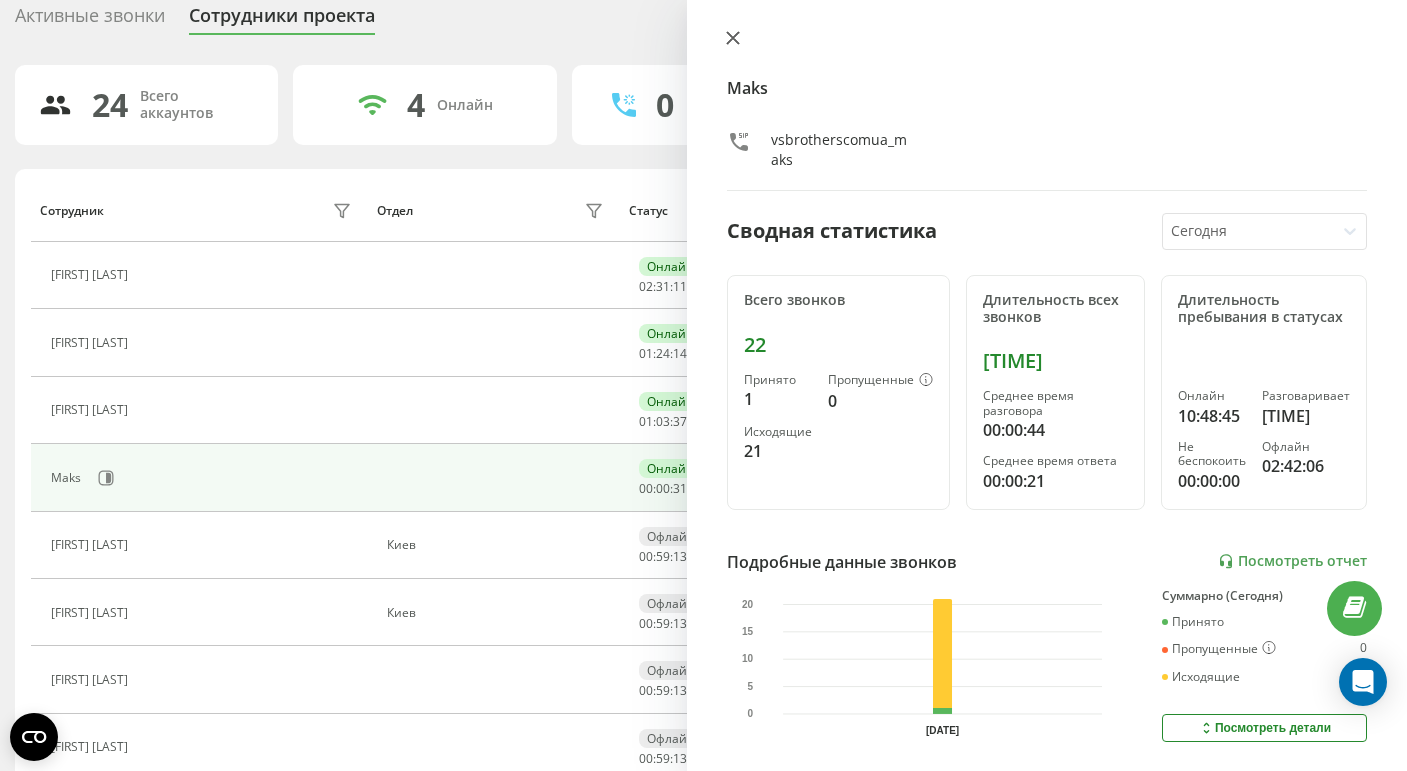 click 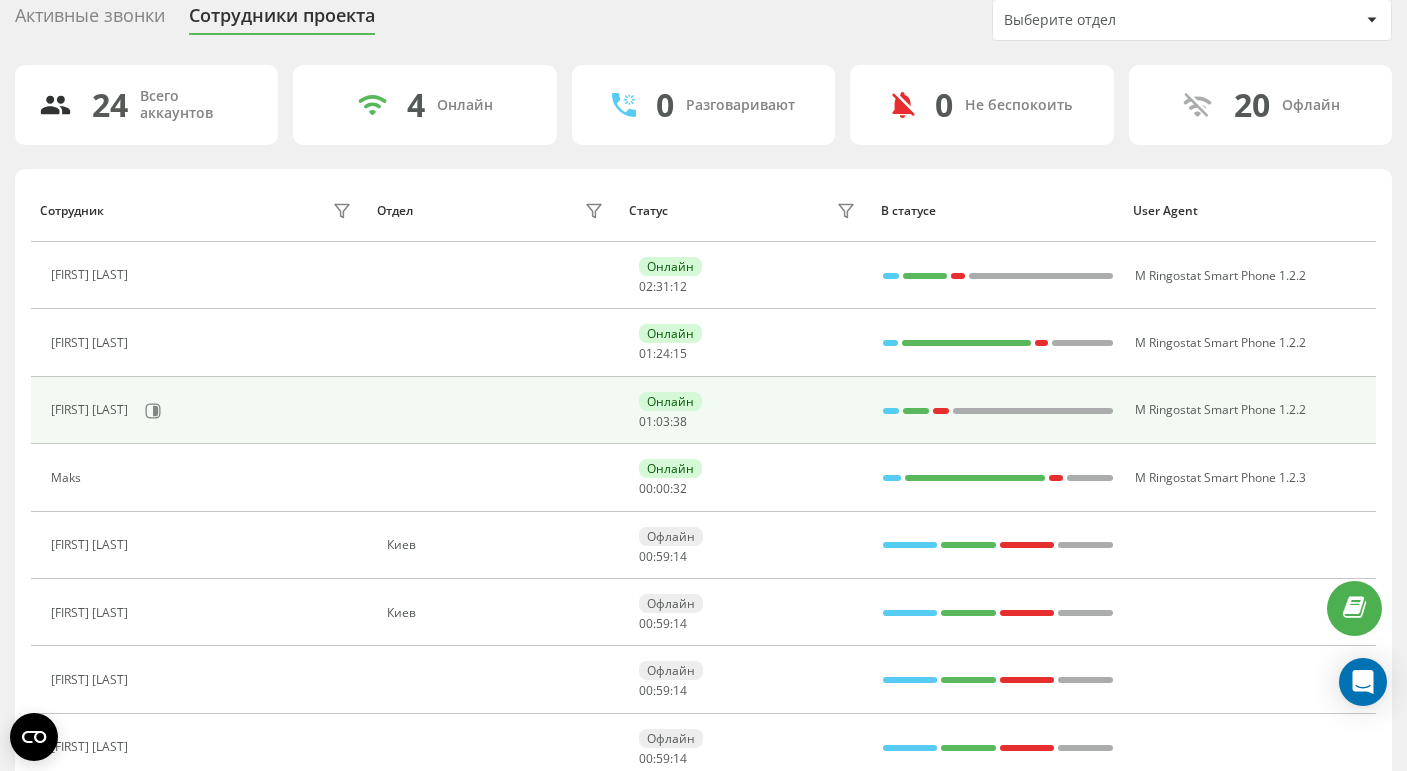 scroll, scrollTop: 0, scrollLeft: 0, axis: both 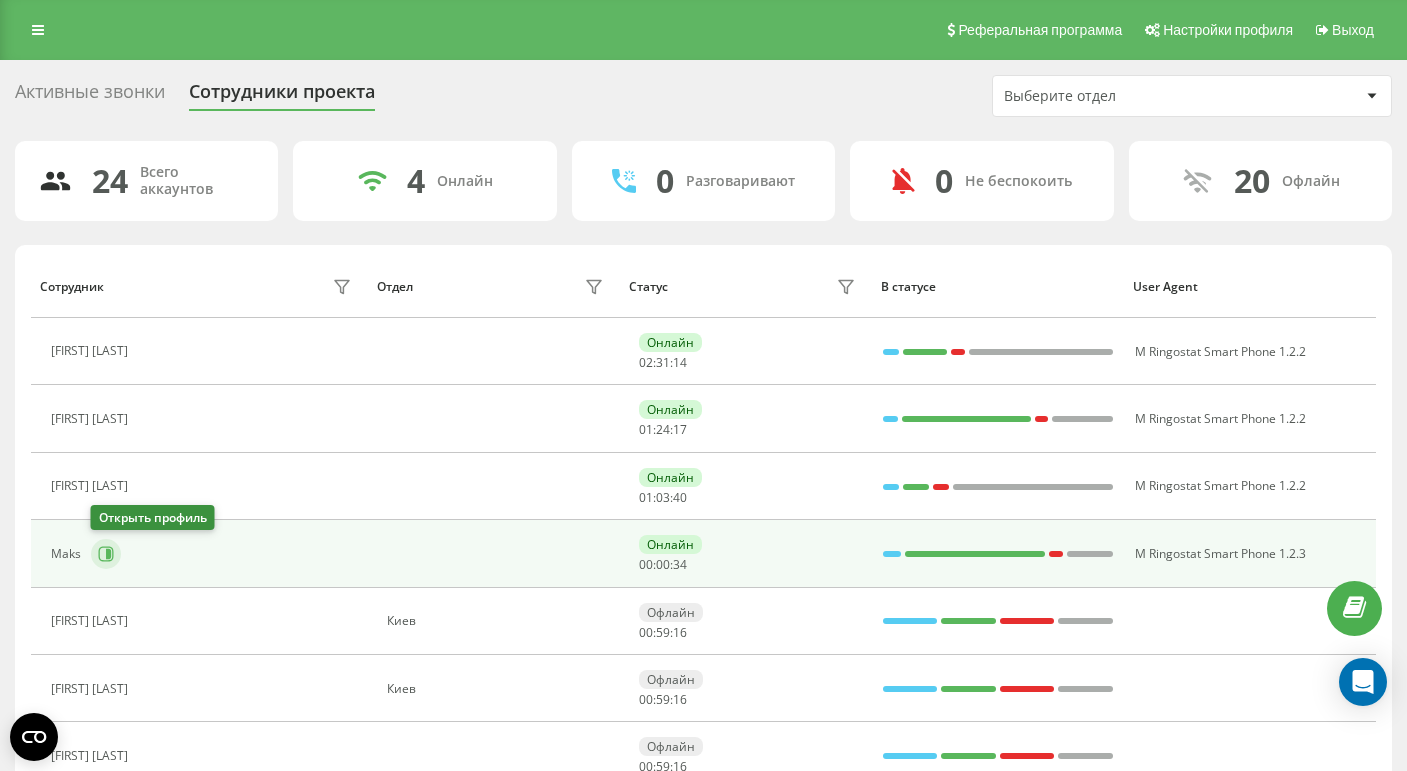 click 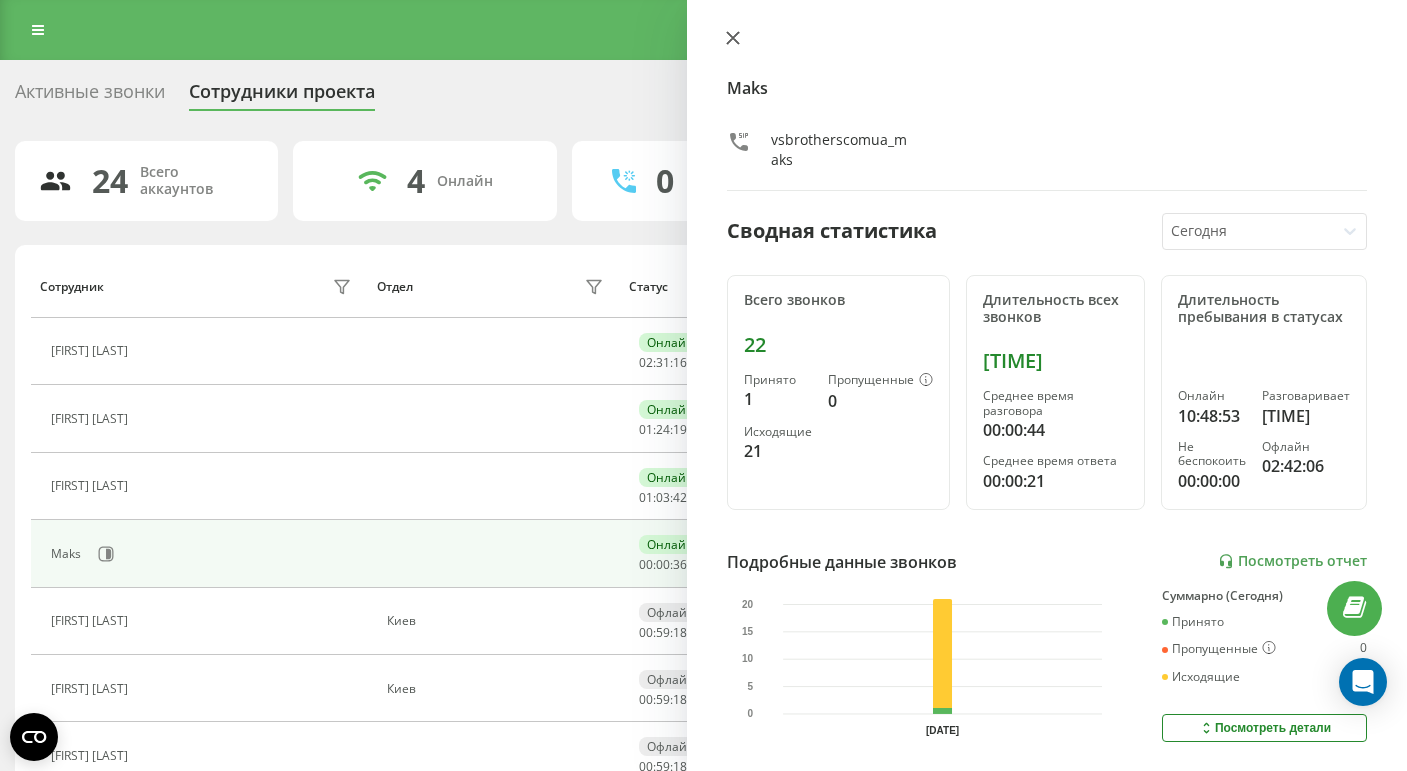 click 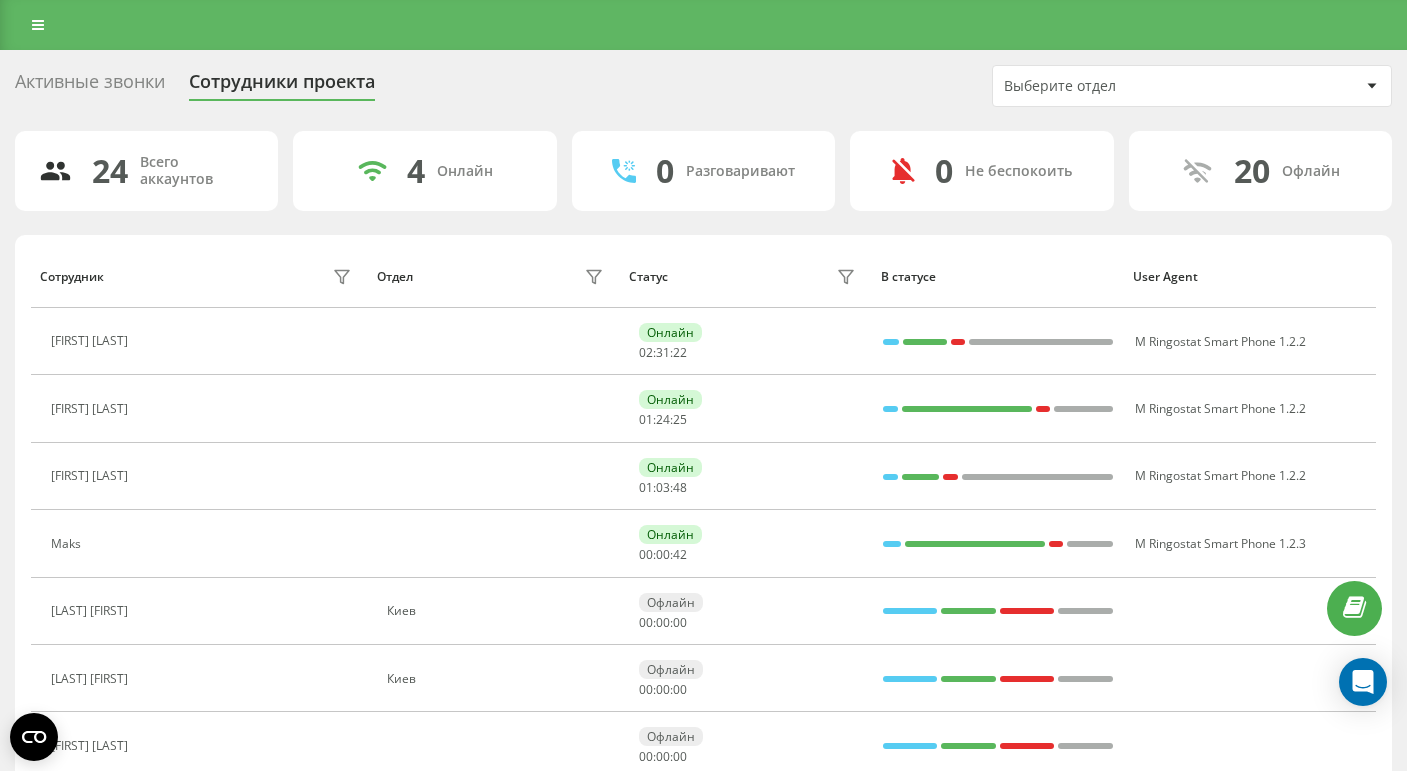 scroll, scrollTop: 0, scrollLeft: 0, axis: both 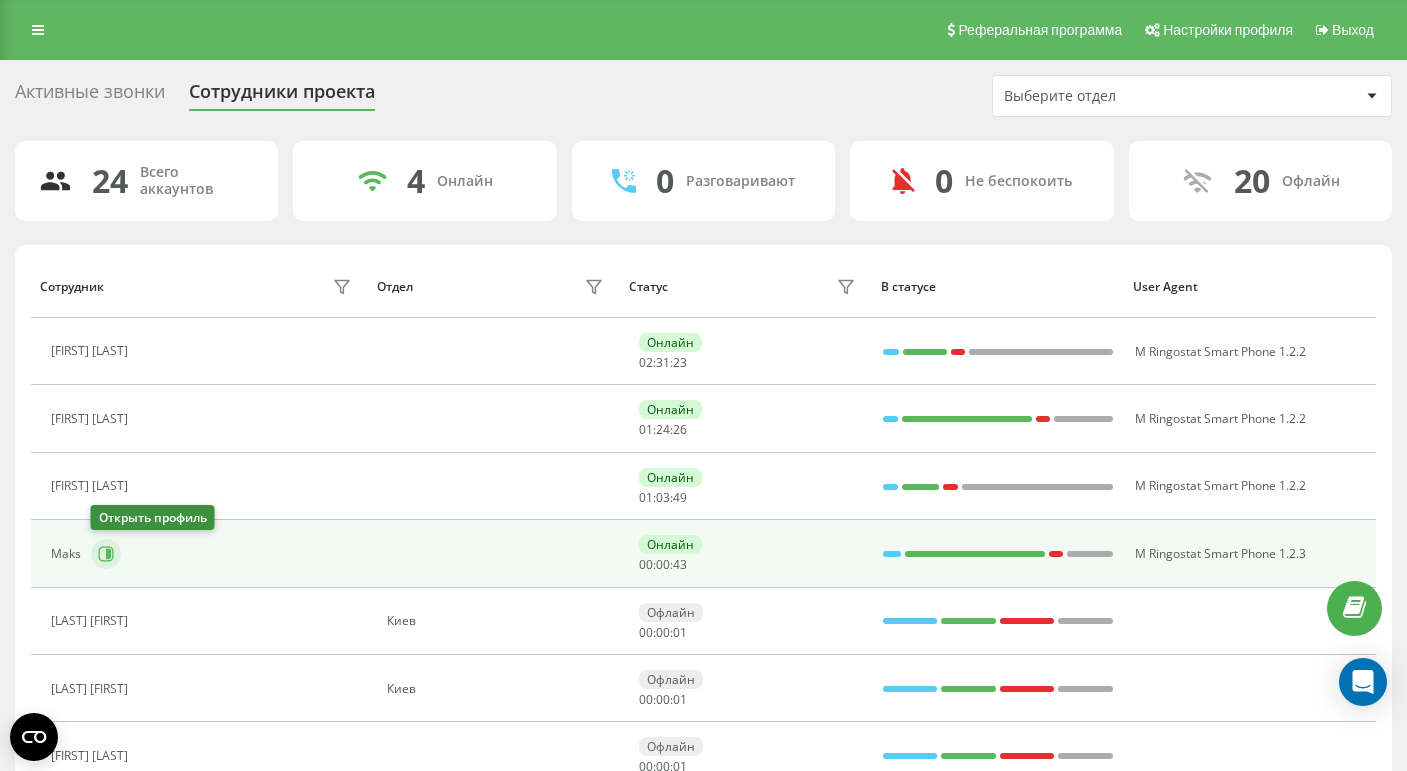 click 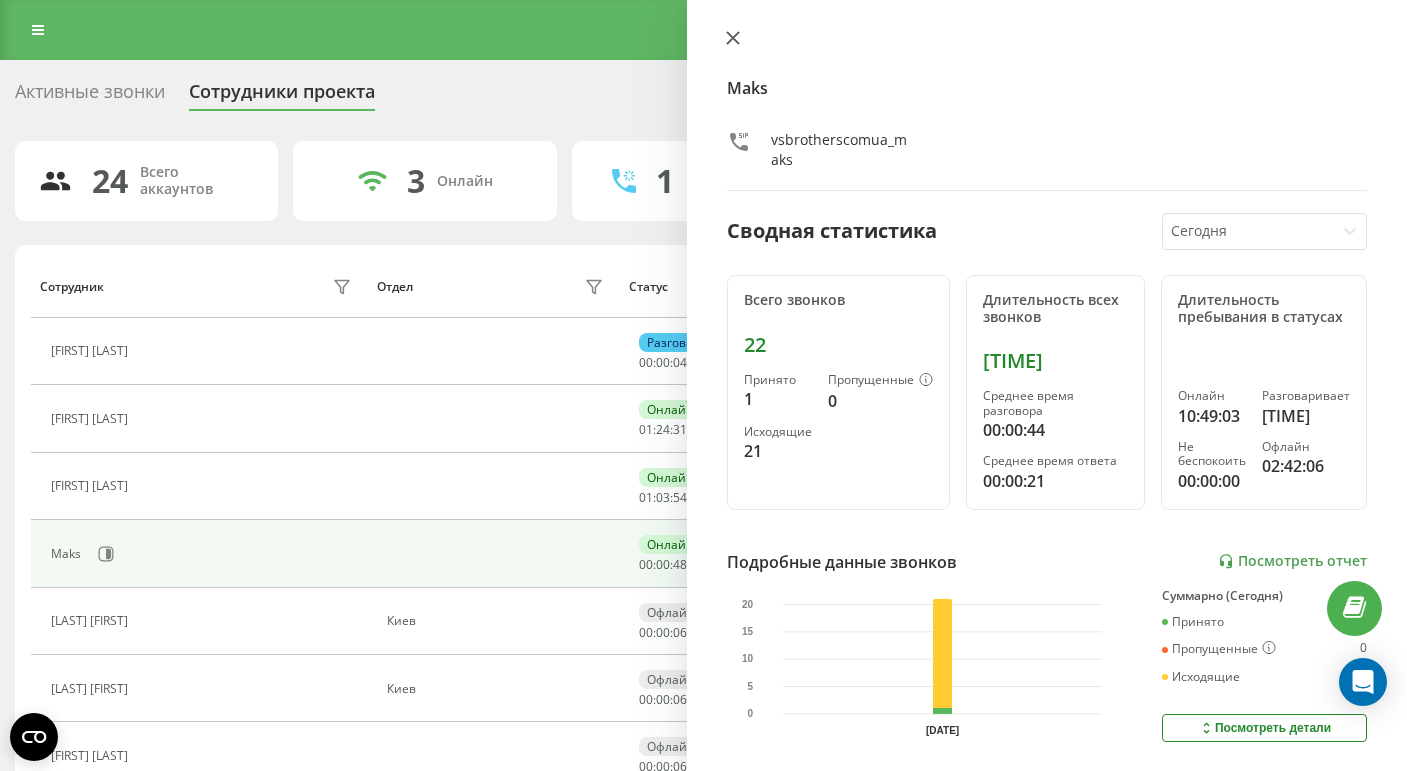 click 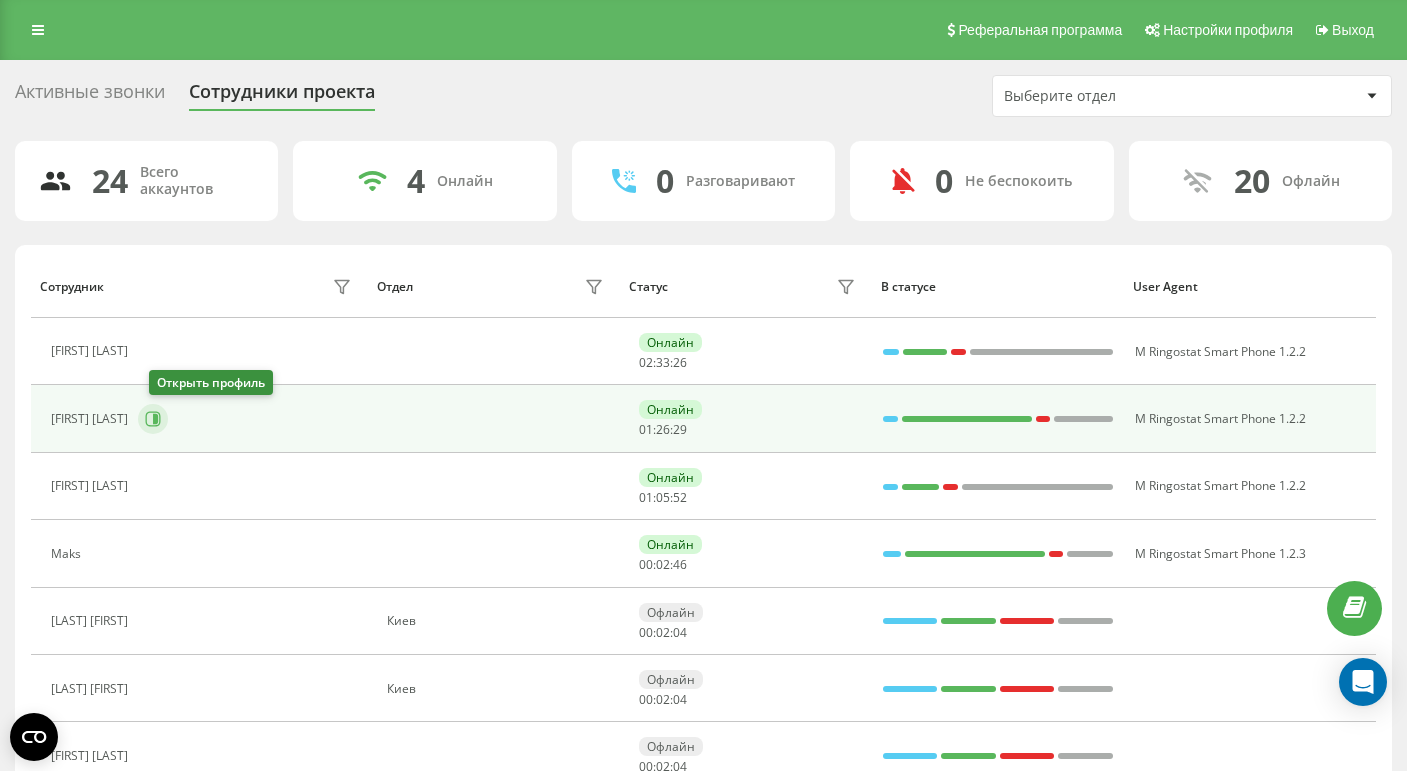click at bounding box center [153, 419] 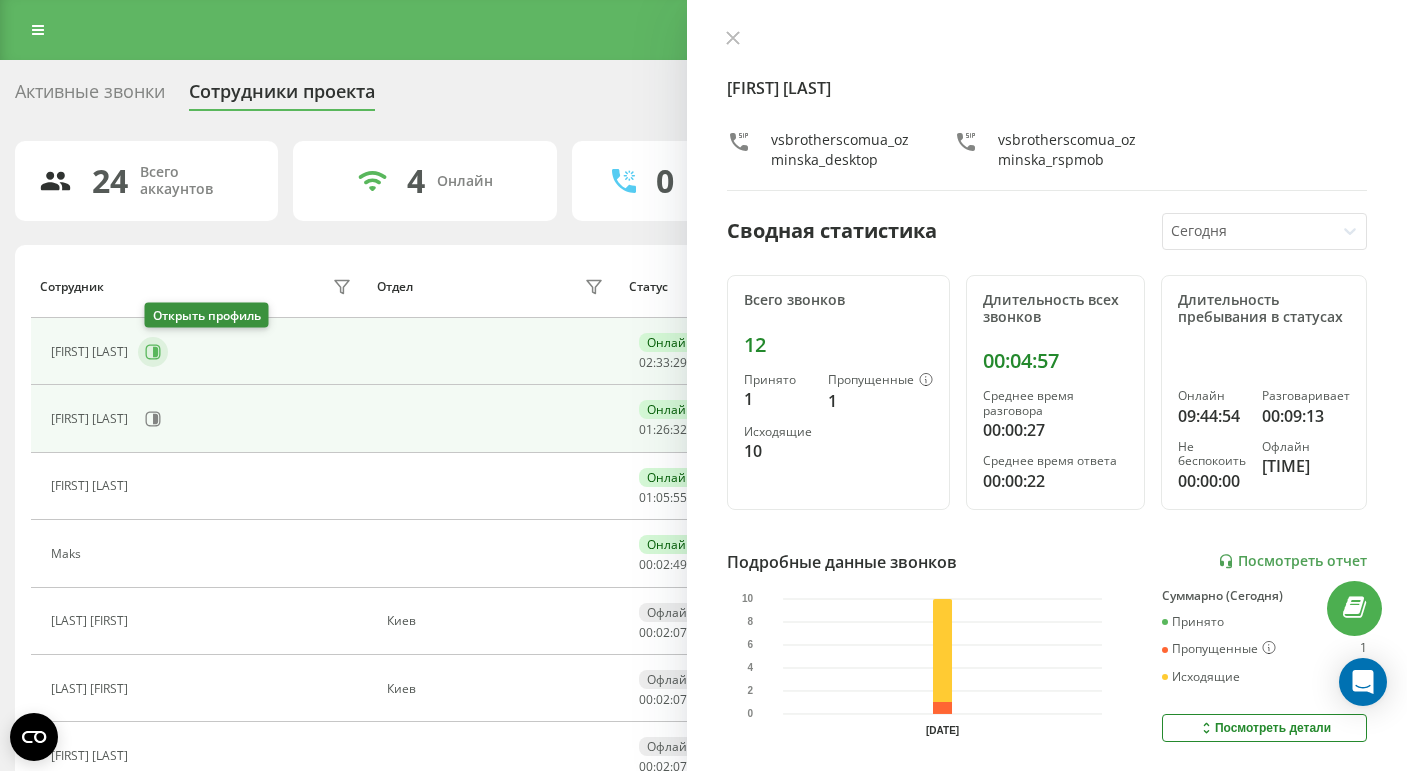 click at bounding box center [153, 352] 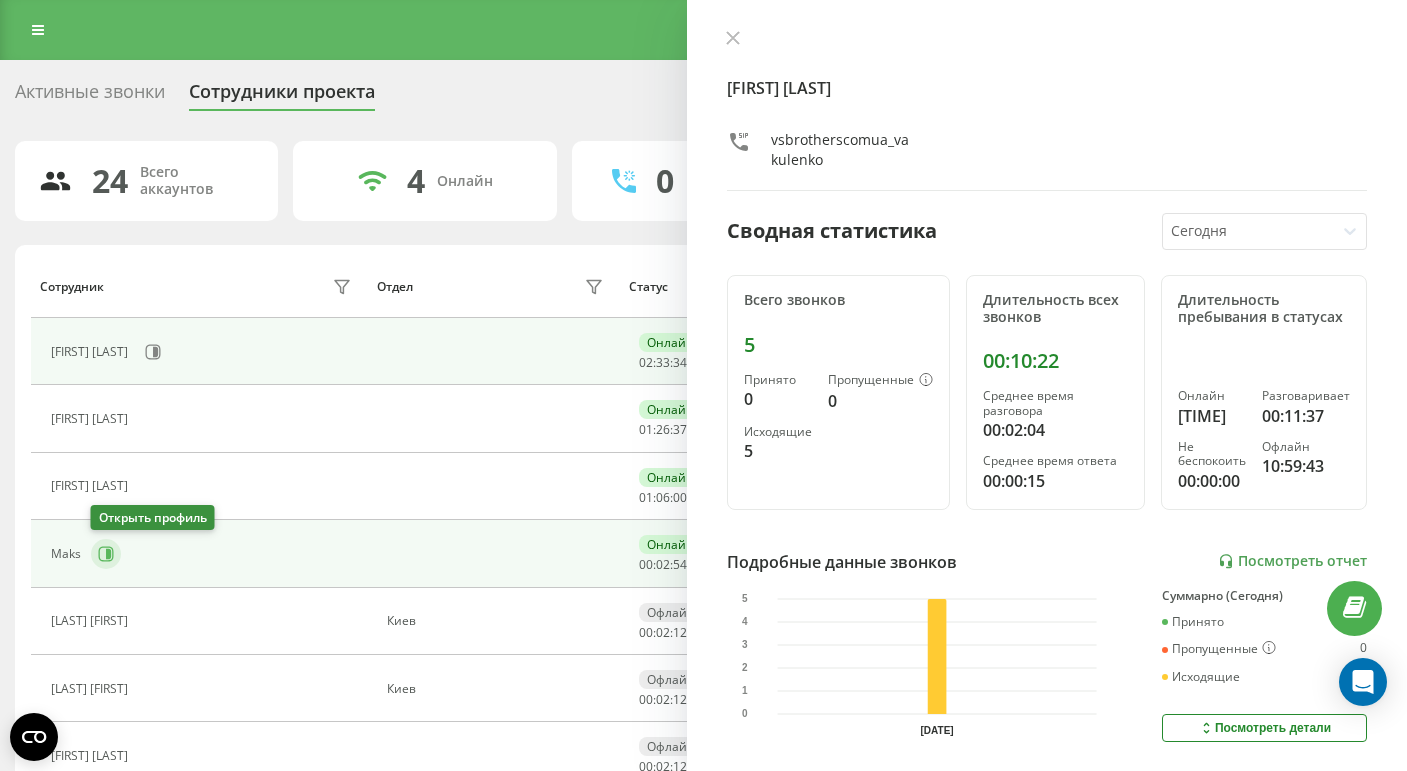 click 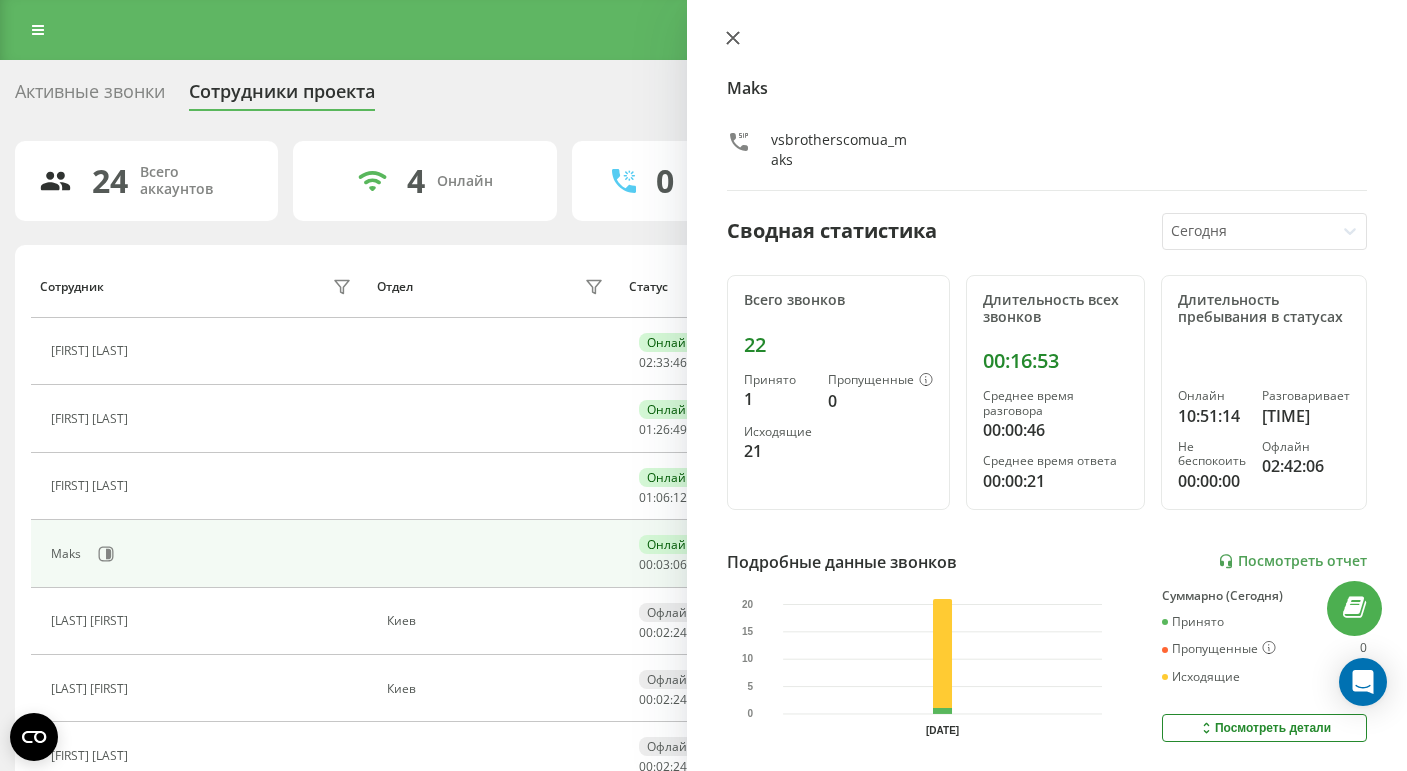 click 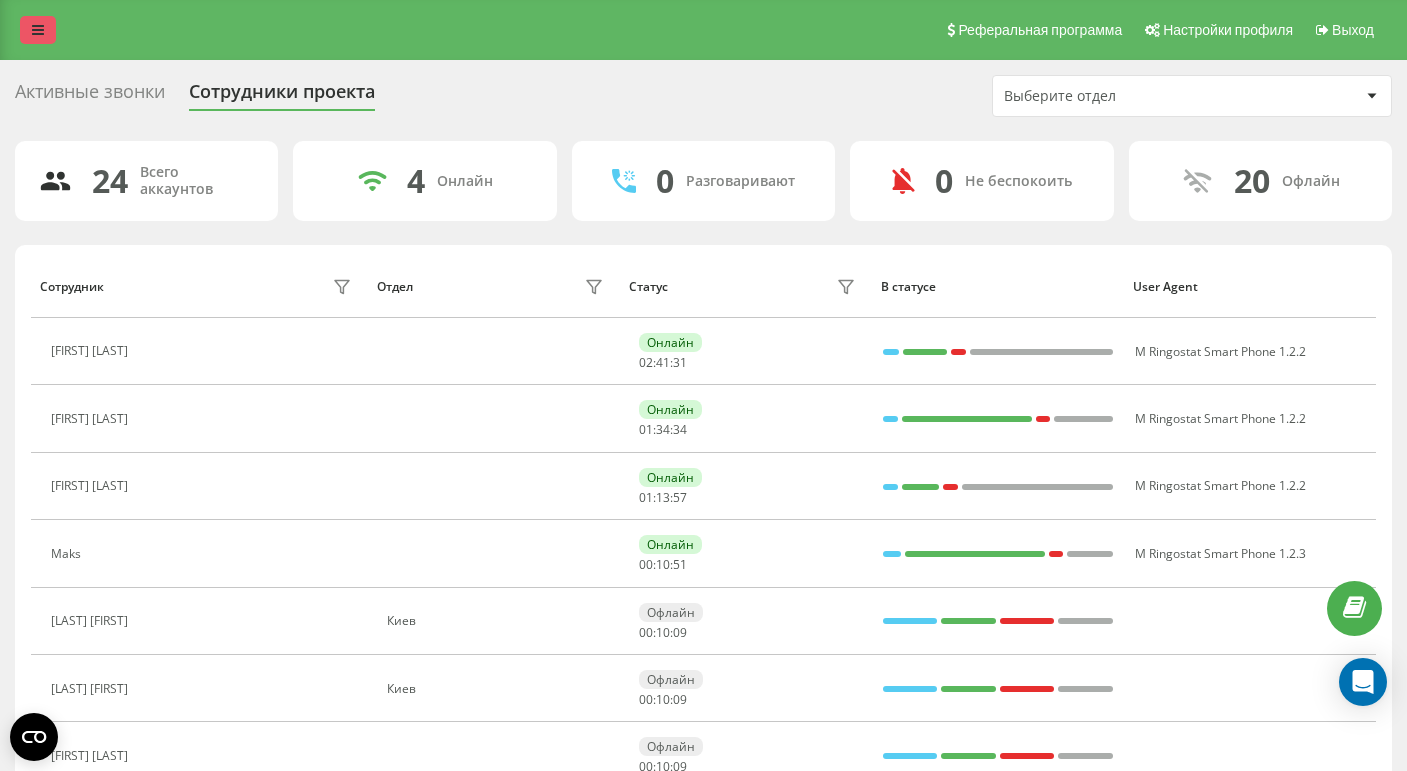 click at bounding box center [38, 30] 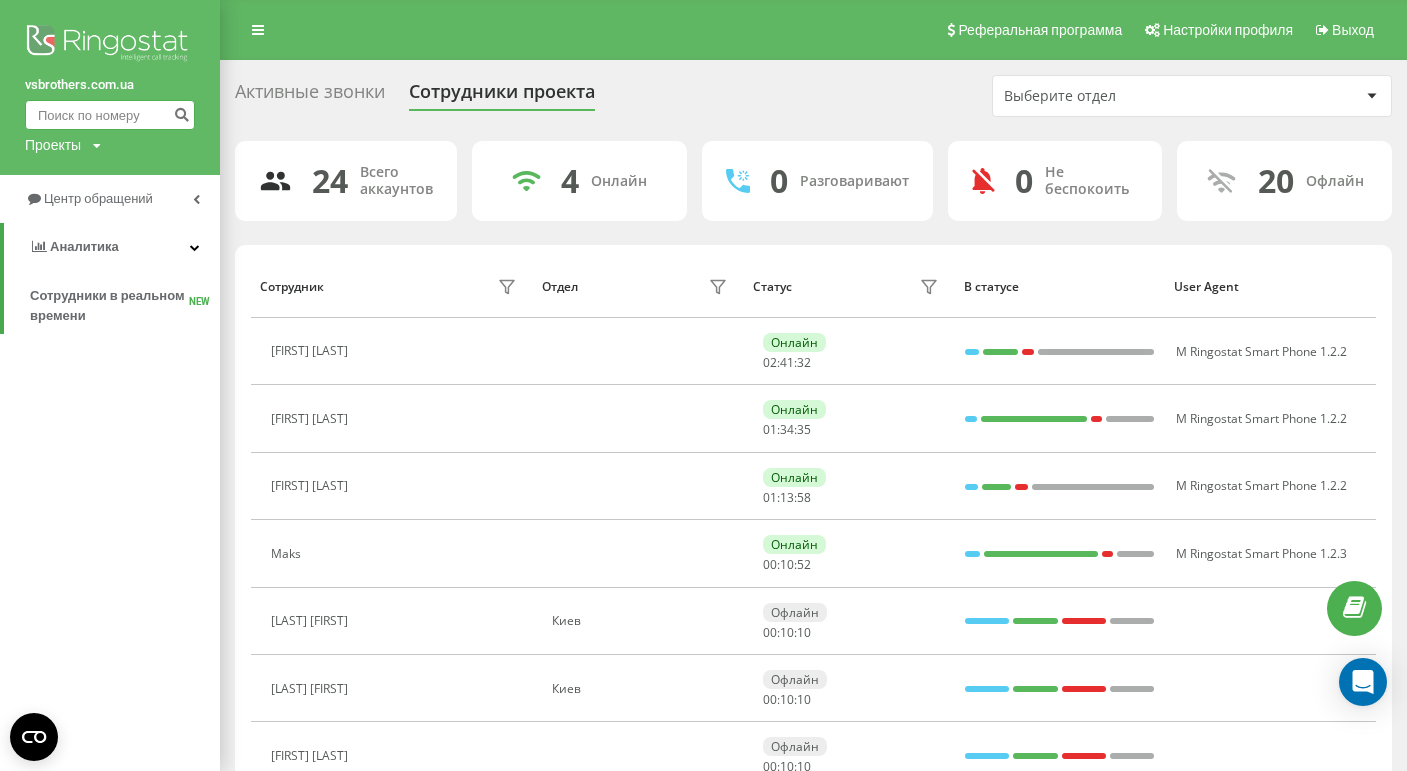 click at bounding box center [110, 115] 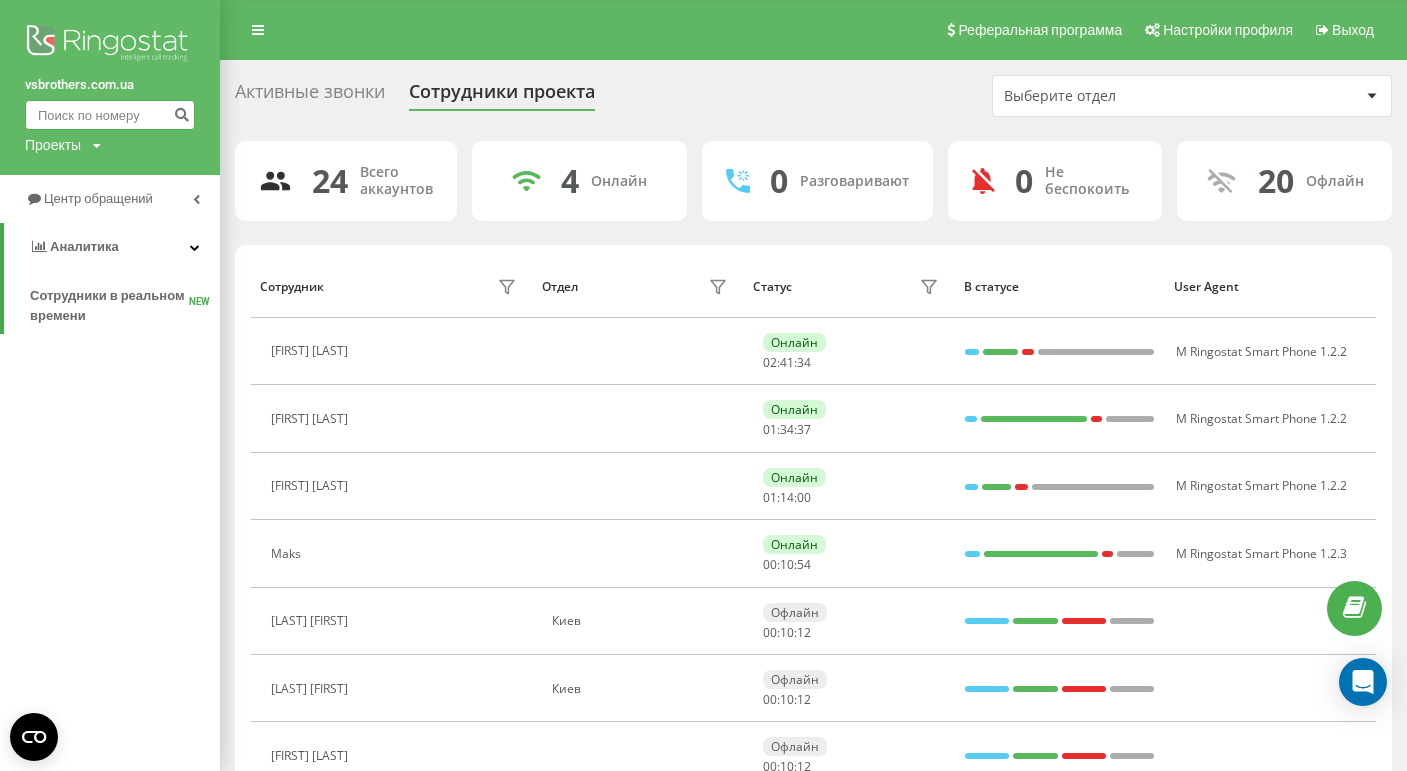 paste on "601831807" 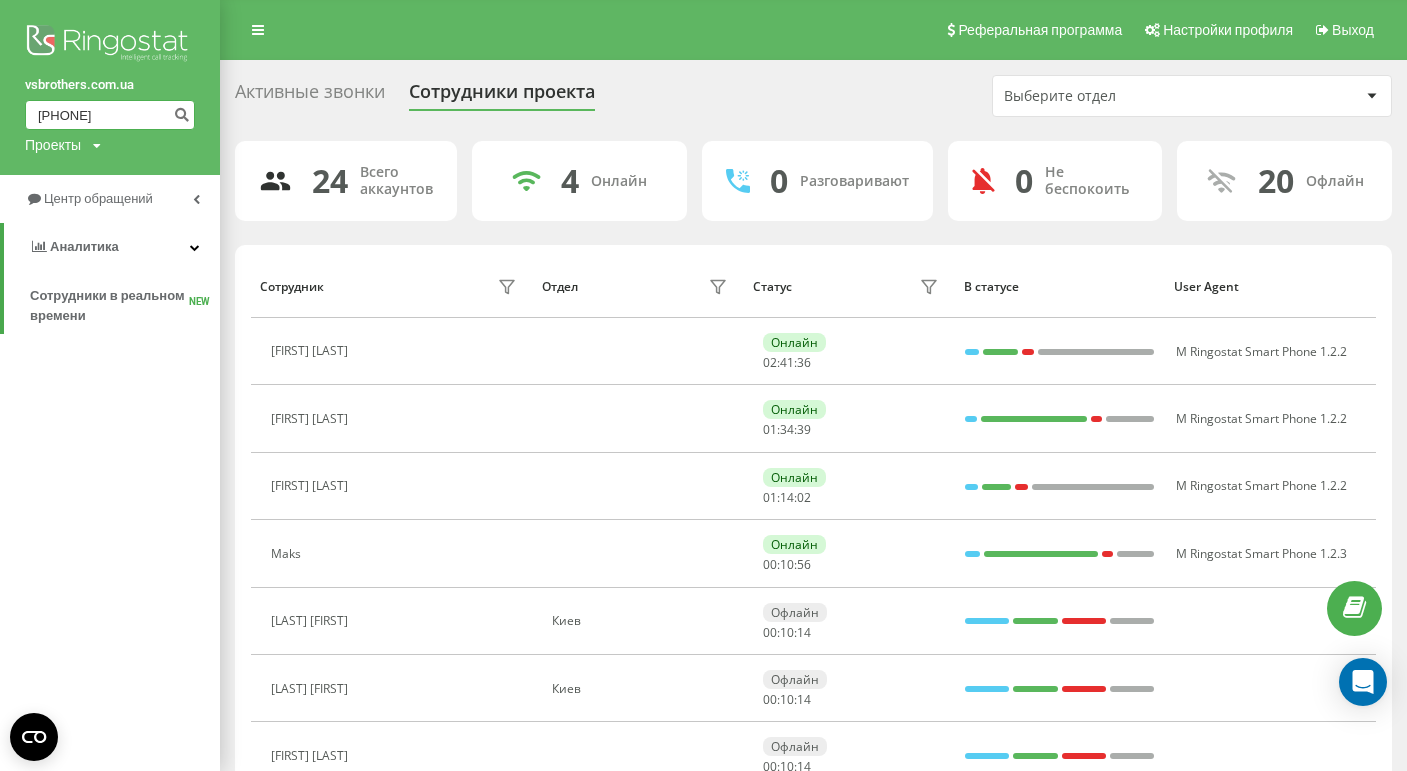 type on "601831807" 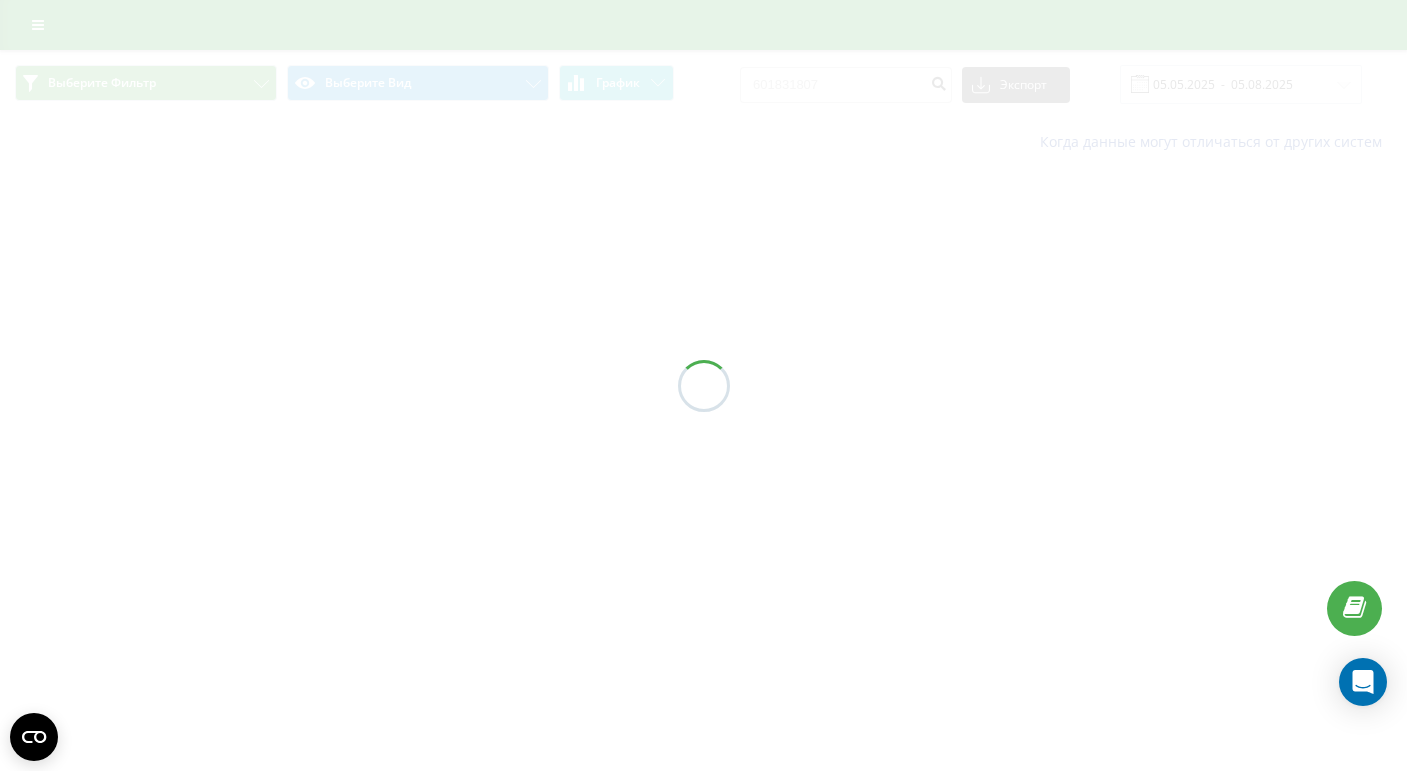 scroll, scrollTop: 0, scrollLeft: 0, axis: both 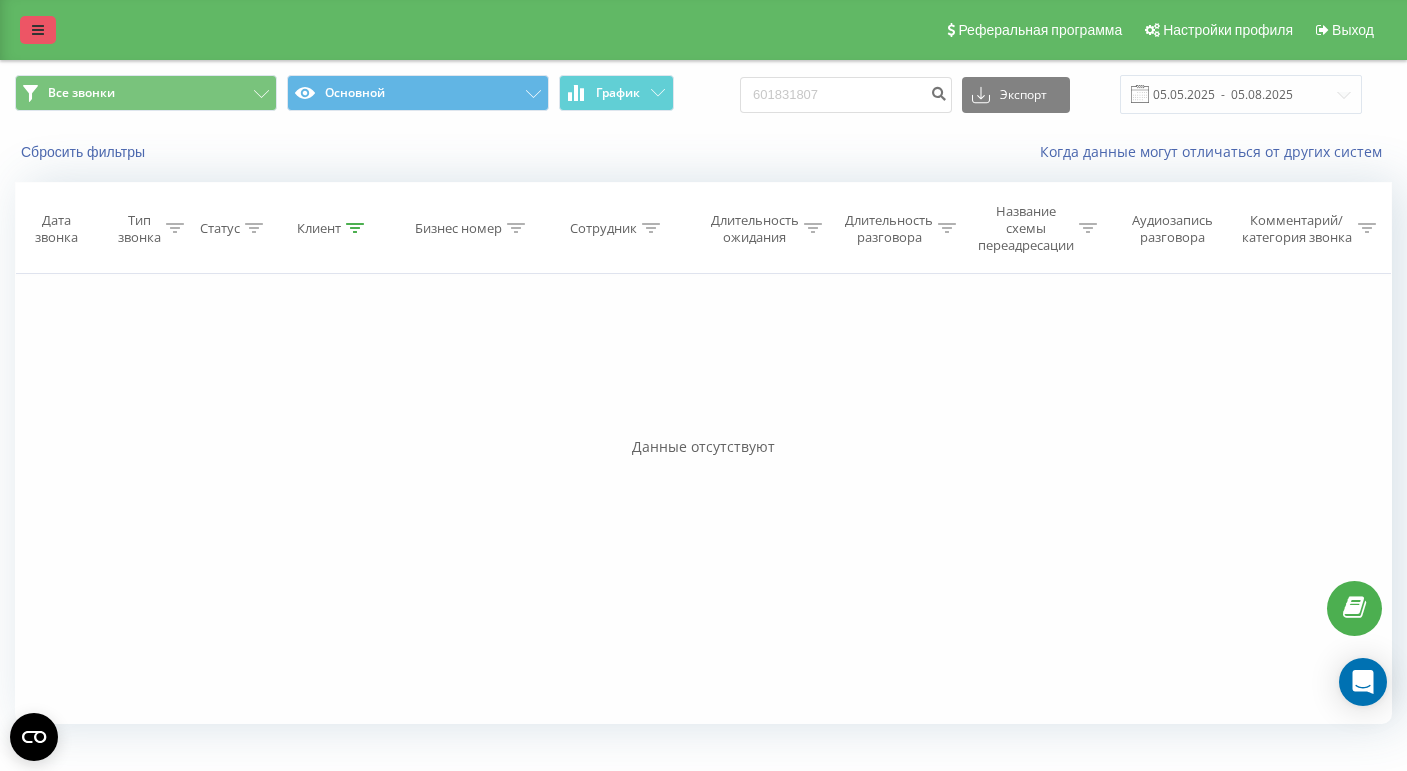 click at bounding box center [38, 30] 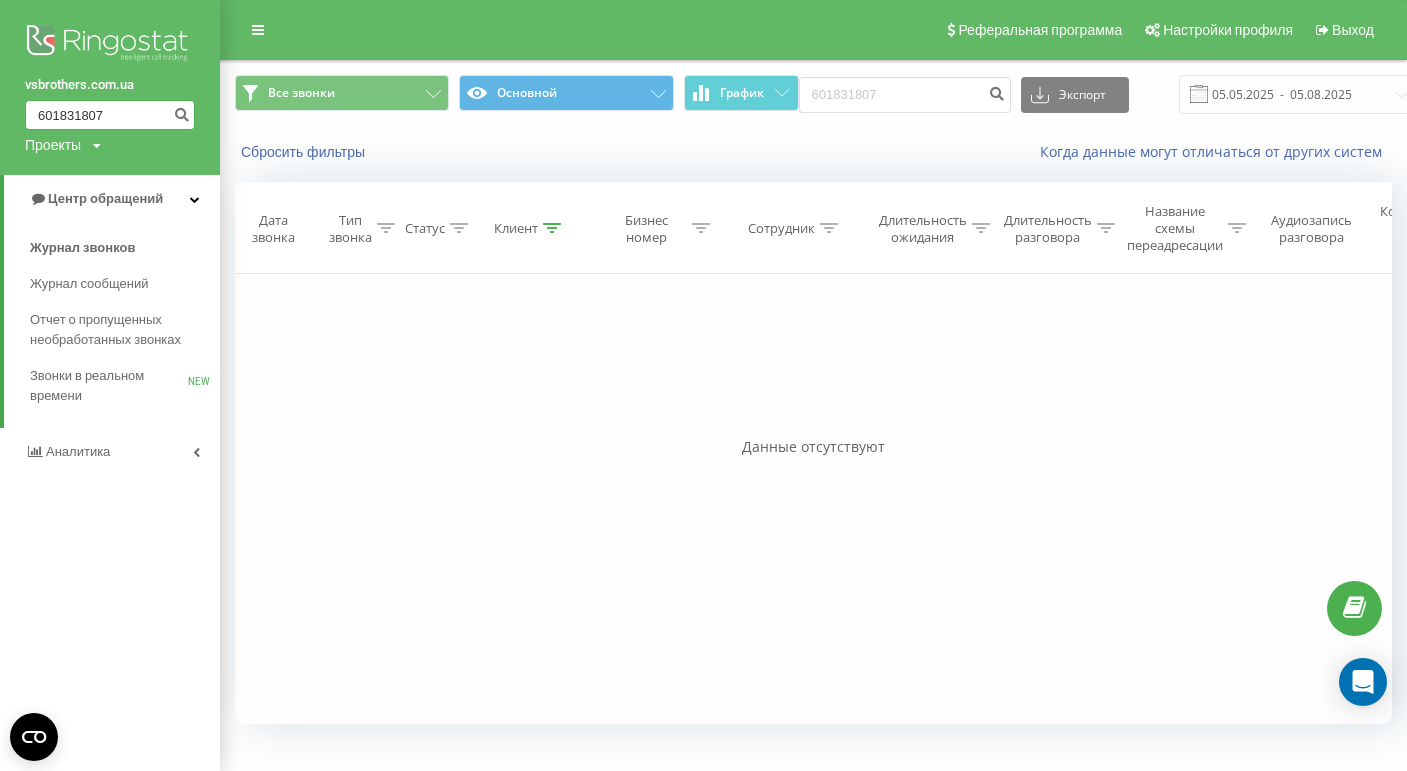 click on "601831807" at bounding box center [110, 115] 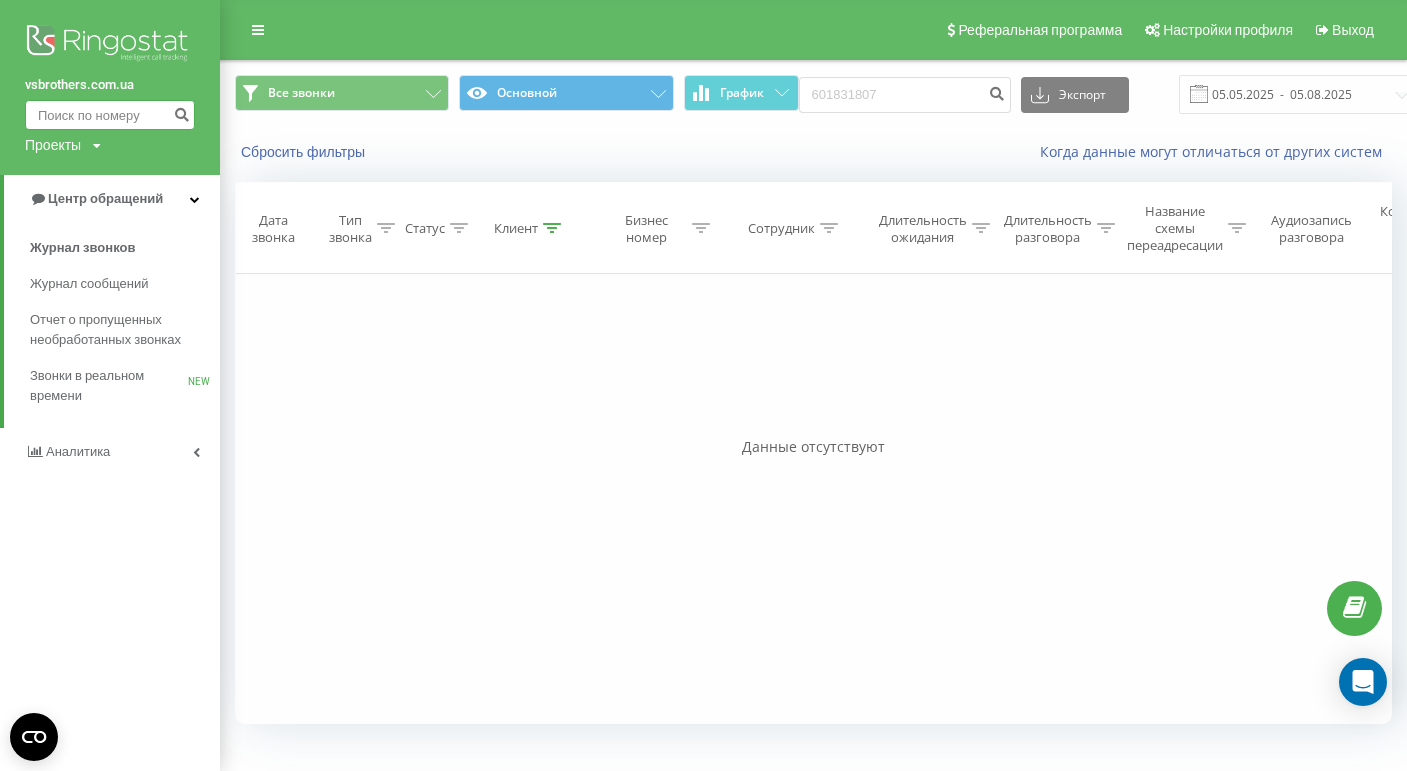paste on "600117067" 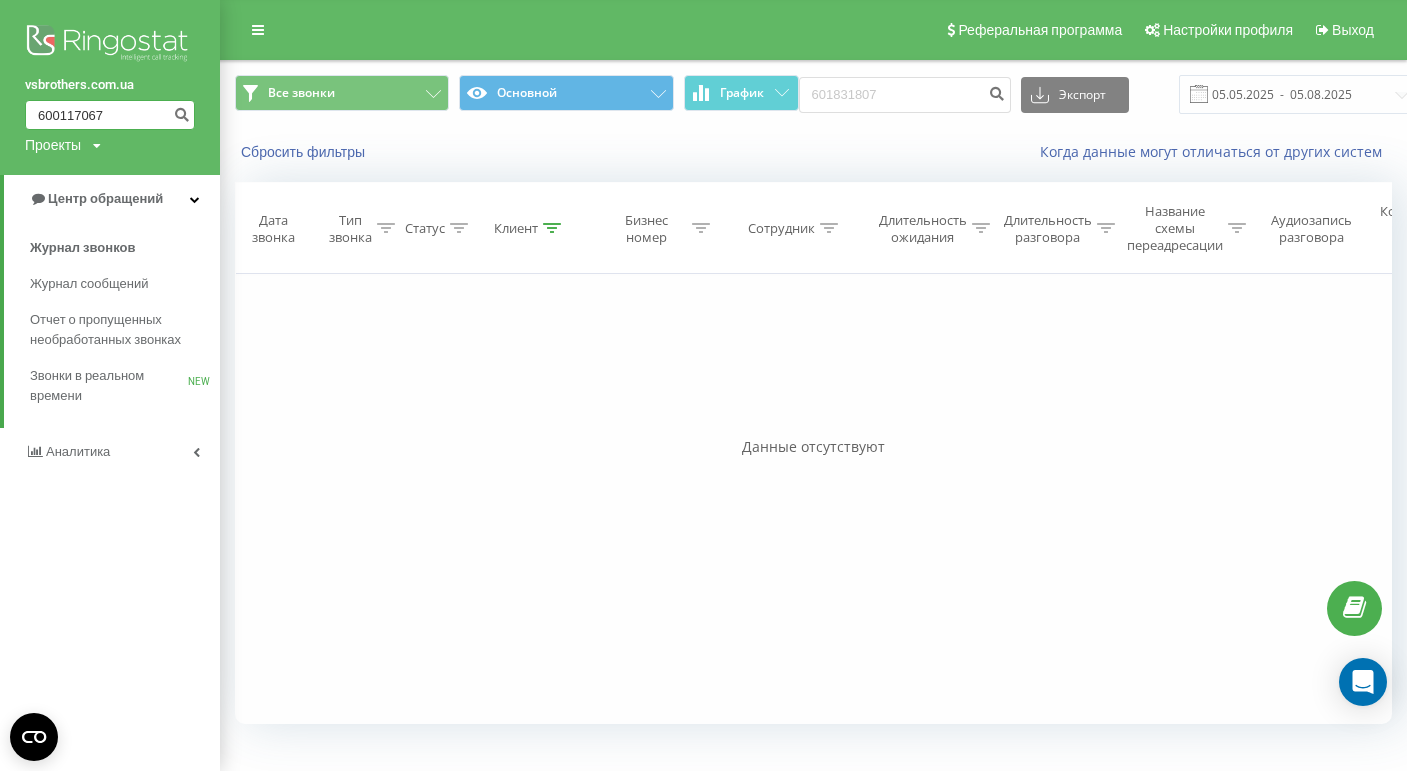 type on "600117067" 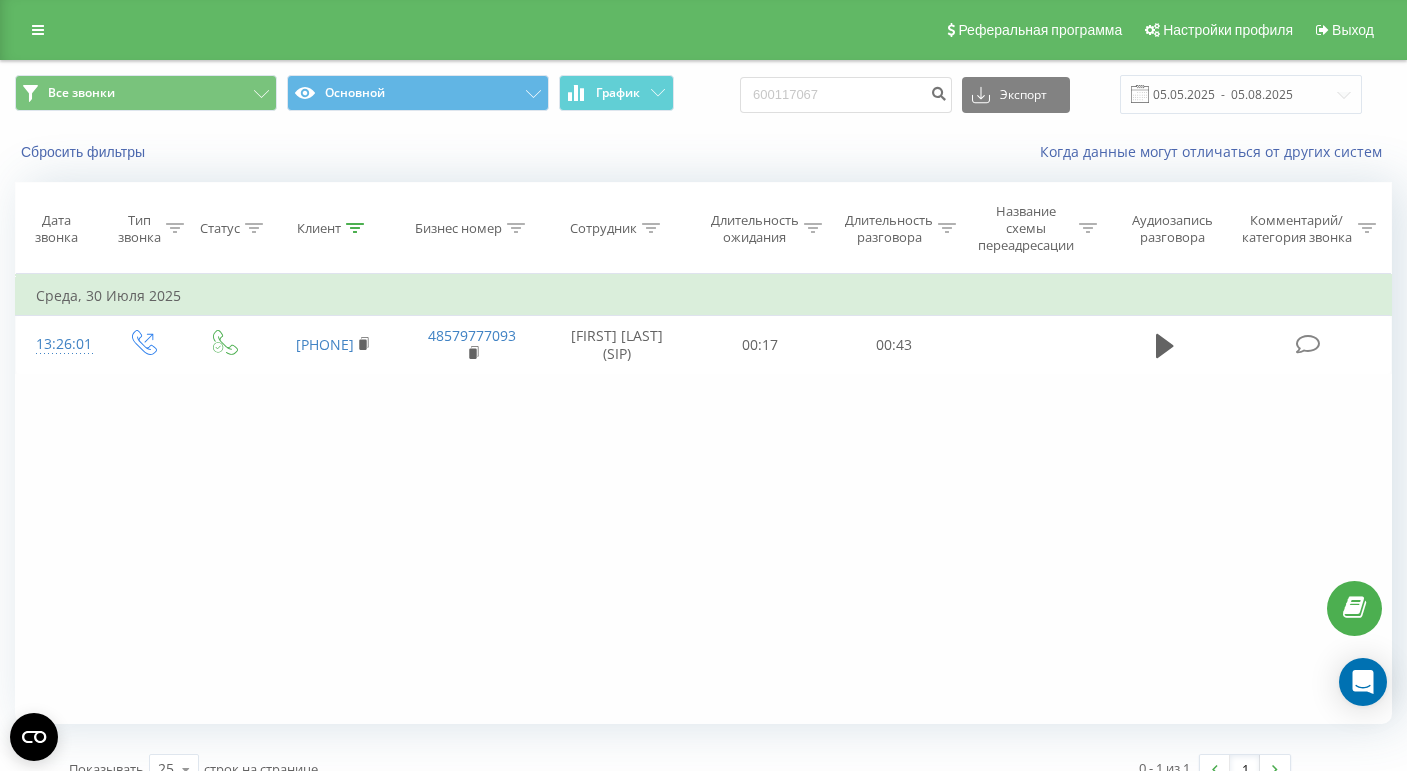 scroll, scrollTop: 0, scrollLeft: 0, axis: both 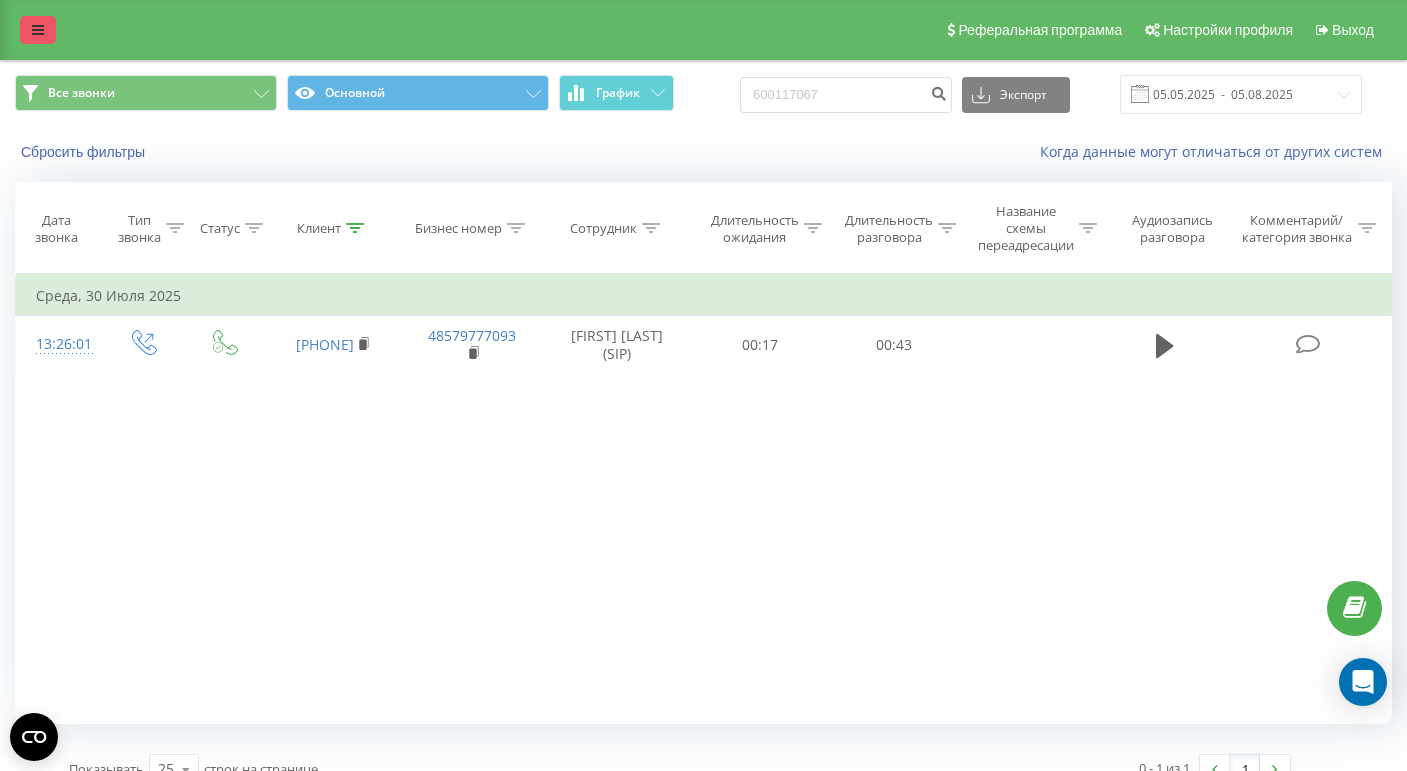 click at bounding box center (38, 30) 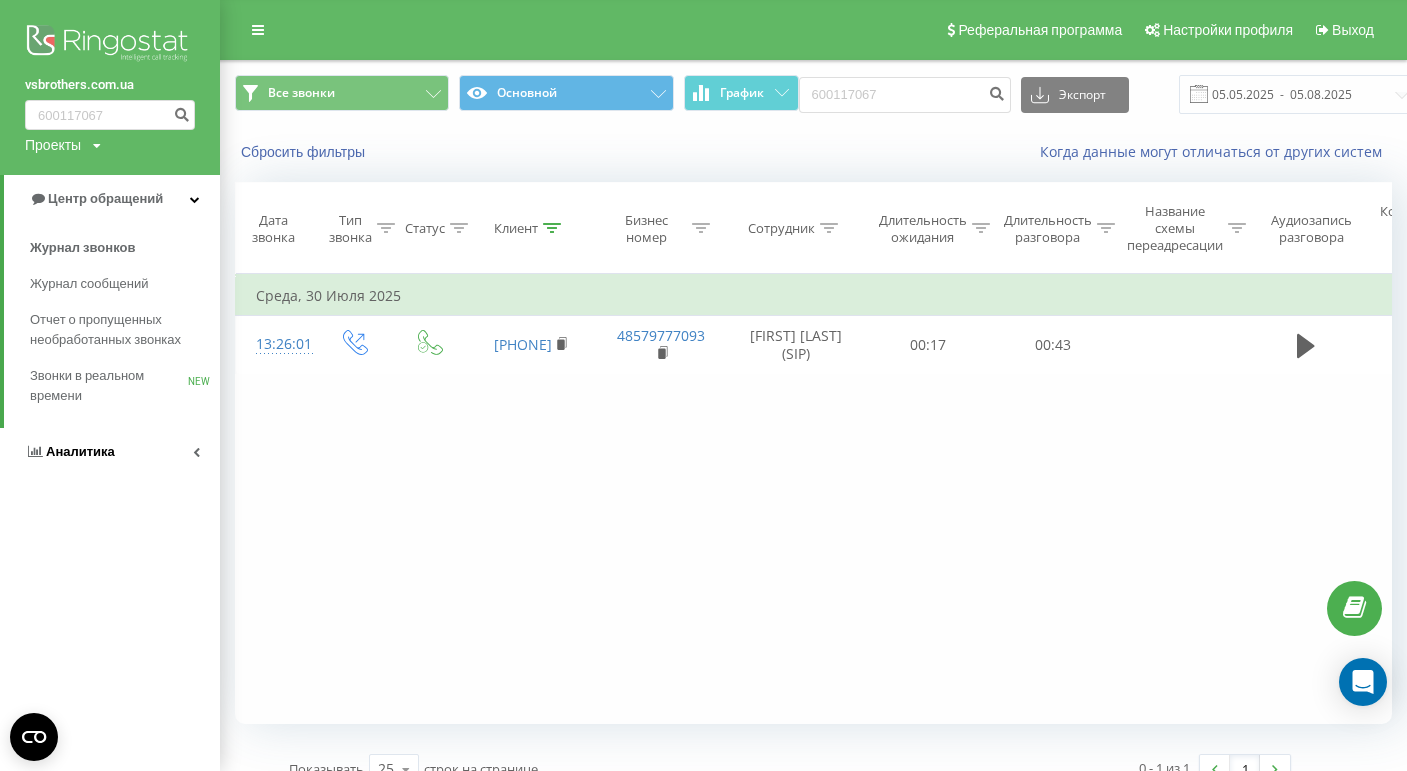 click on "Аналитика" at bounding box center (80, 451) 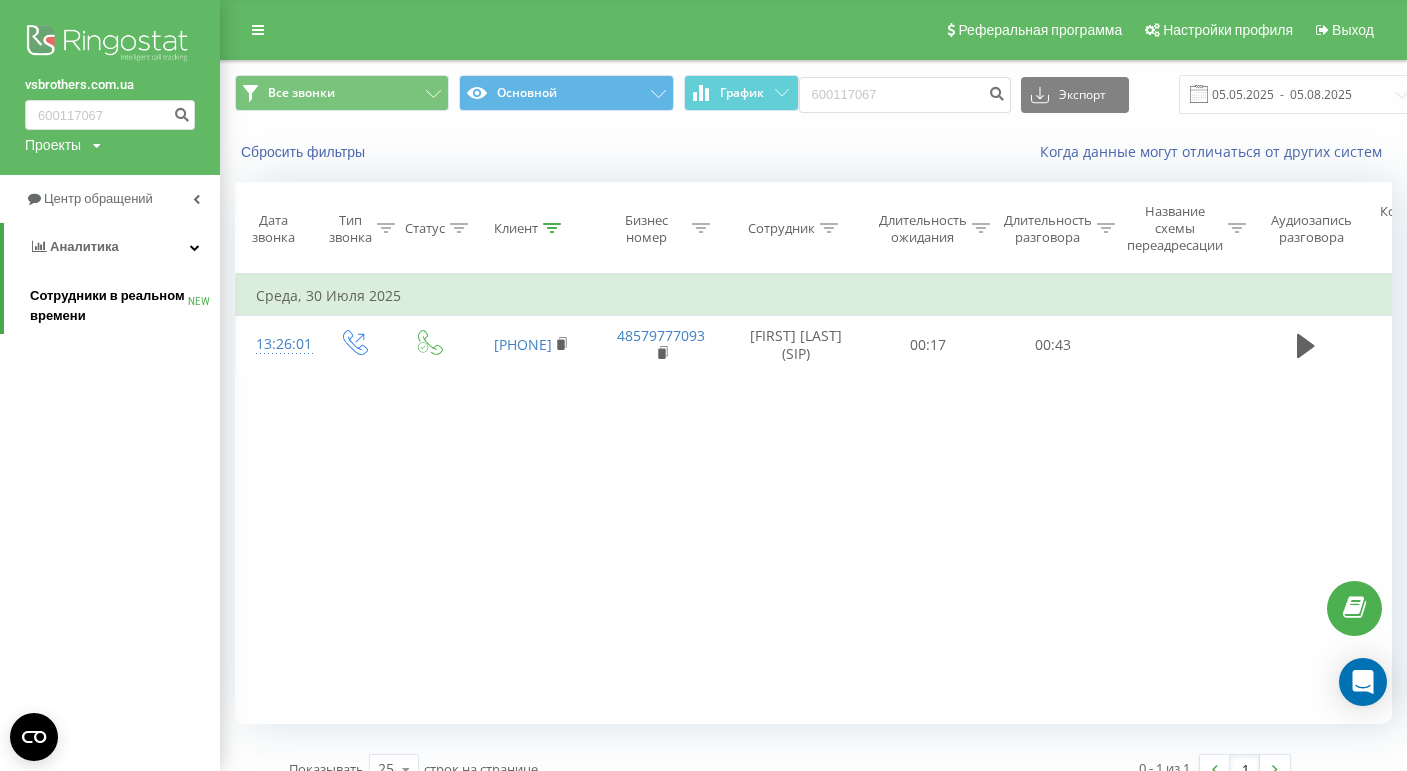 click on "Сотрудники в реальном времени" at bounding box center [109, 306] 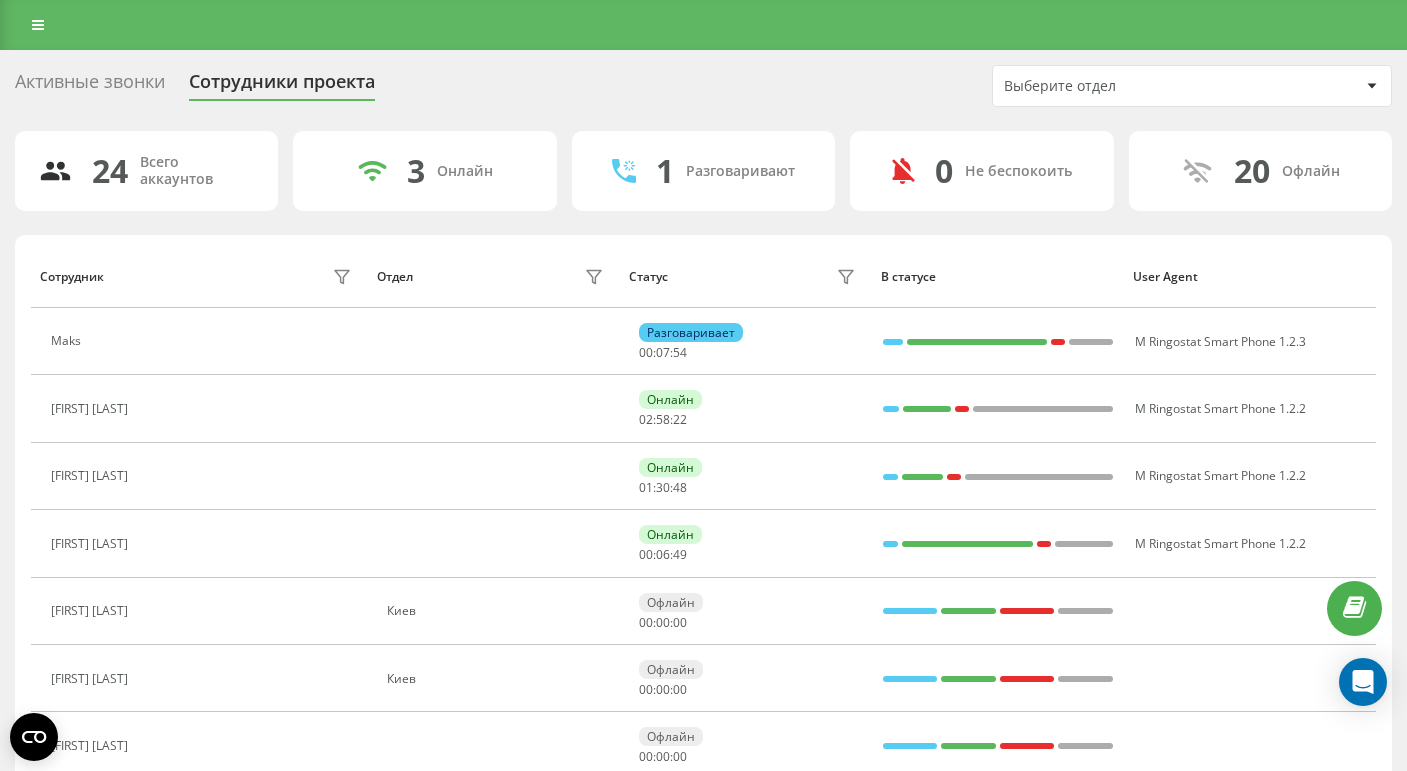 scroll, scrollTop: 0, scrollLeft: 0, axis: both 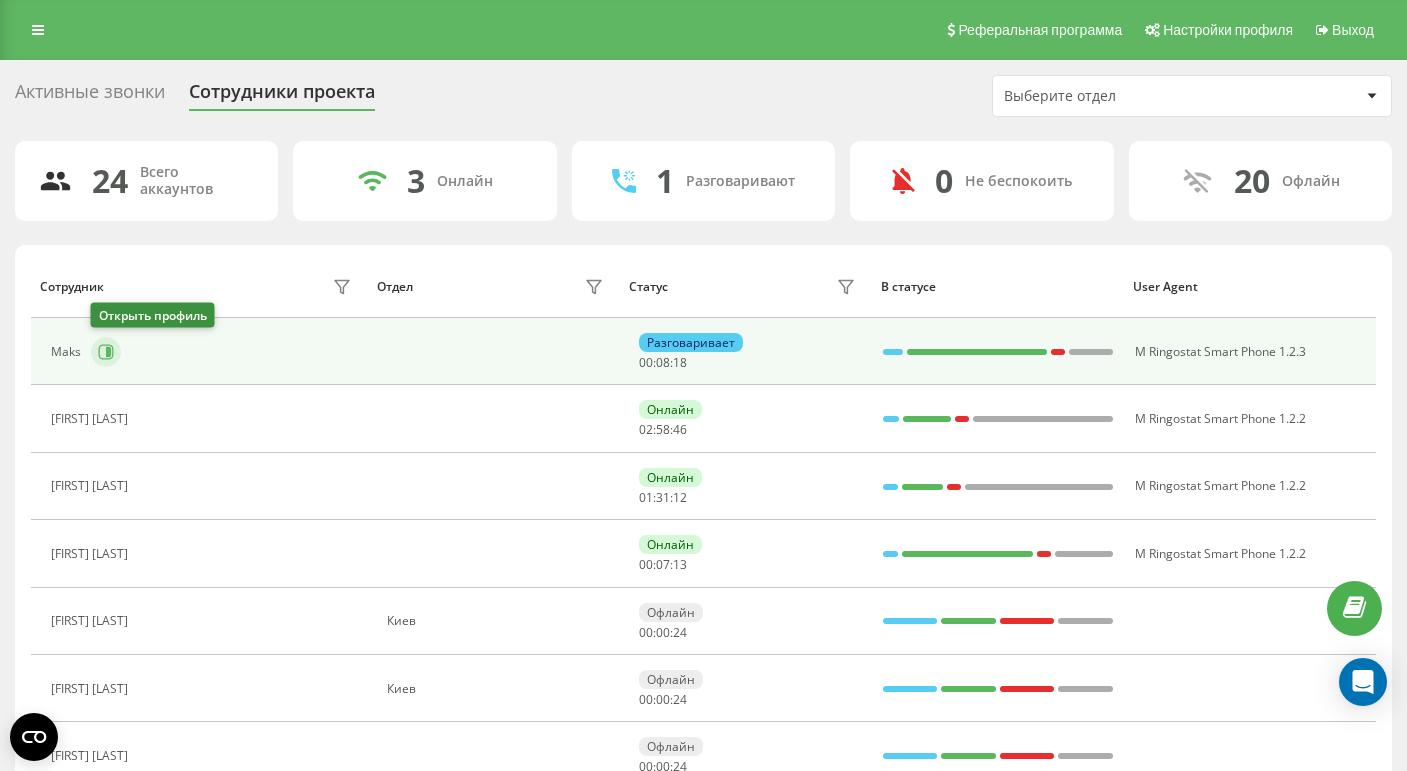 click 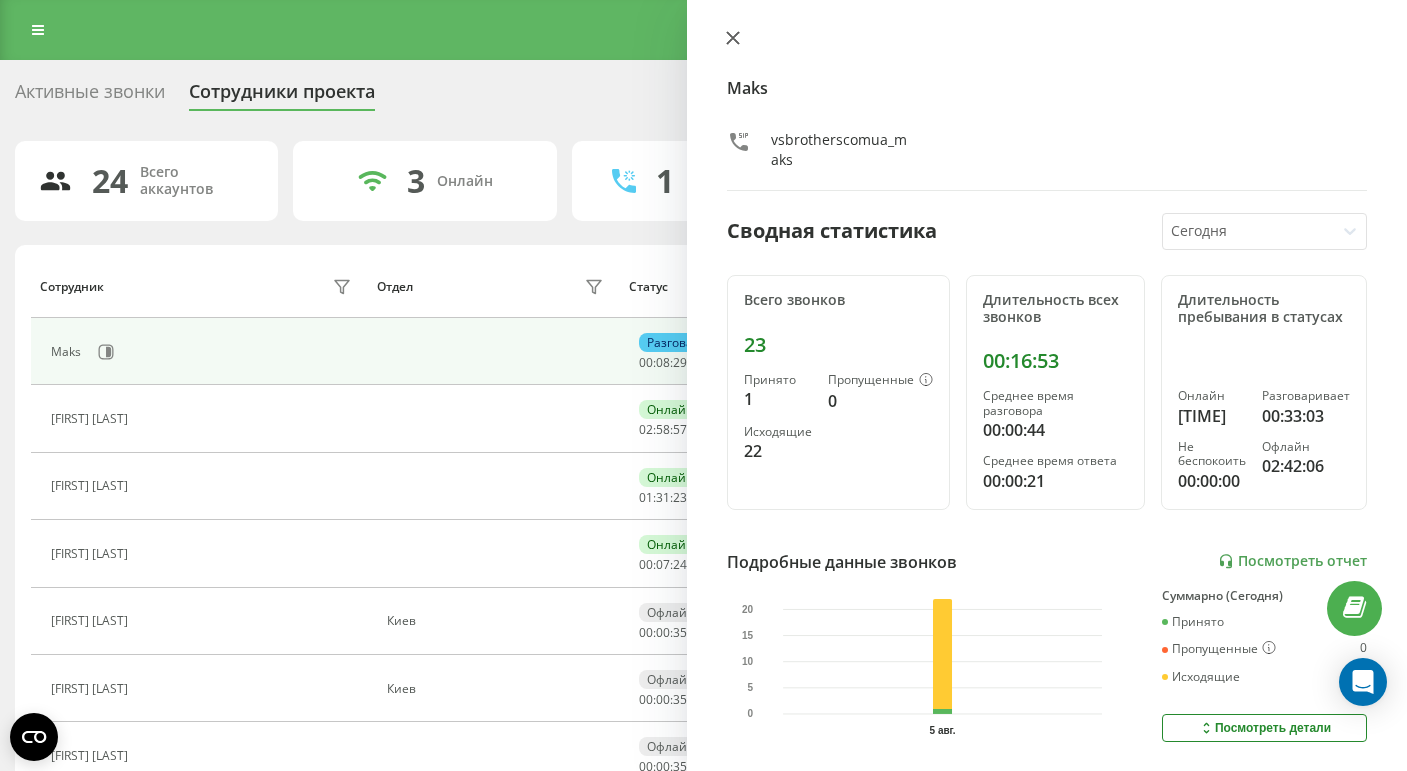 click 